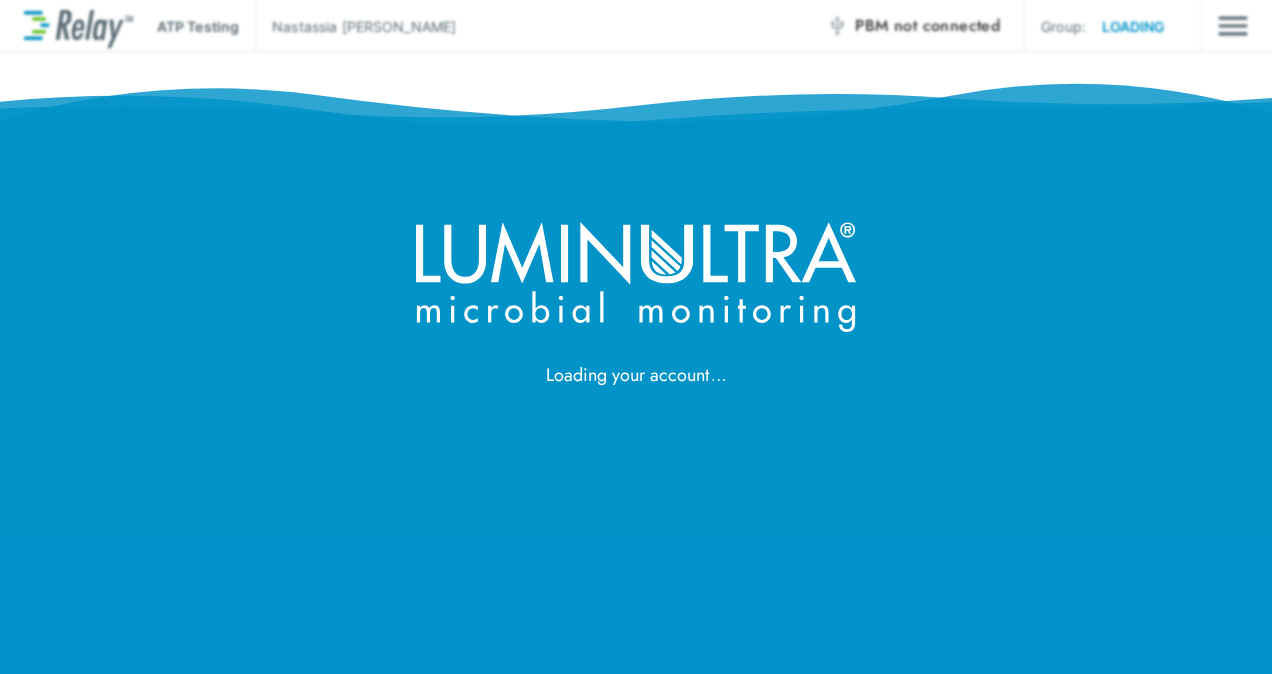 scroll, scrollTop: 0, scrollLeft: 0, axis: both 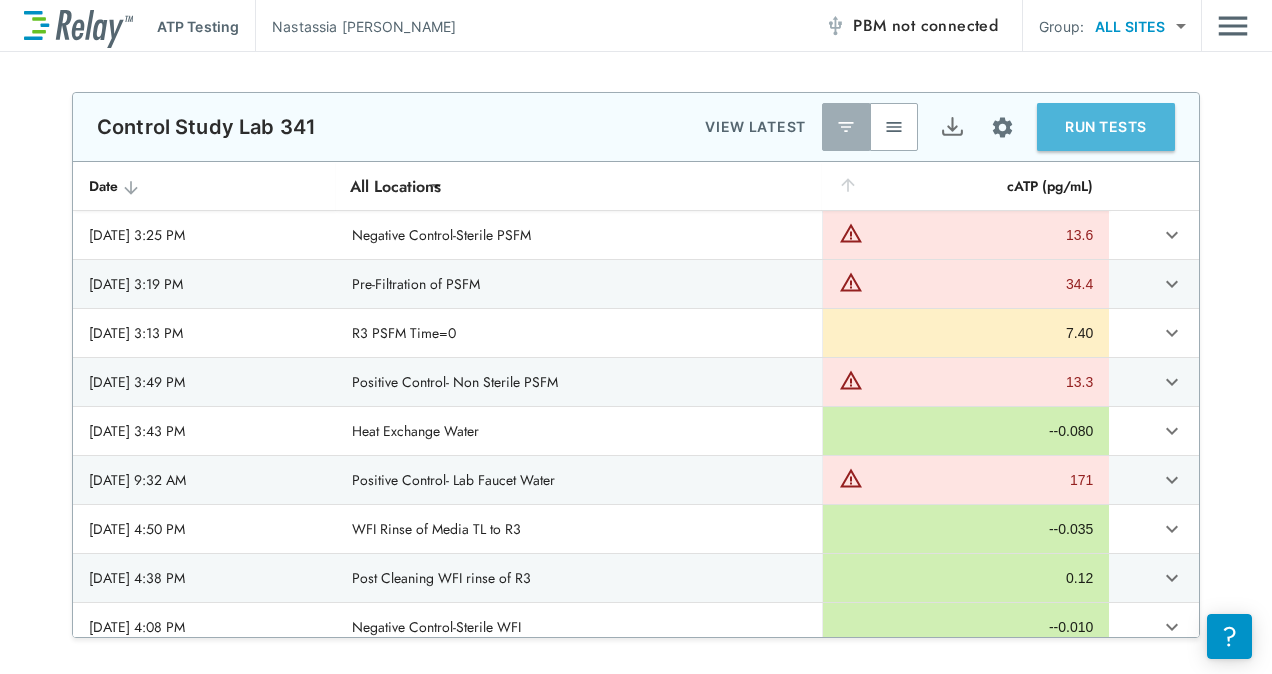 click on "RUN TESTS" at bounding box center (1106, 127) 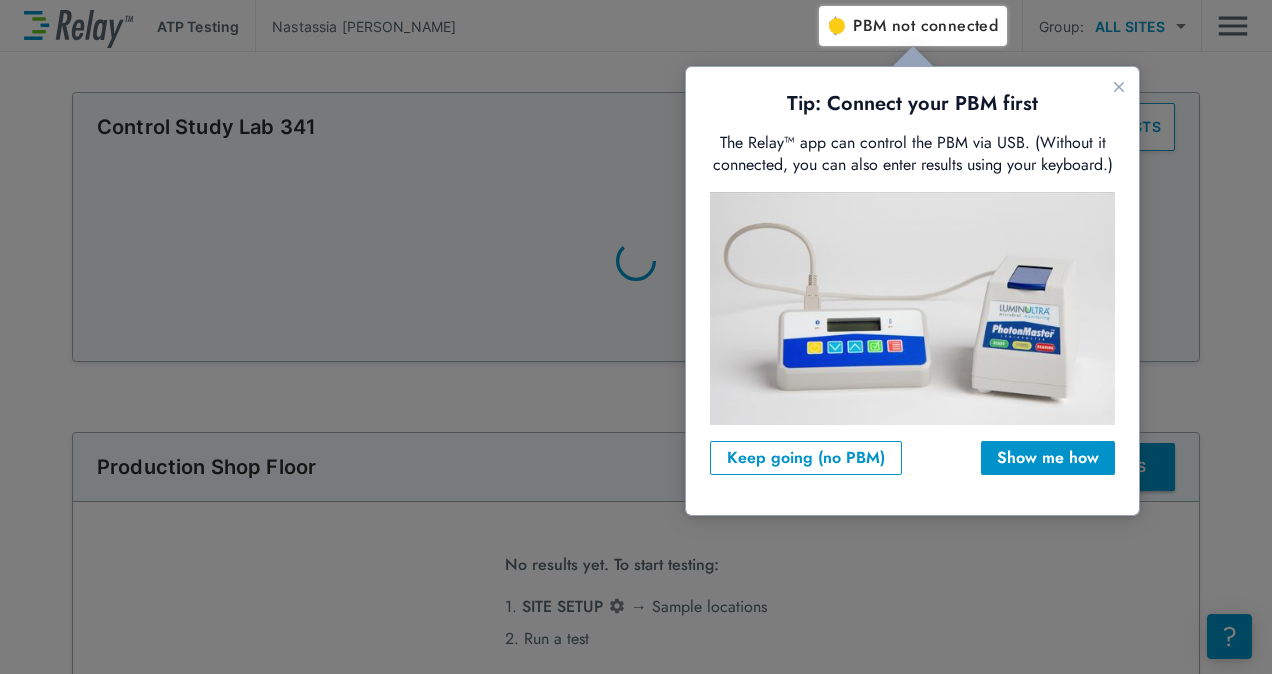scroll, scrollTop: 0, scrollLeft: 0, axis: both 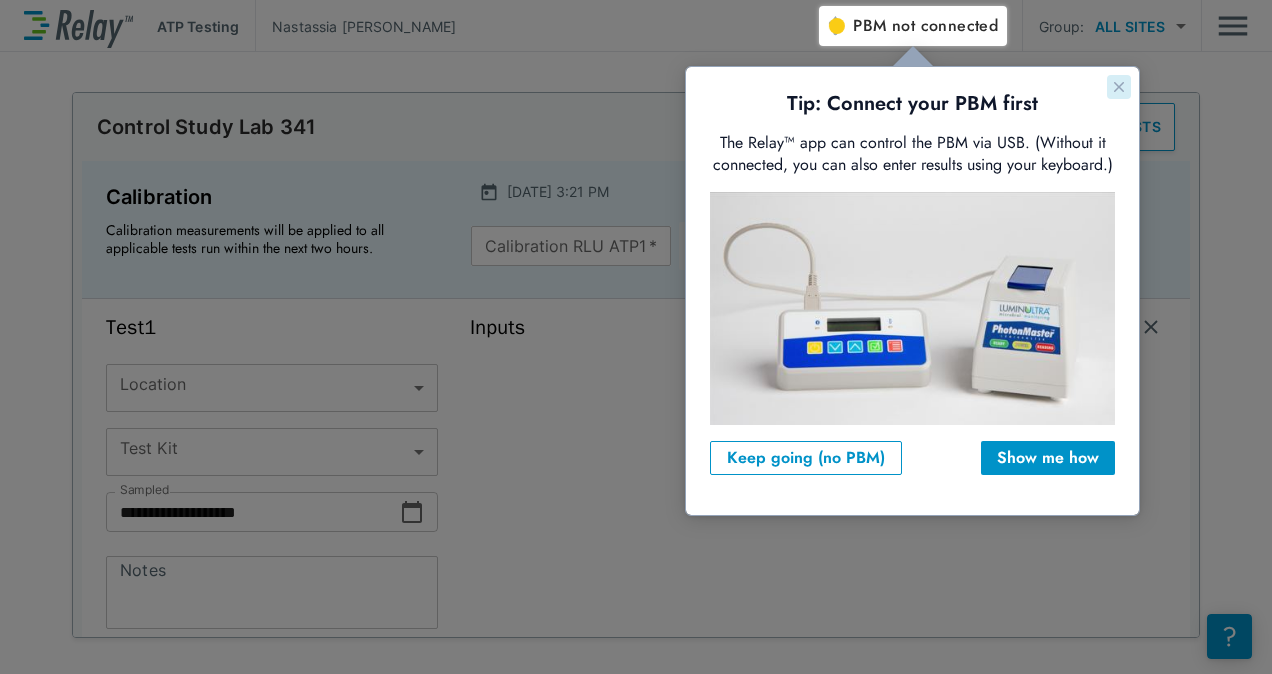 click 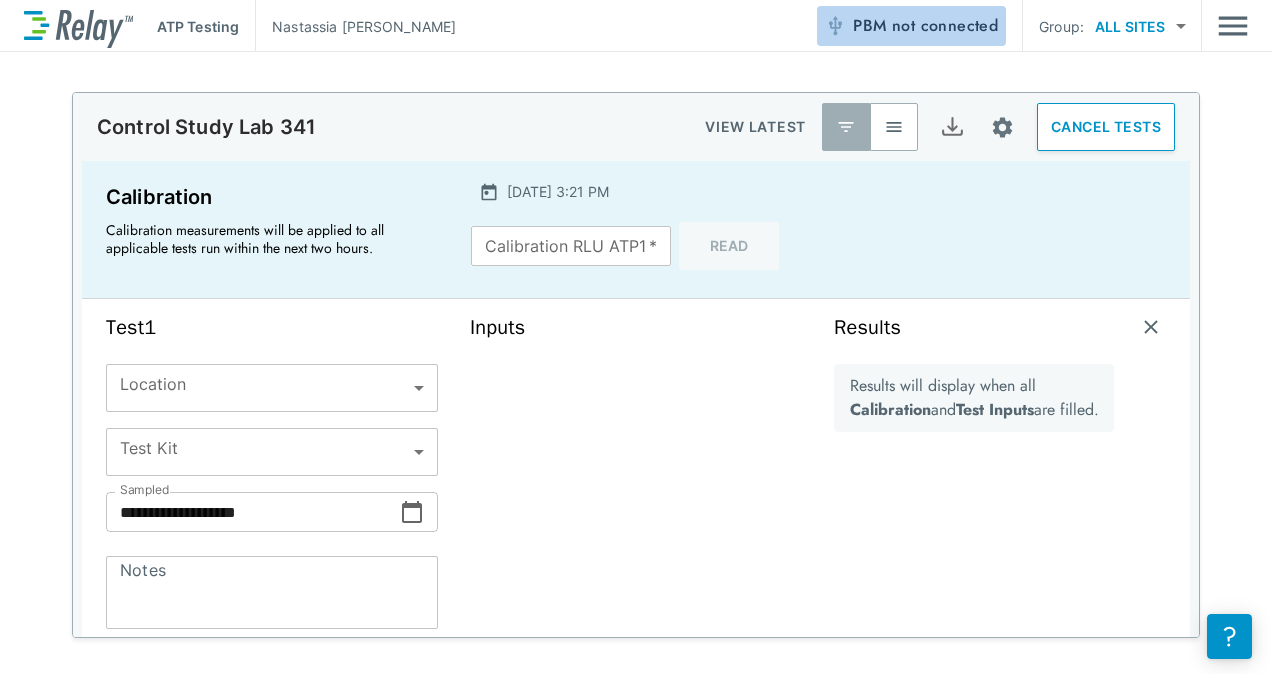 click on "not connected" at bounding box center [945, 25] 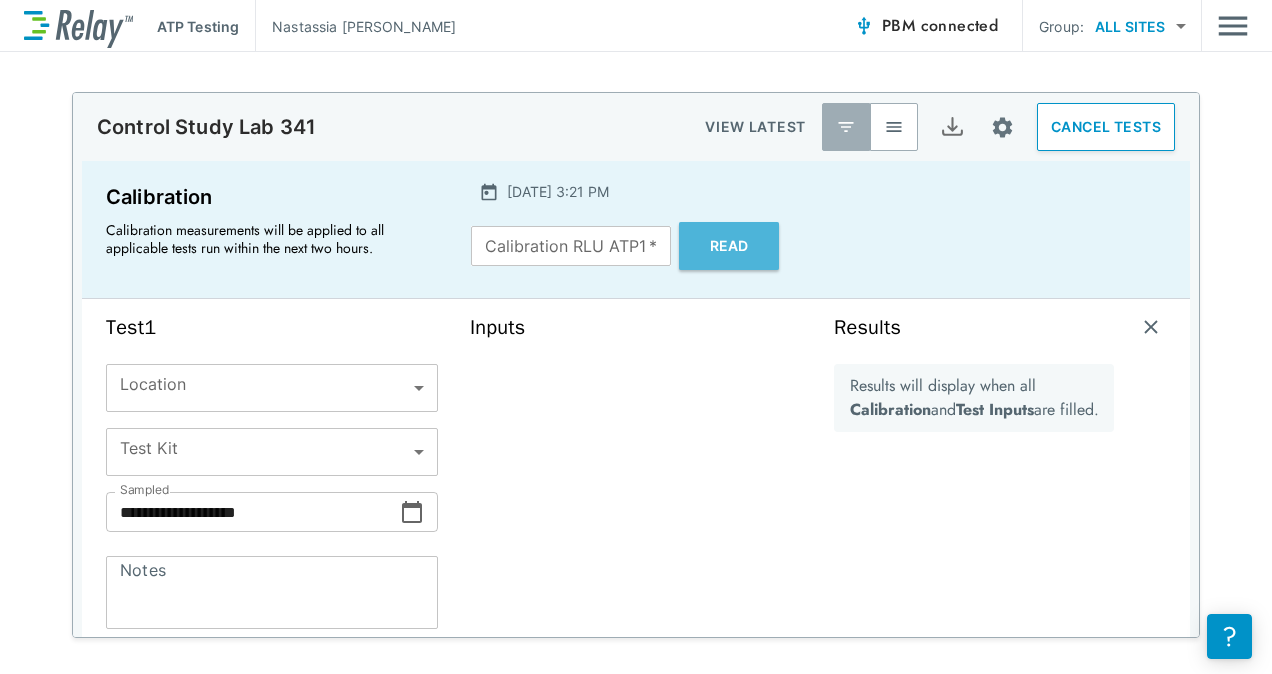 click on "Read" at bounding box center [729, 246] 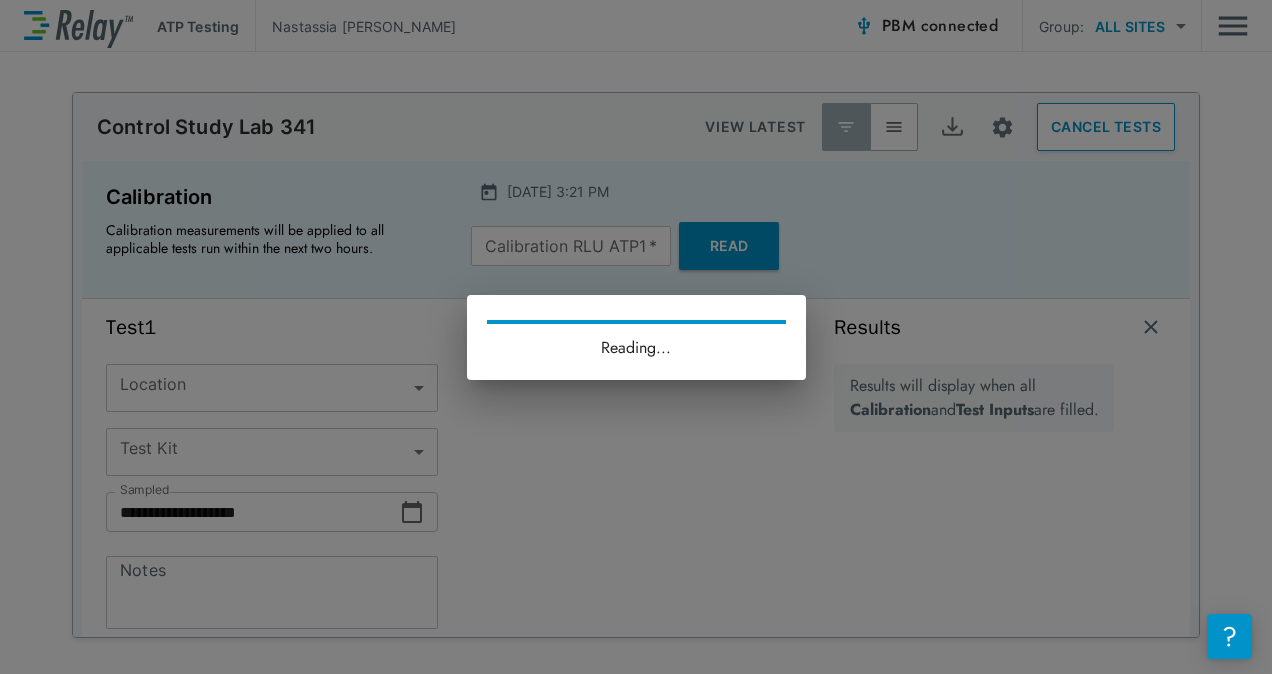 type on "*****" 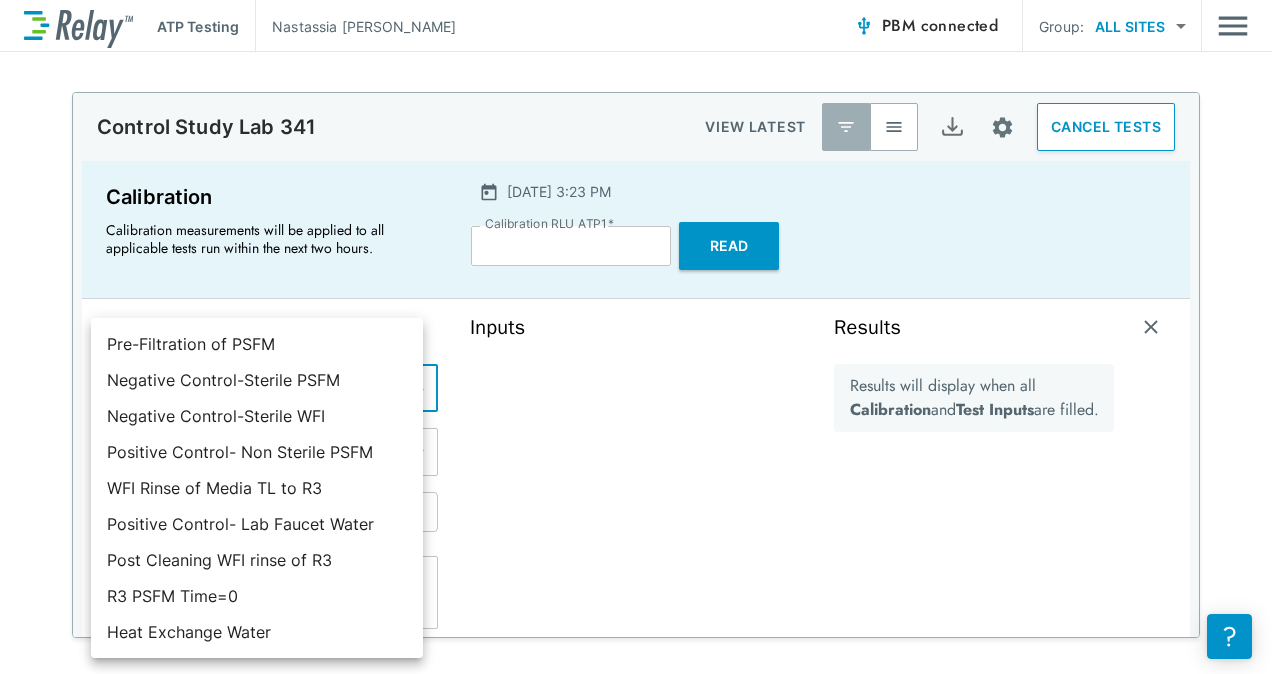 click on "**********" at bounding box center (636, 337) 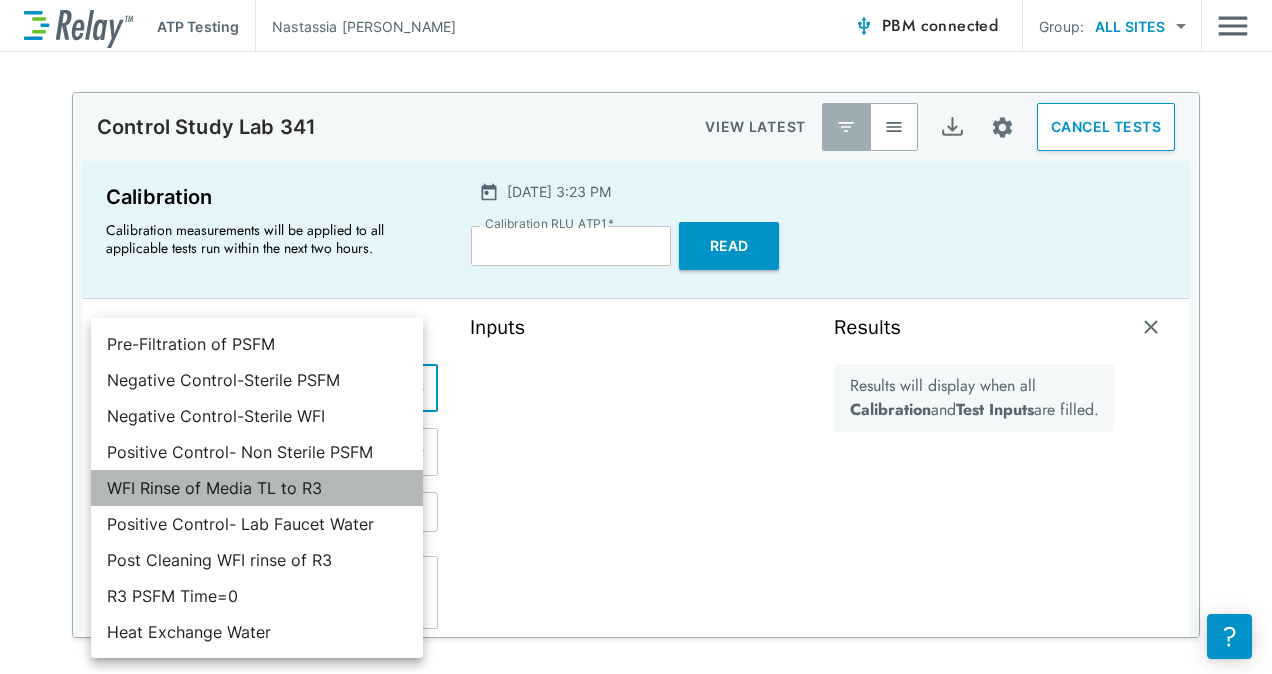 click on "WFI Rinse of Media TL to R3" at bounding box center (257, 488) 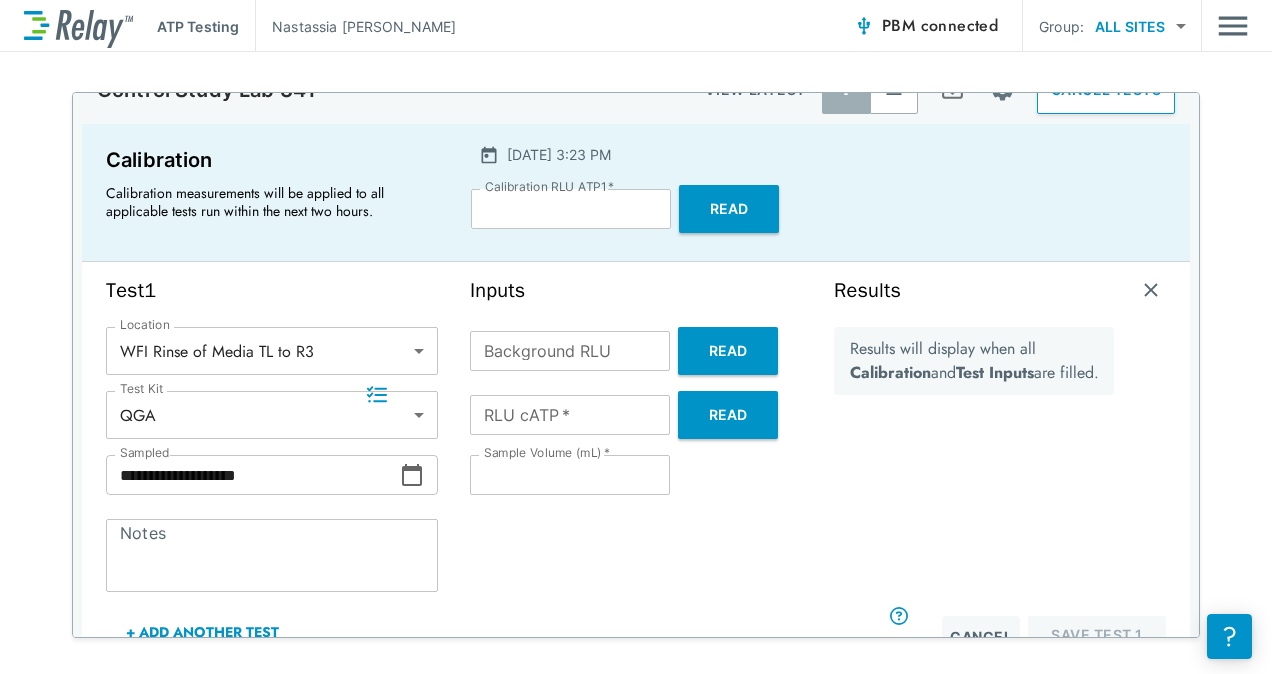 scroll, scrollTop: 58, scrollLeft: 0, axis: vertical 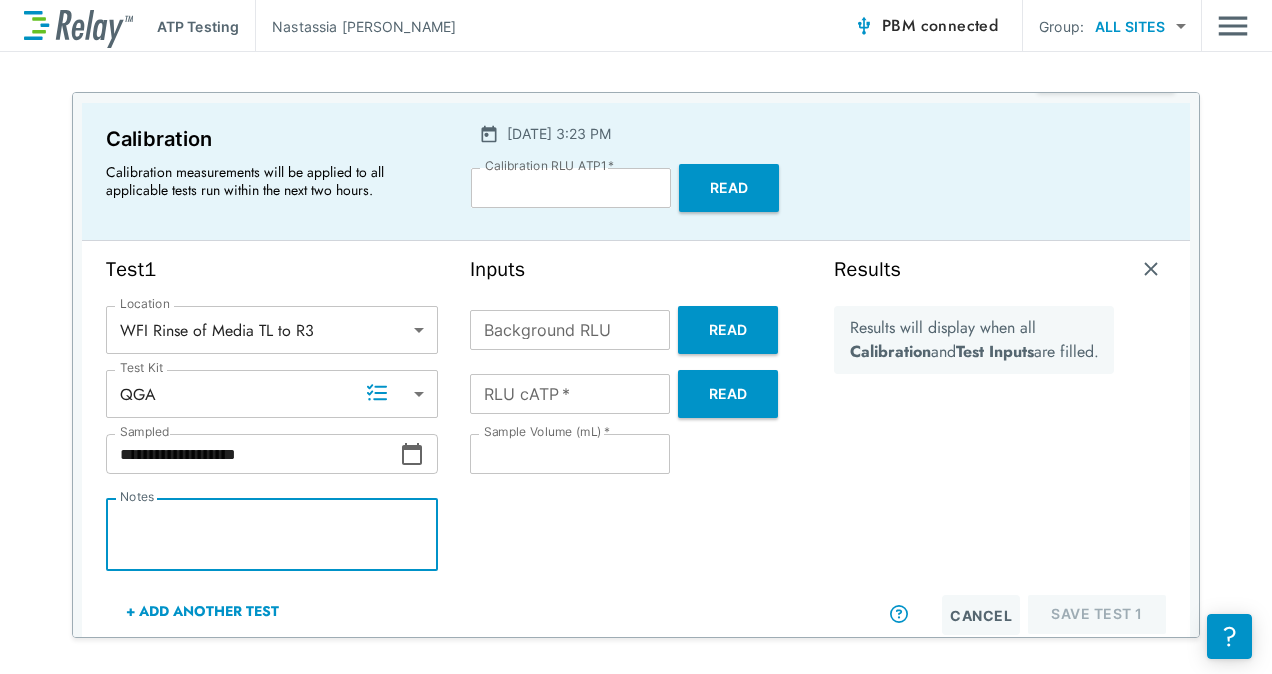 click on "Notes" at bounding box center [272, 535] 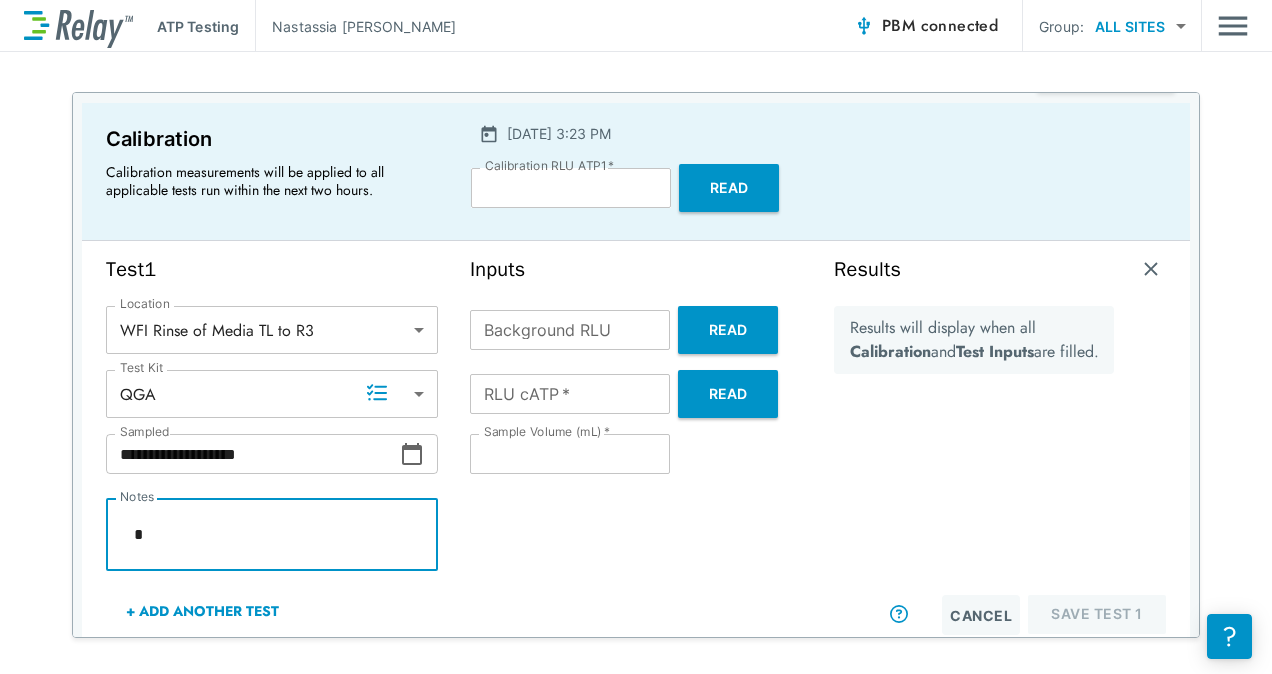 type on "*" 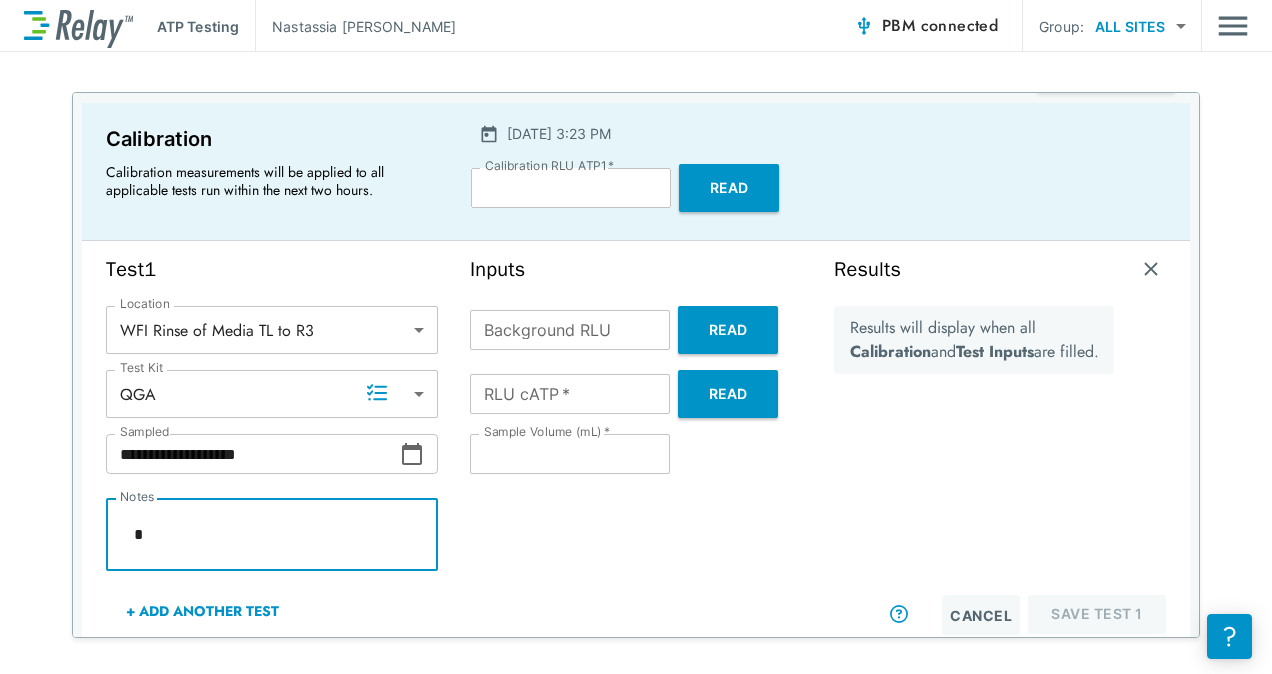 type on "*" 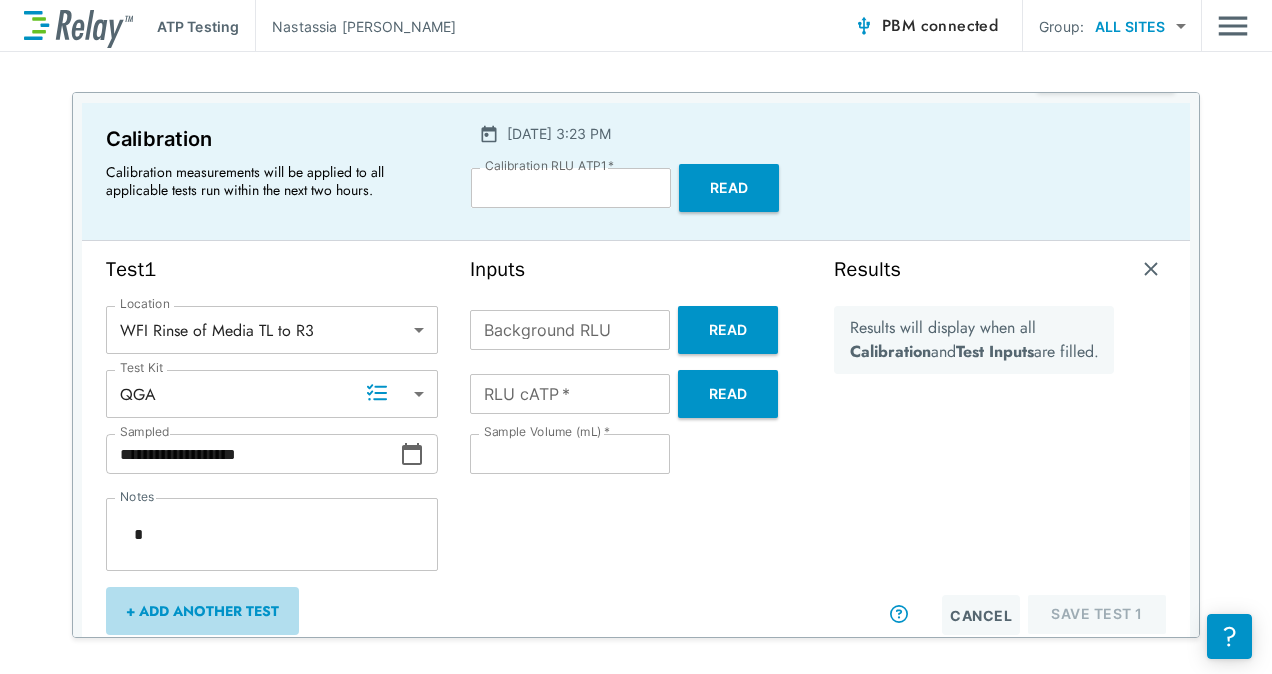 click on "+ Add Another Test" at bounding box center [202, 611] 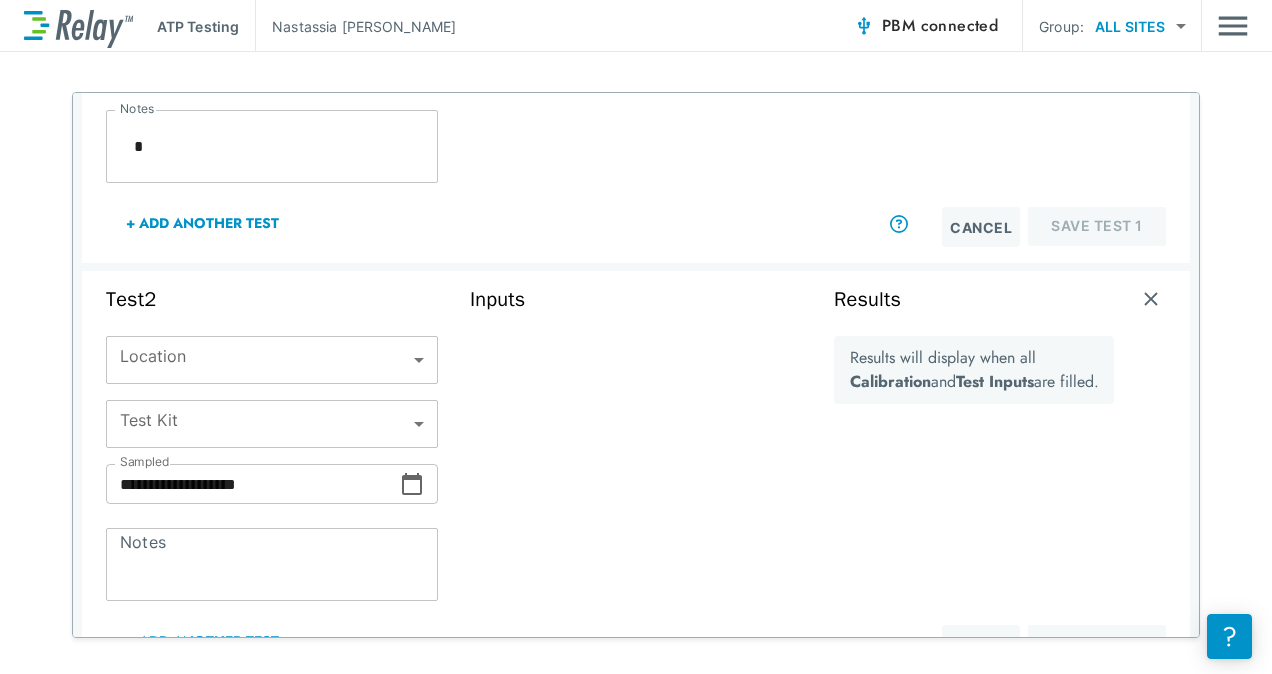 scroll, scrollTop: 448, scrollLeft: 0, axis: vertical 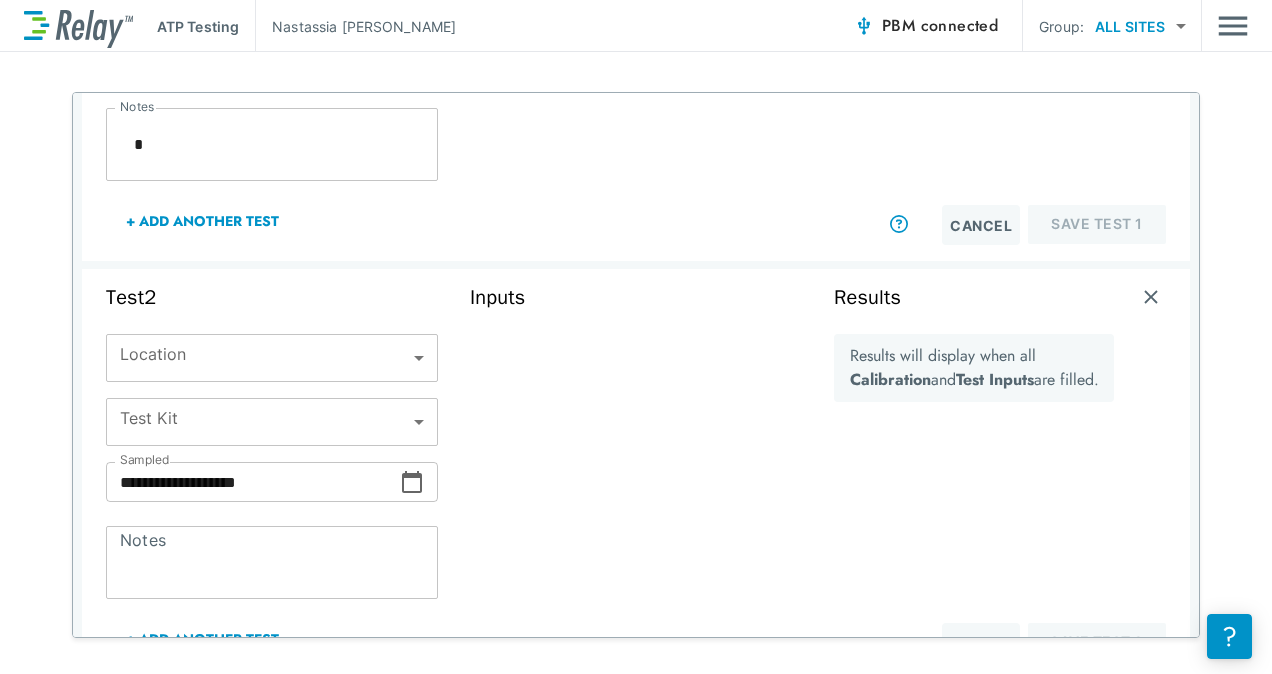 drag, startPoint x: 313, startPoint y: 388, endPoint x: 306, endPoint y: 358, distance: 30.805843 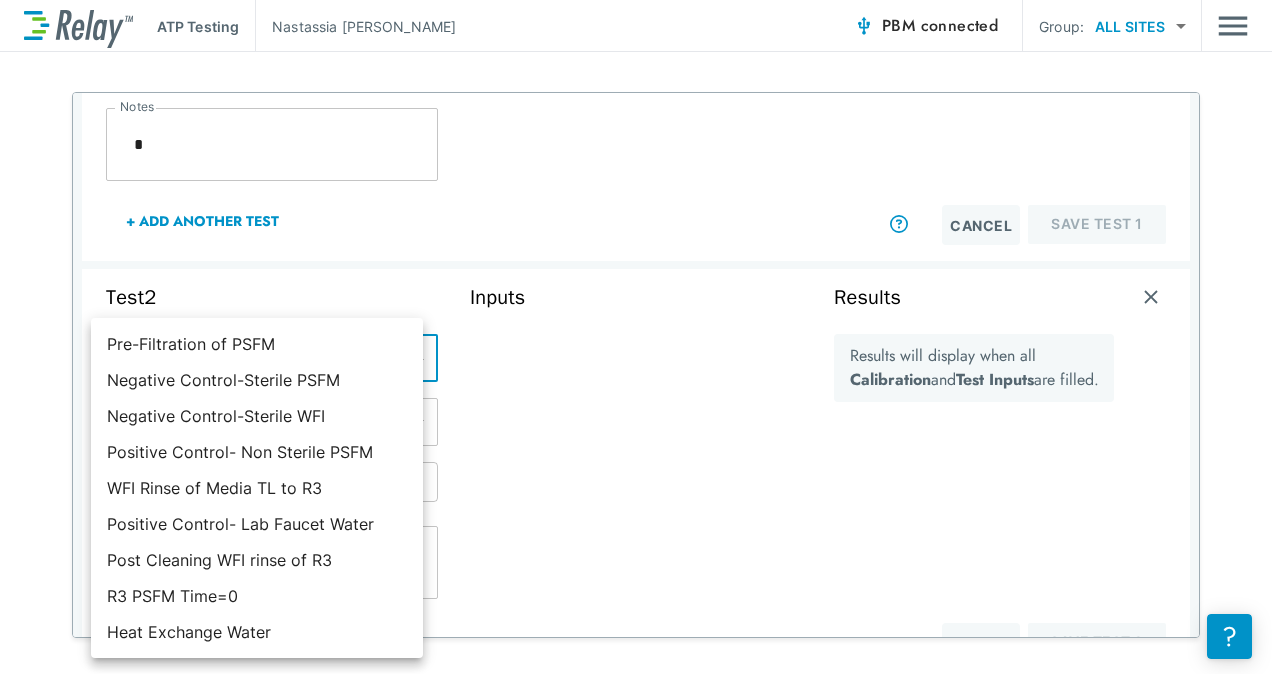 click on "**********" at bounding box center [636, 337] 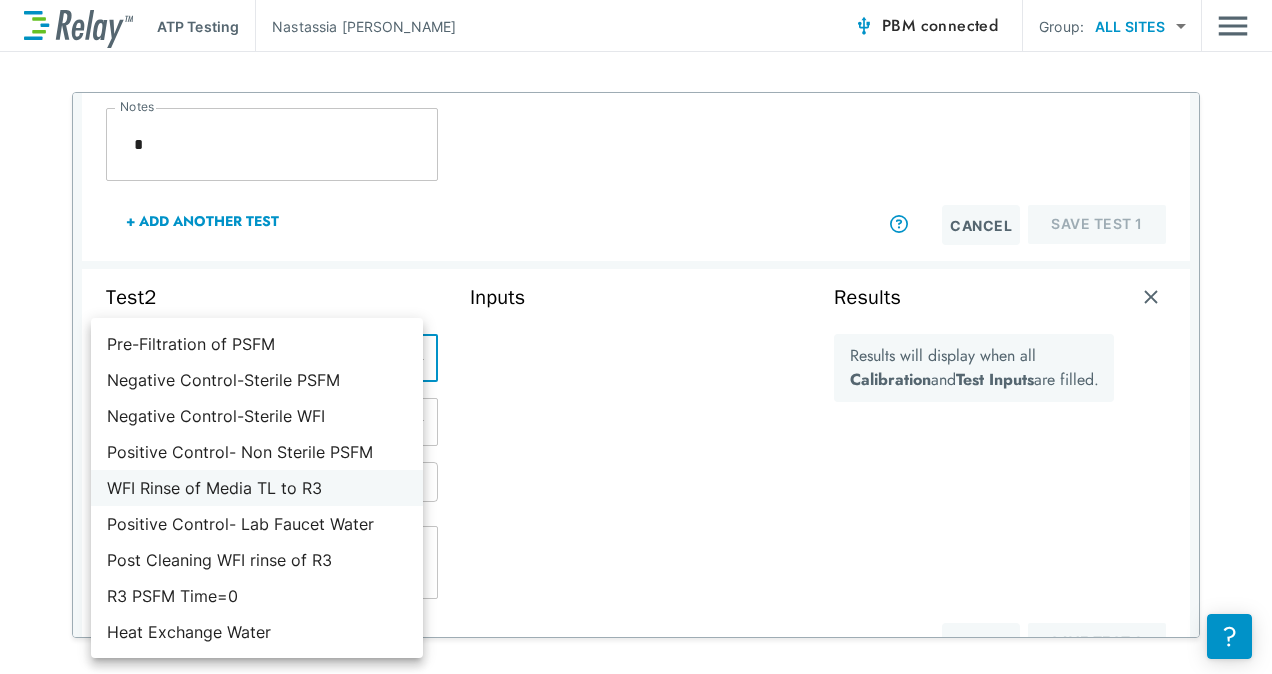 click on "WFI Rinse of Media TL to R3" at bounding box center [257, 488] 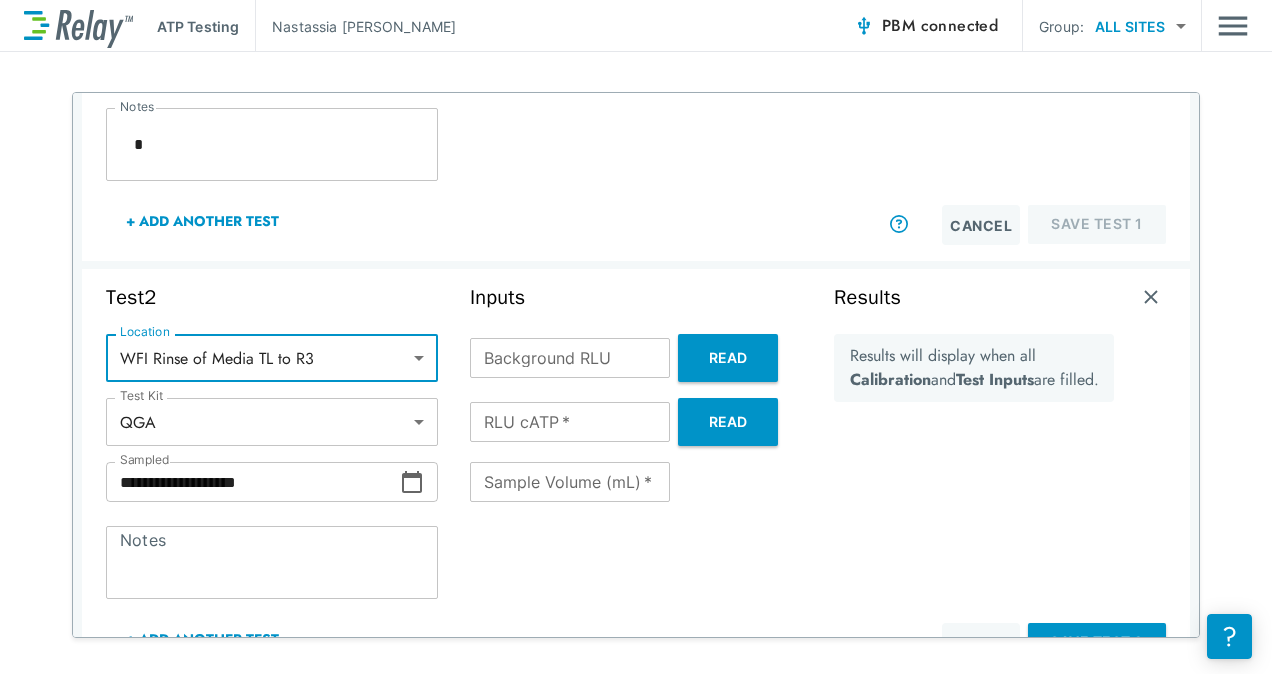 type on "*" 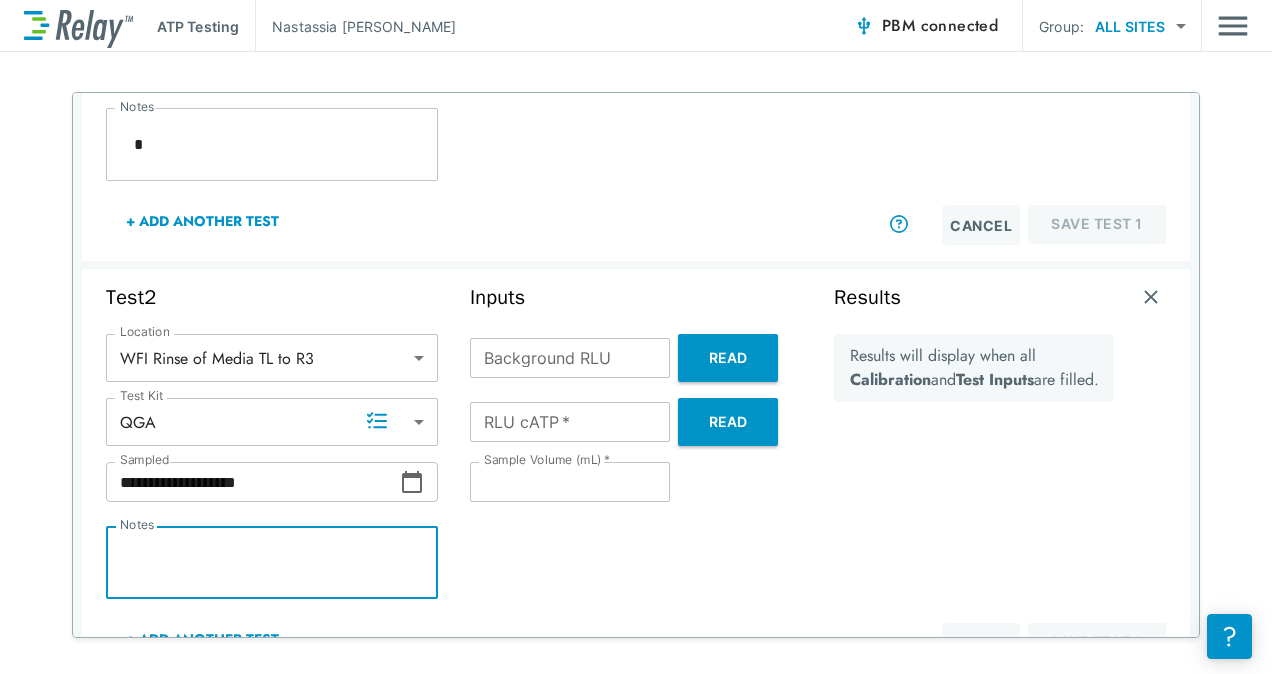 click on "Notes" at bounding box center (272, 563) 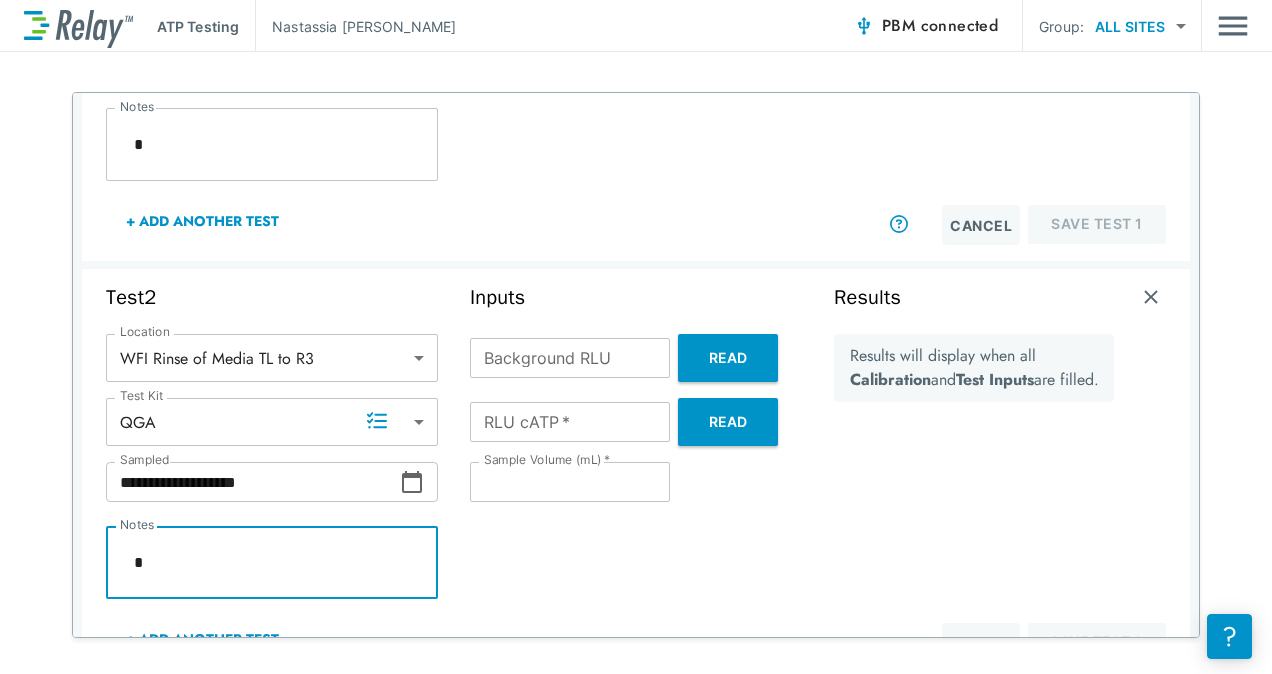 type on "*" 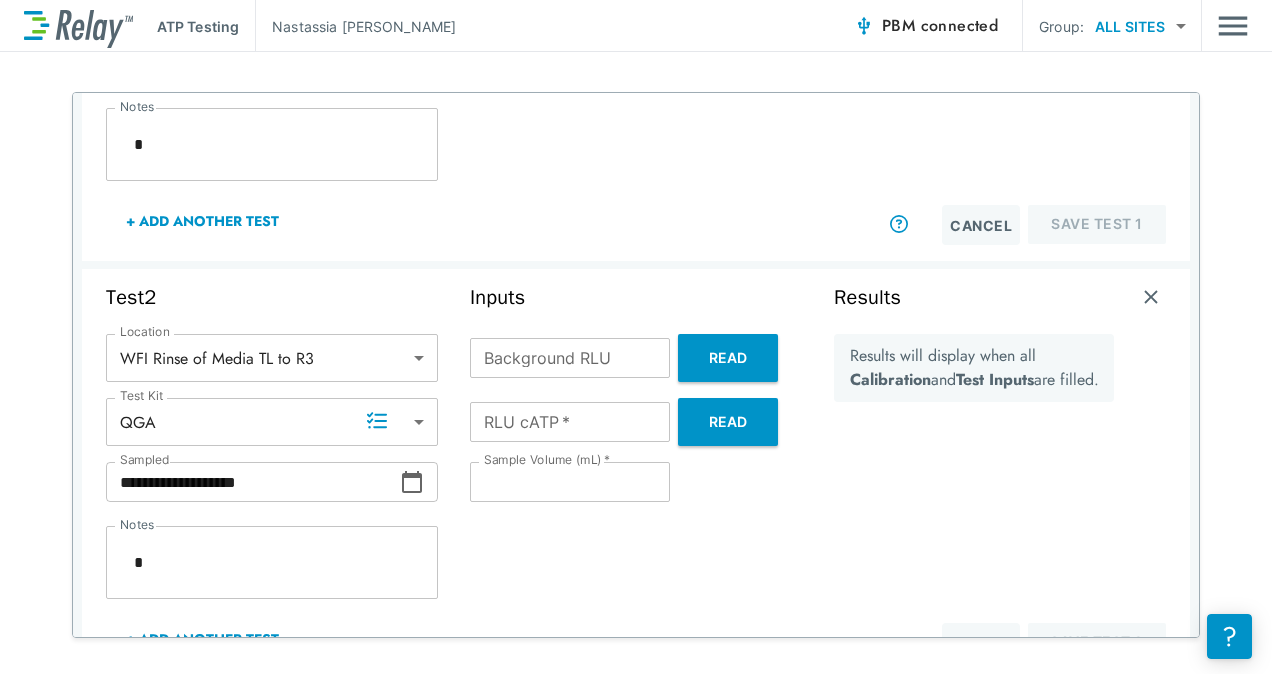 click on "Results will display when all  Calibration  and  Test Inputs  are filled." at bounding box center [974, 368] 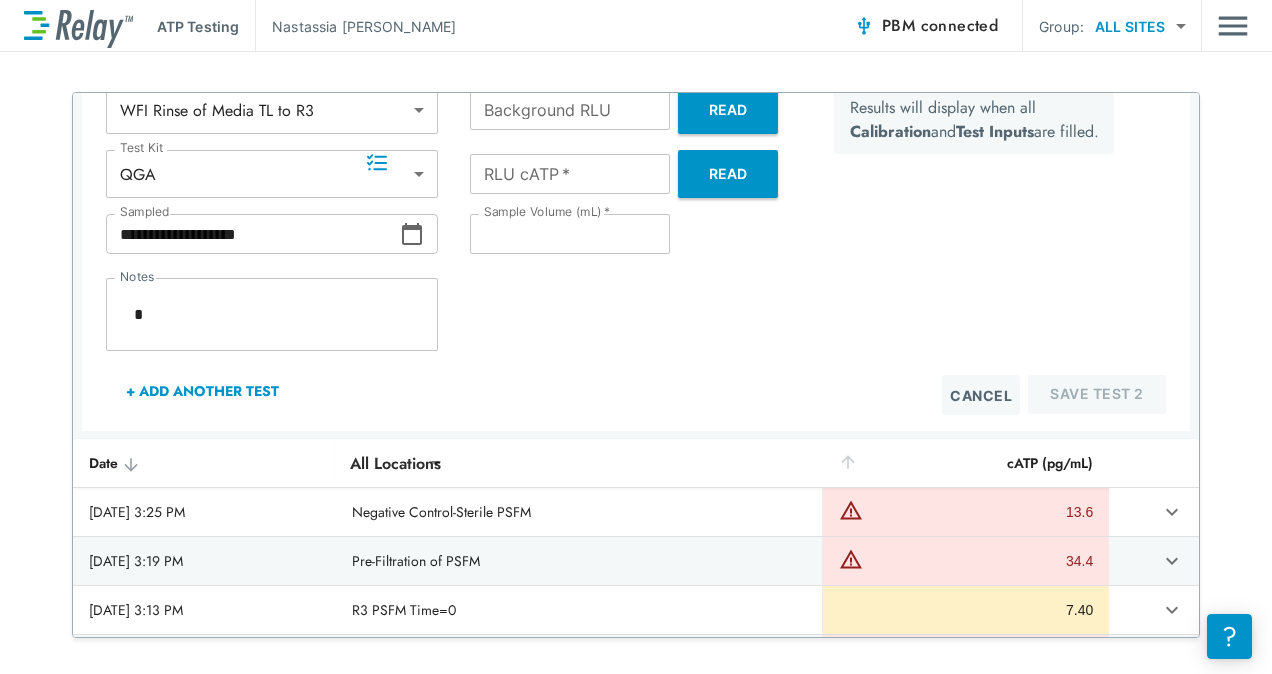 scroll, scrollTop: 708, scrollLeft: 0, axis: vertical 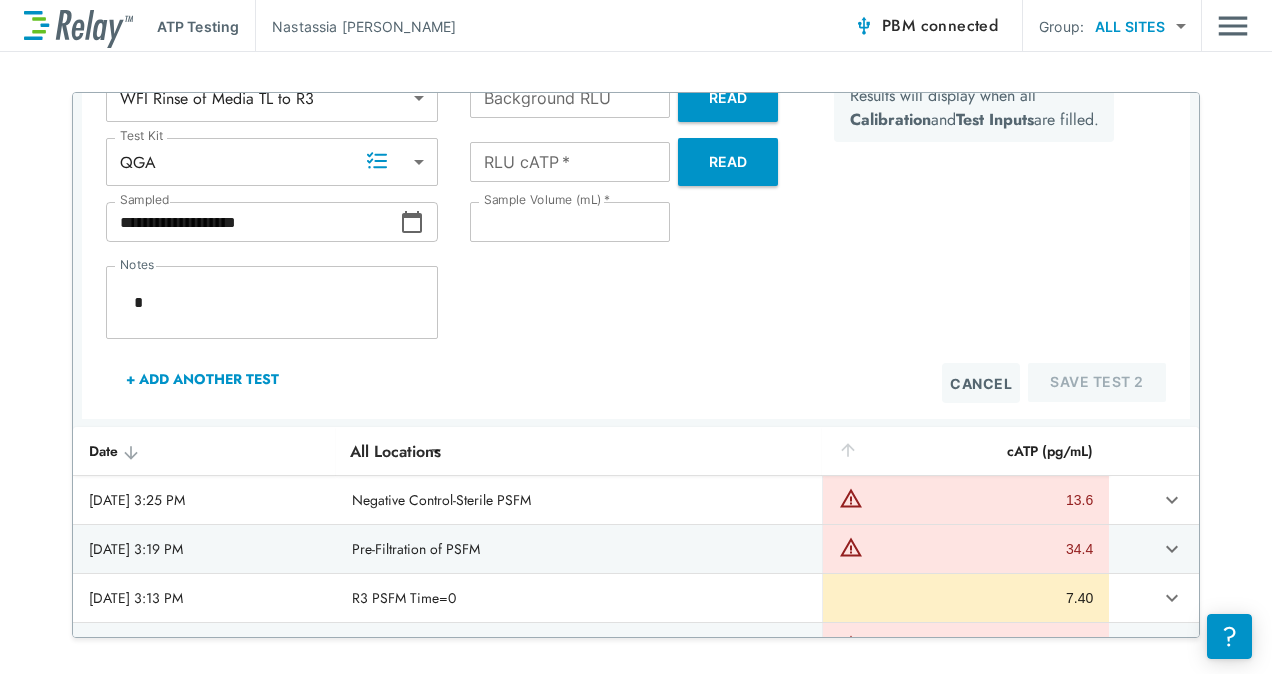 click on "+ Add Another Test" at bounding box center (202, 379) 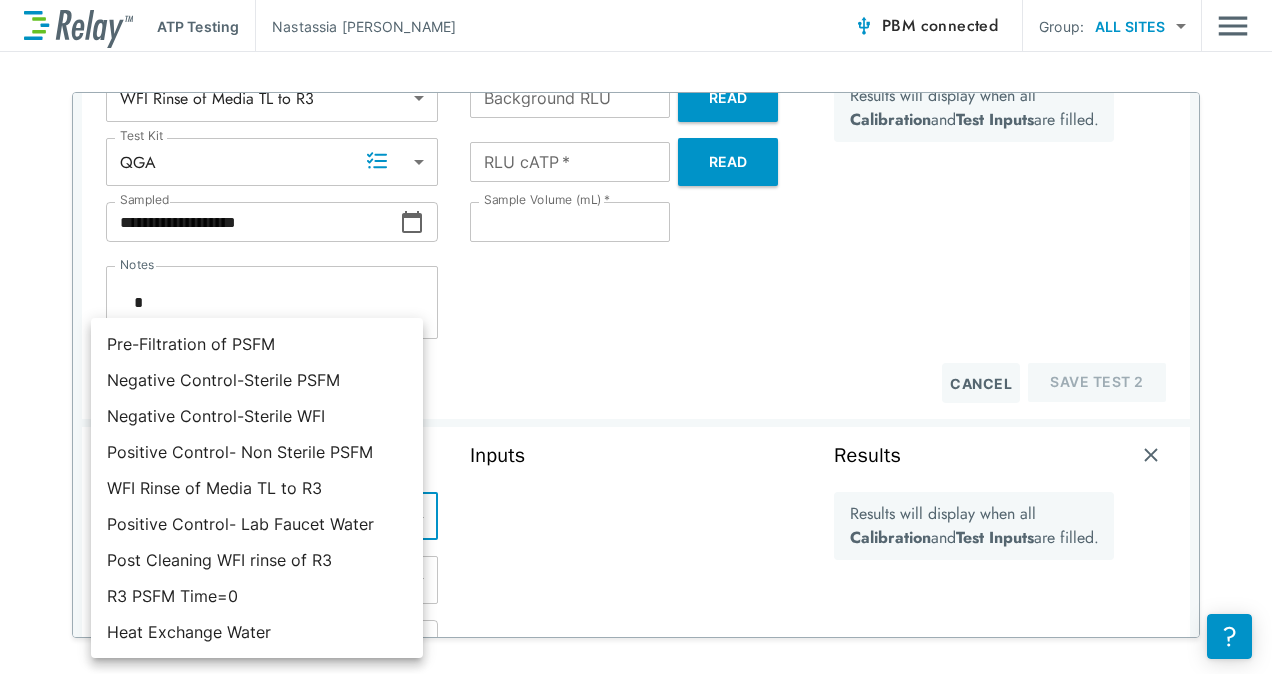 click on "**********" at bounding box center [636, 337] 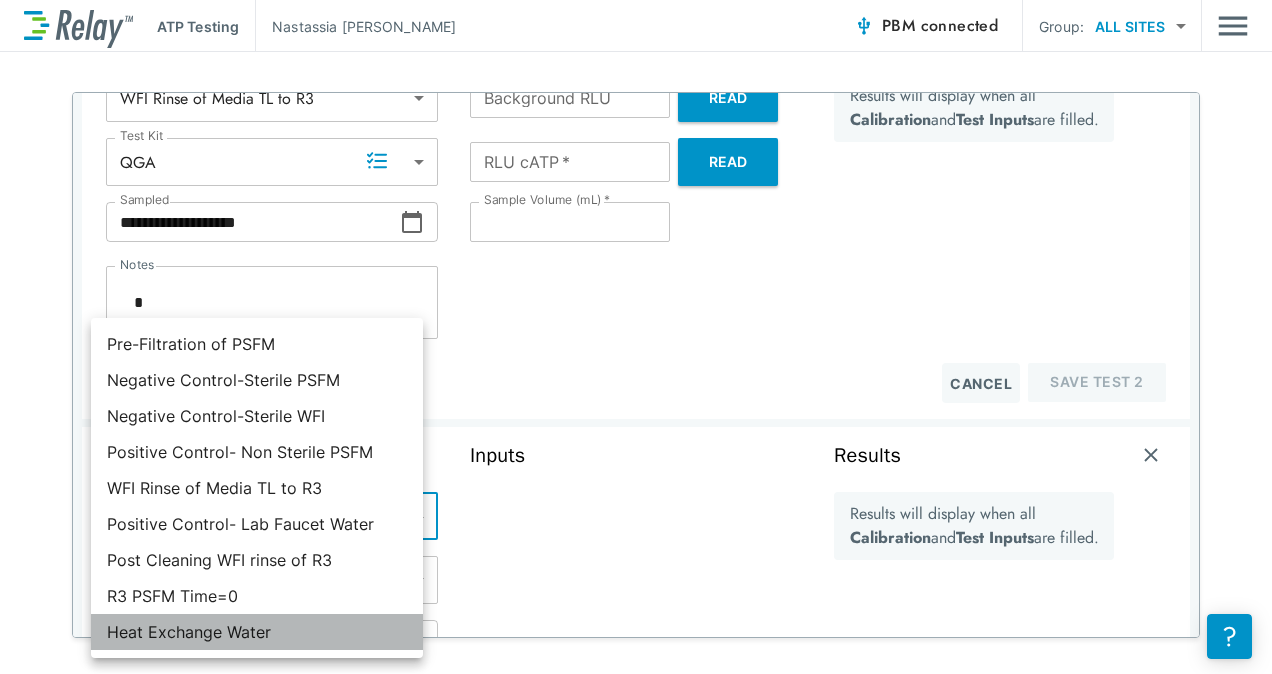 click on "Heat Exchange Water" at bounding box center [257, 632] 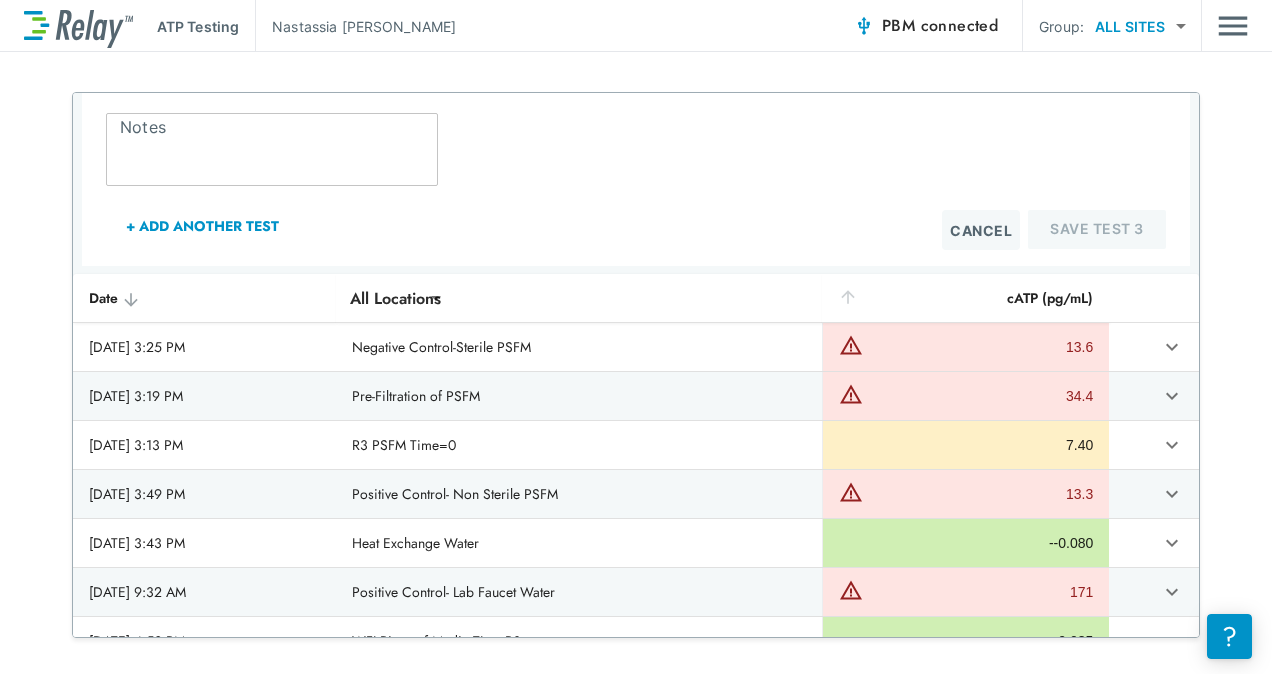 scroll, scrollTop: 1115, scrollLeft: 0, axis: vertical 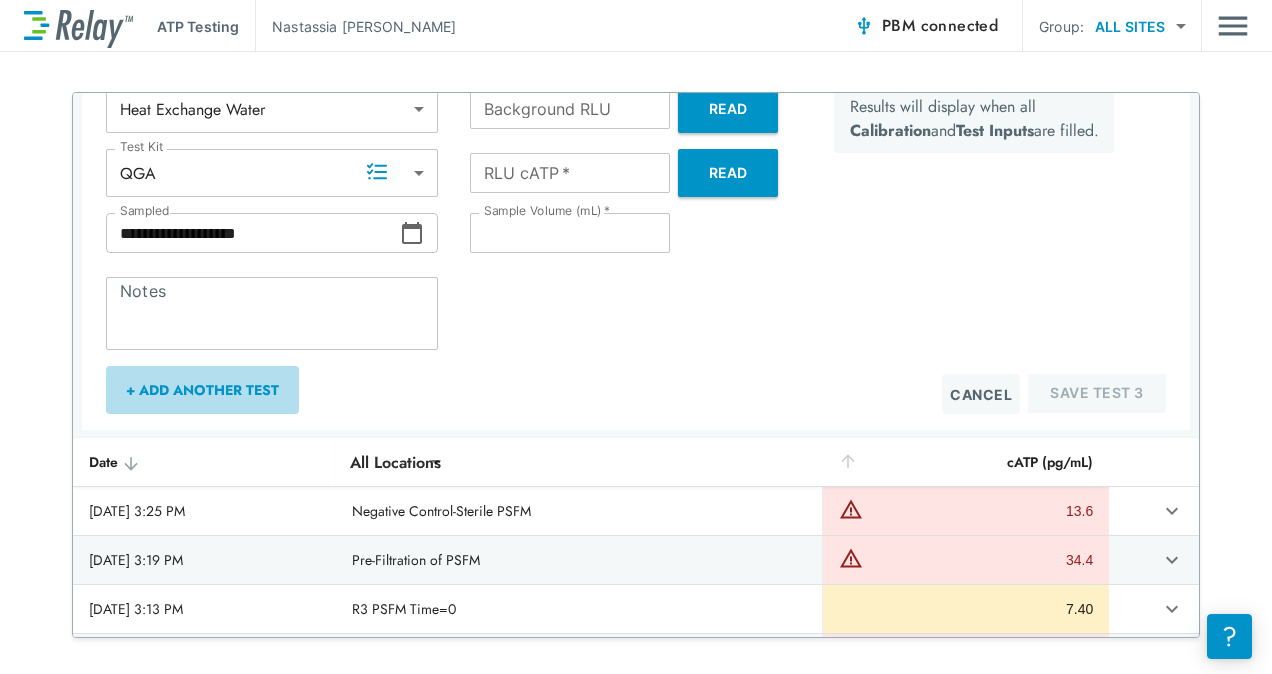 click on "+ Add Another Test" at bounding box center [202, 390] 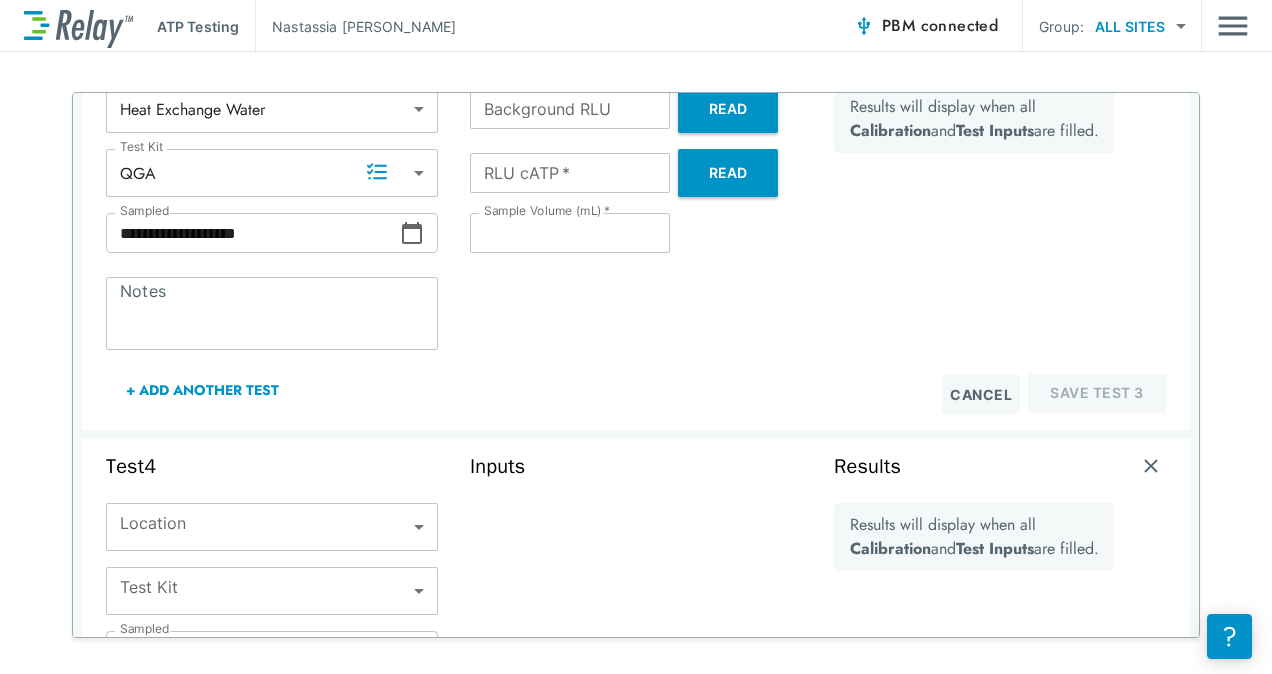 click on "**********" at bounding box center (636, 337) 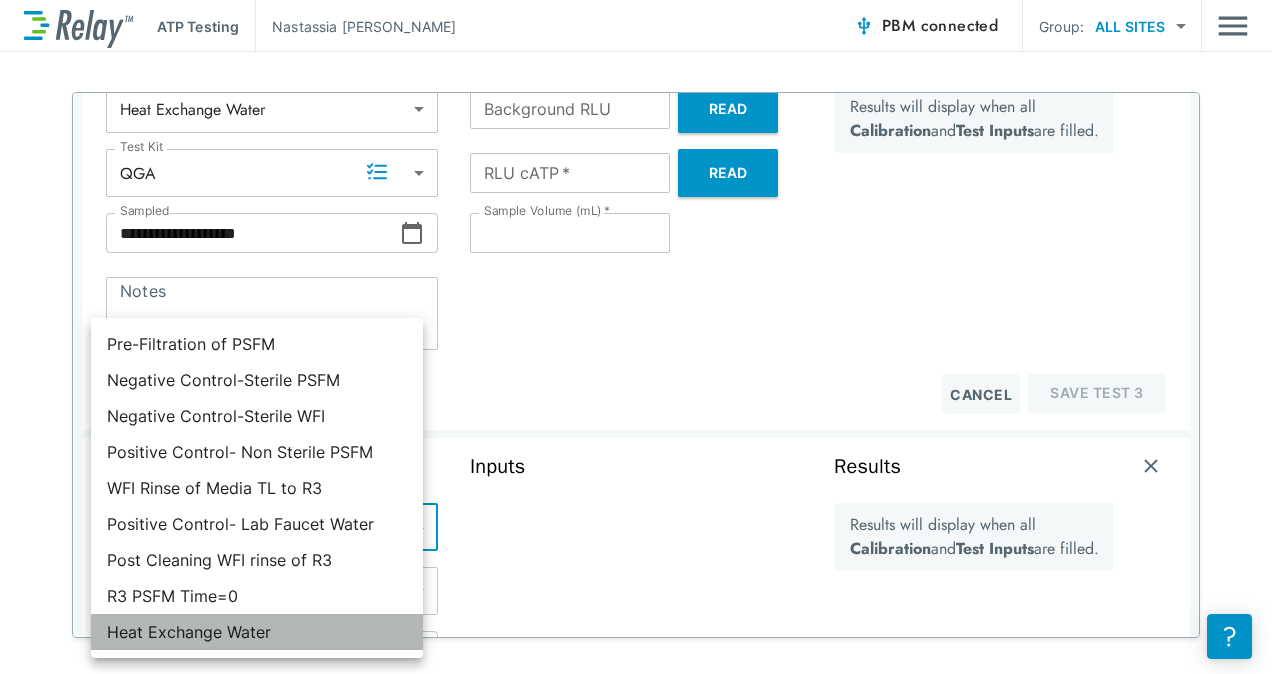 click on "Heat Exchange Water" at bounding box center [257, 632] 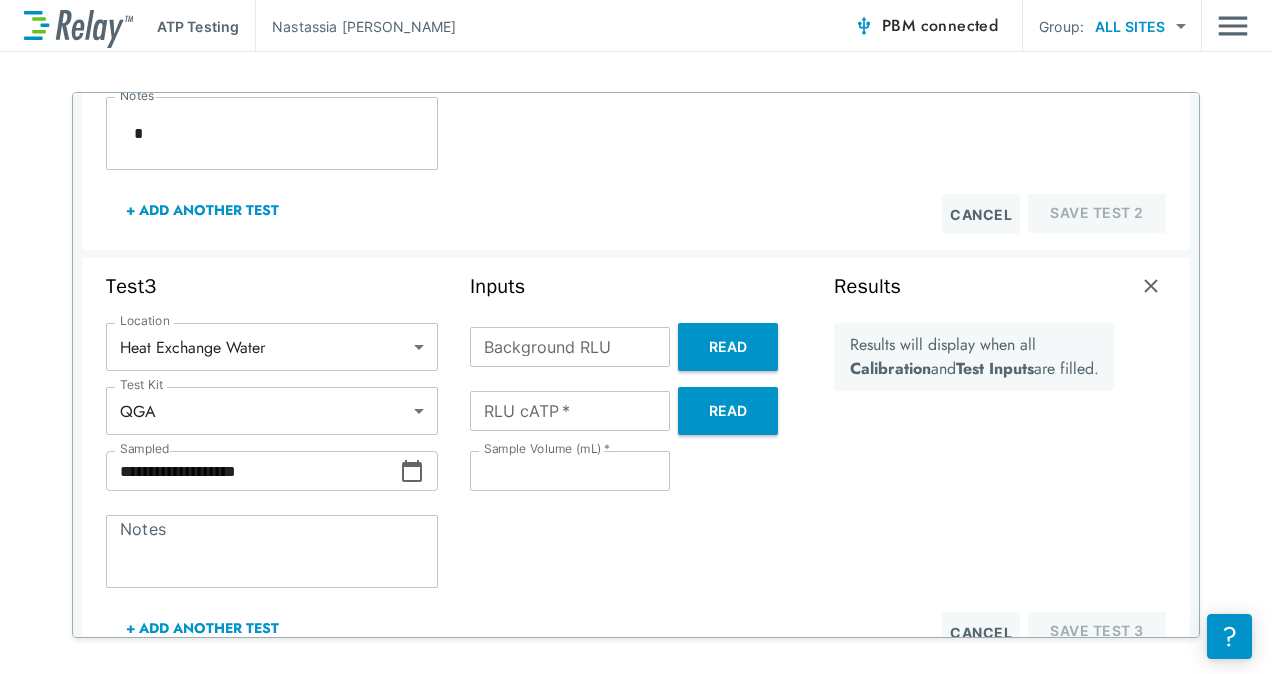 scroll, scrollTop: 912, scrollLeft: 0, axis: vertical 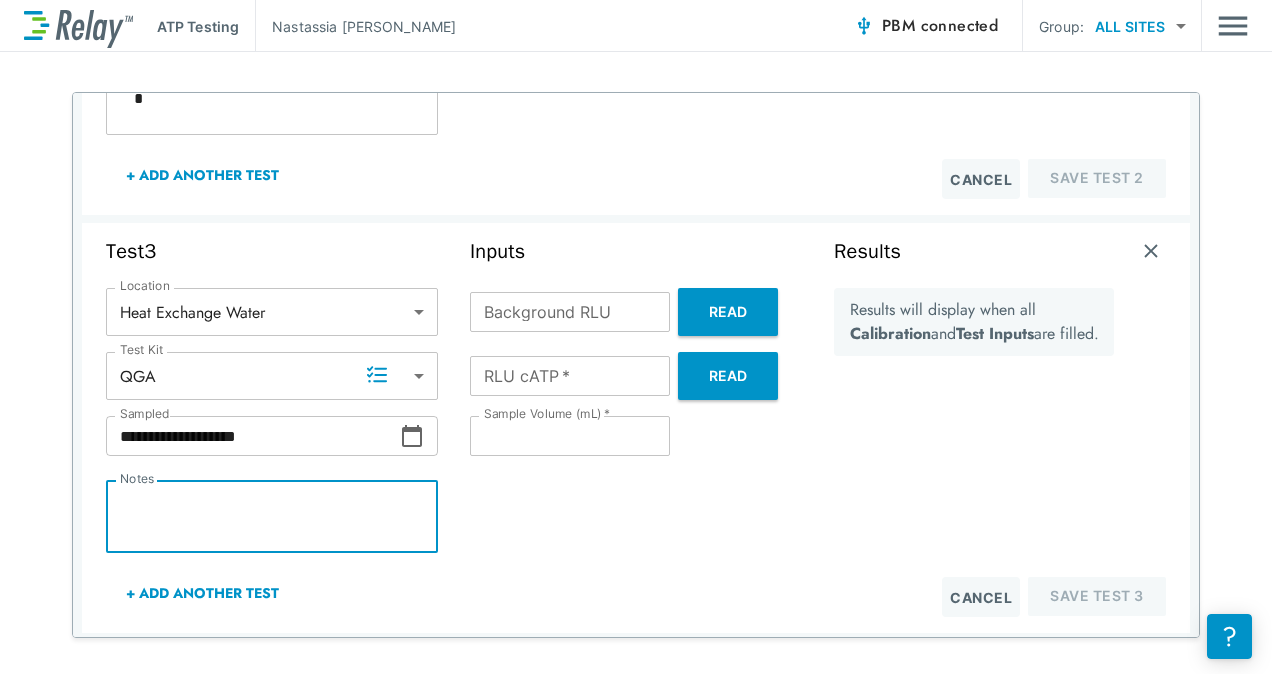 click on "Notes" at bounding box center (272, 517) 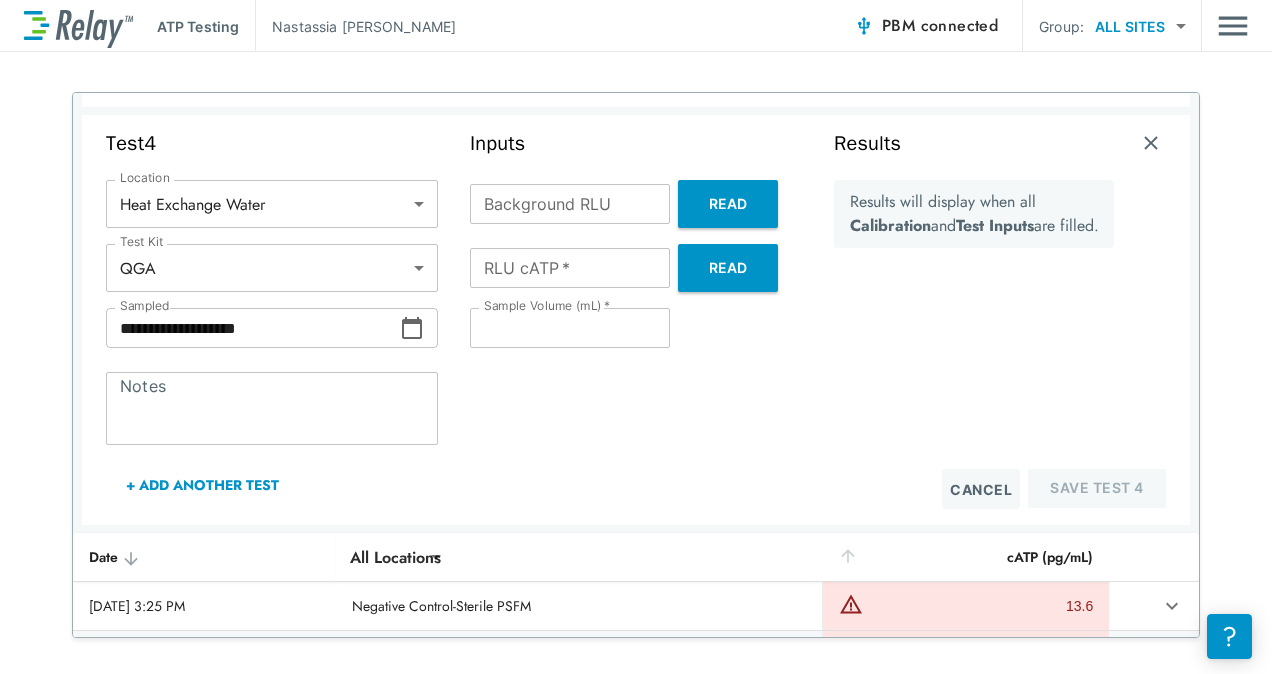 scroll, scrollTop: 1469, scrollLeft: 0, axis: vertical 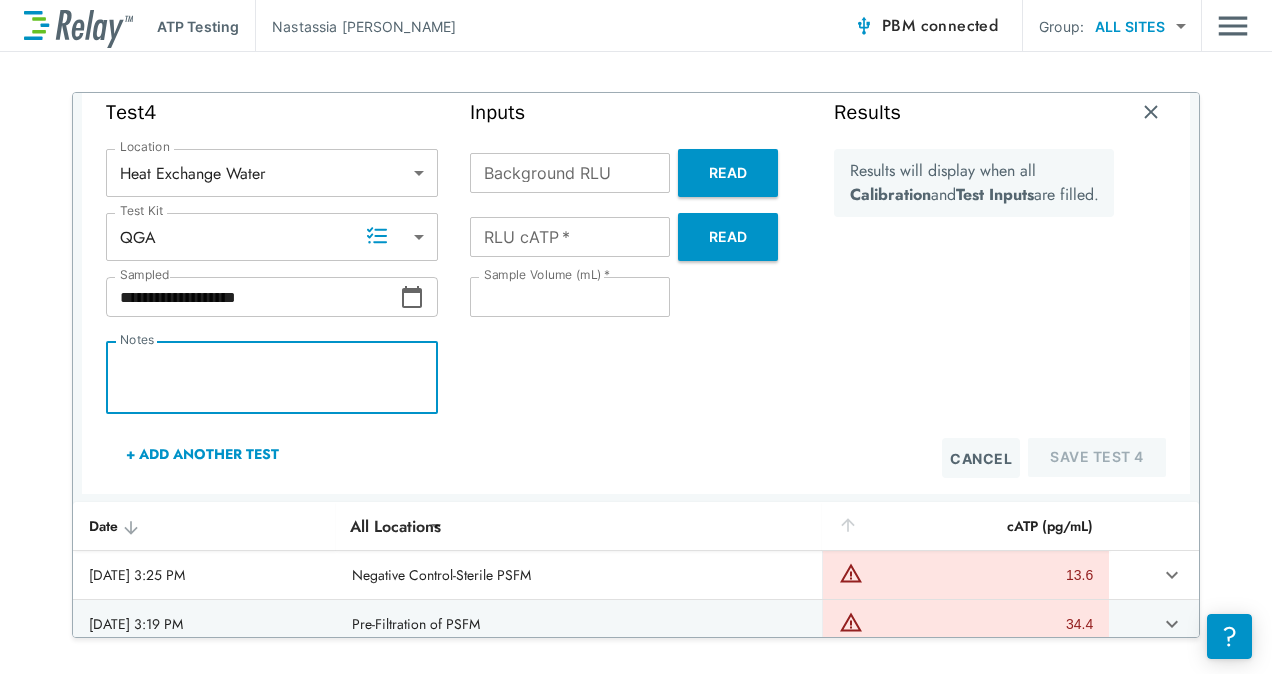 click on "Notes" at bounding box center [272, 378] 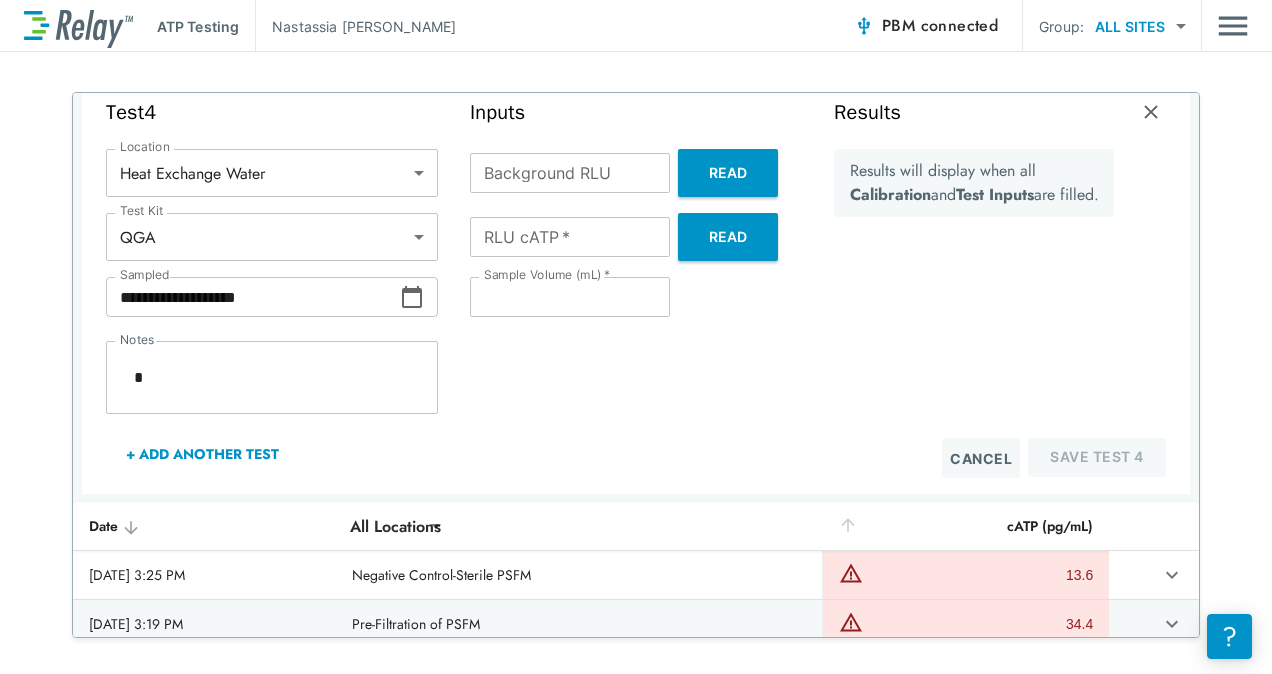 scroll, scrollTop: 0, scrollLeft: 0, axis: both 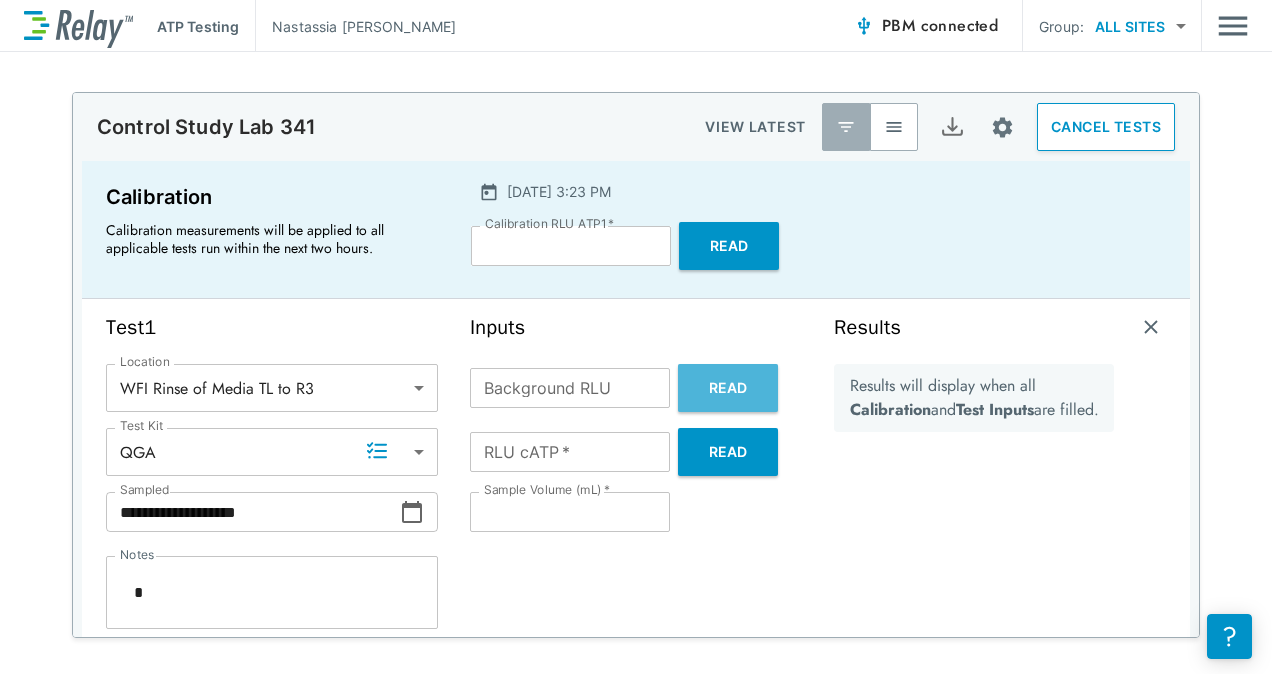 click on "Read" at bounding box center [728, 388] 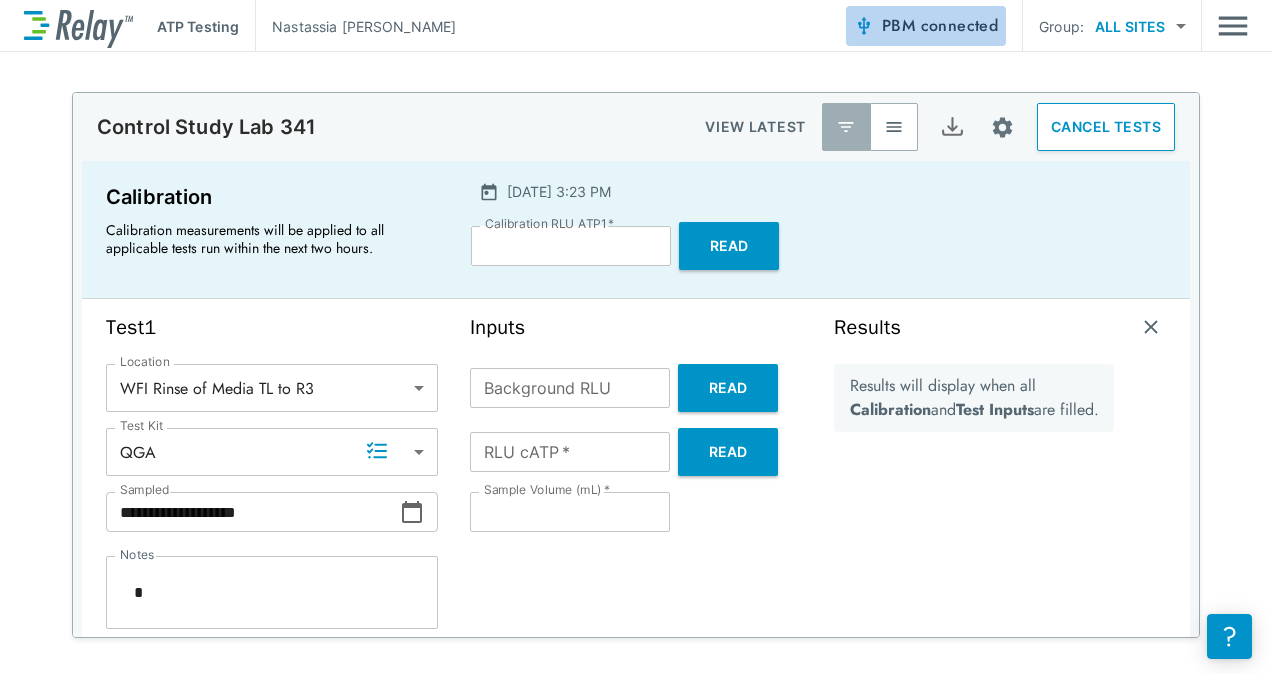click on "connected" at bounding box center (960, 25) 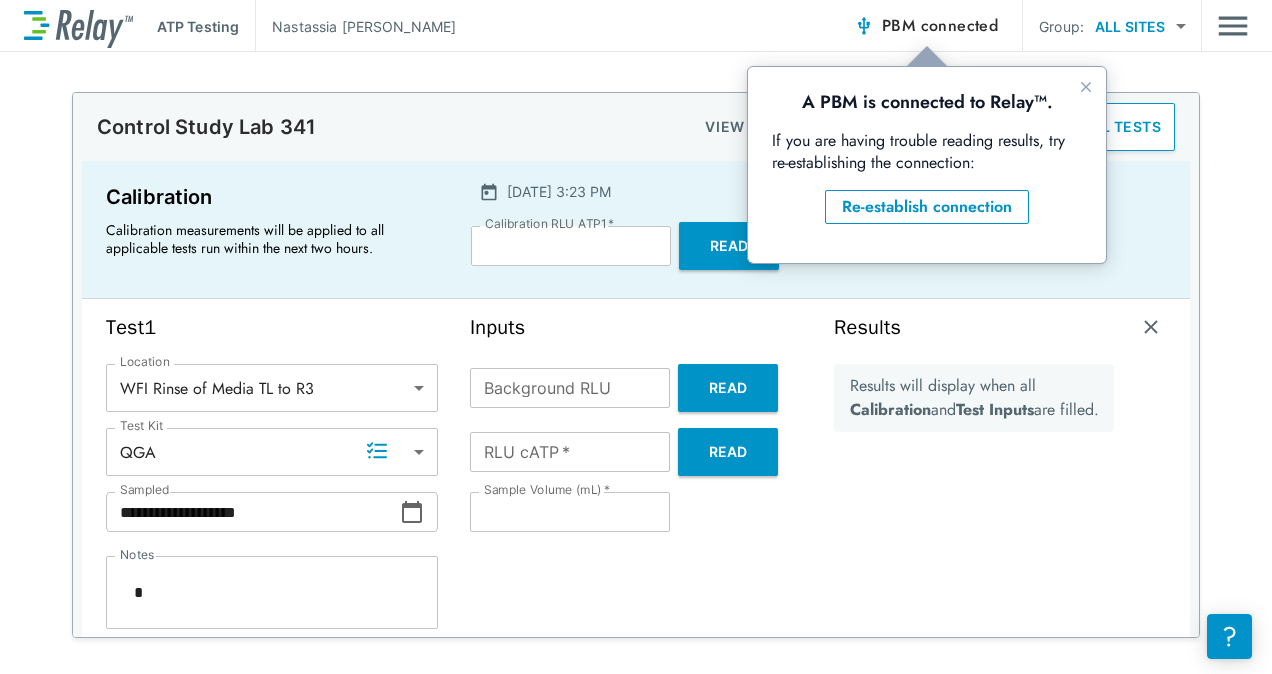 scroll, scrollTop: 0, scrollLeft: 0, axis: both 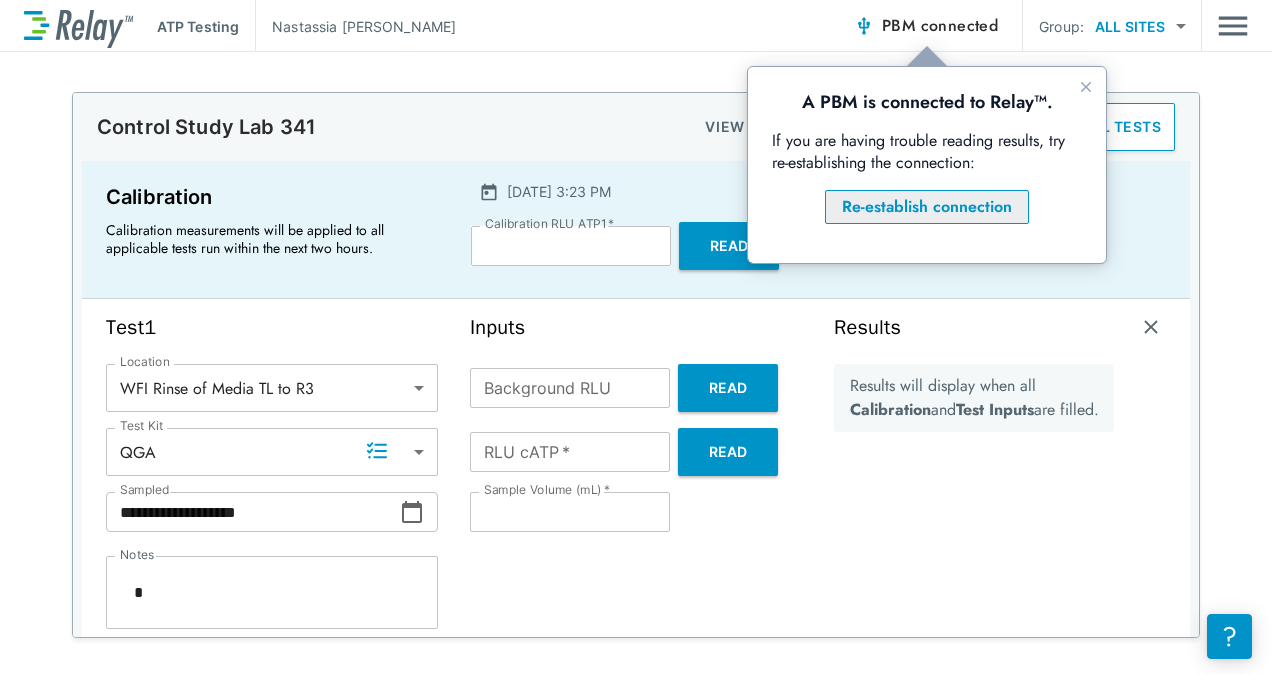 click on "Re-establish connection" at bounding box center (927, 207) 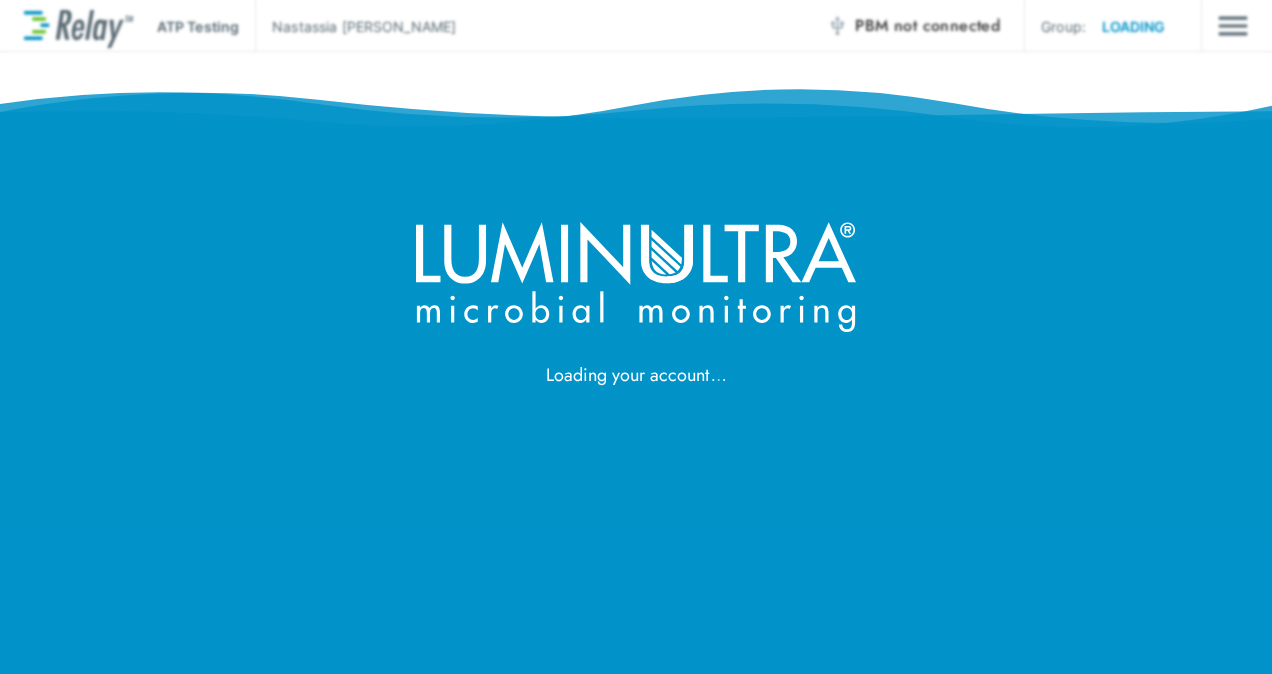 scroll, scrollTop: 0, scrollLeft: 0, axis: both 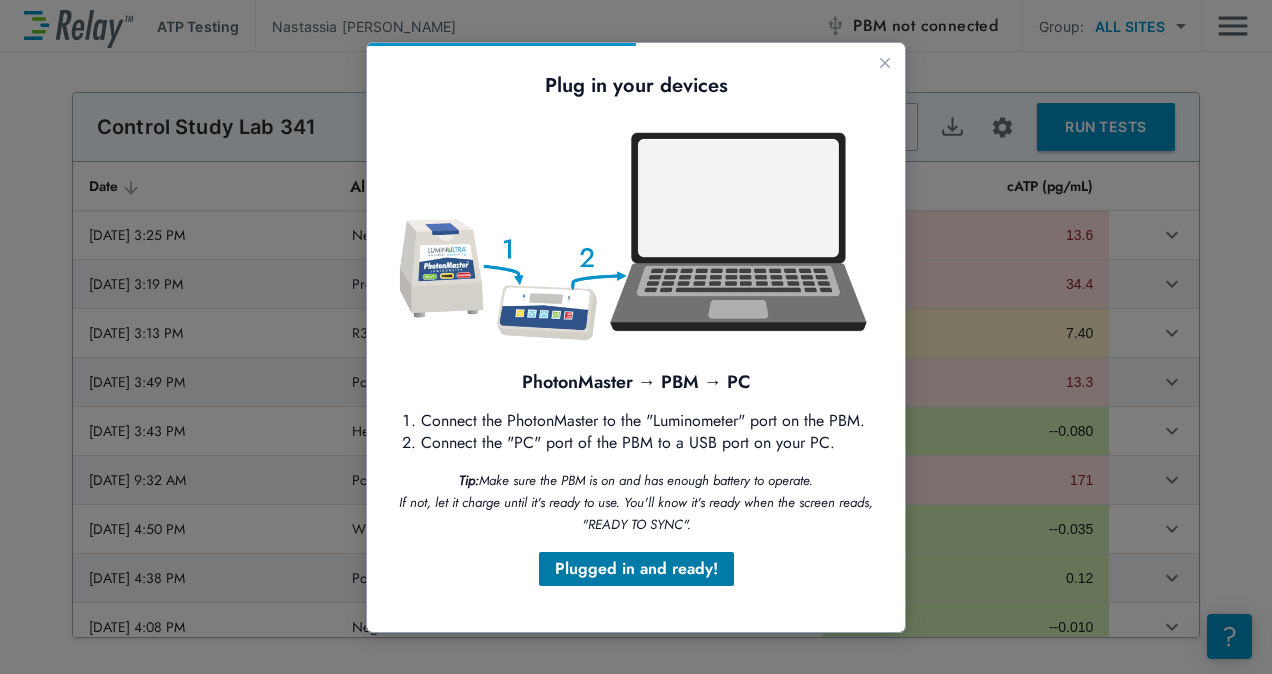 click on "Plugged in and ready!" at bounding box center (636, 569) 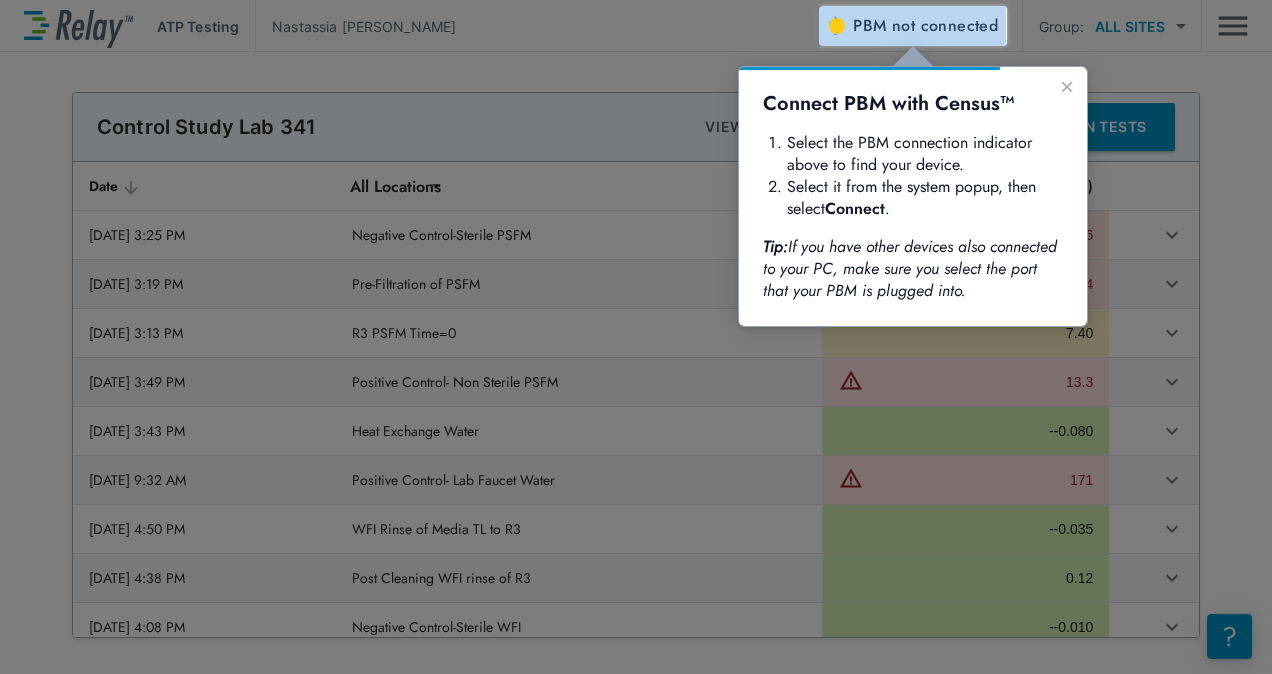 click on "not connected" at bounding box center (945, 25) 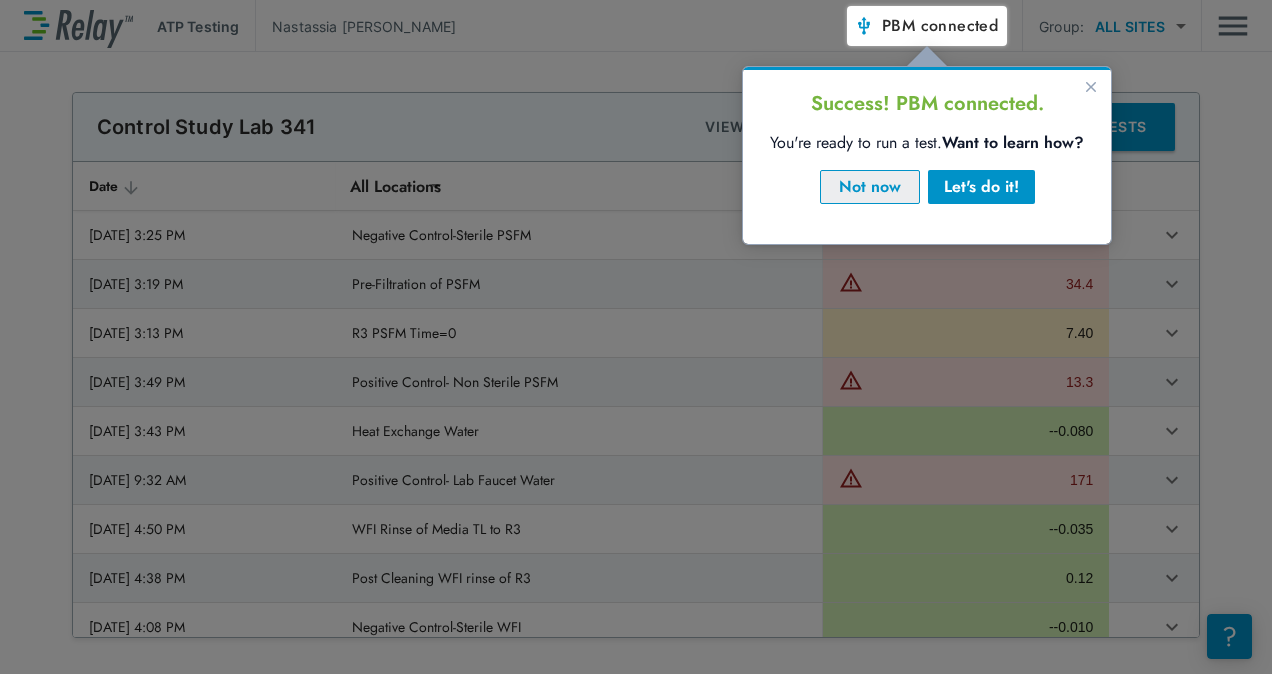 click on "Not now" at bounding box center [870, 187] 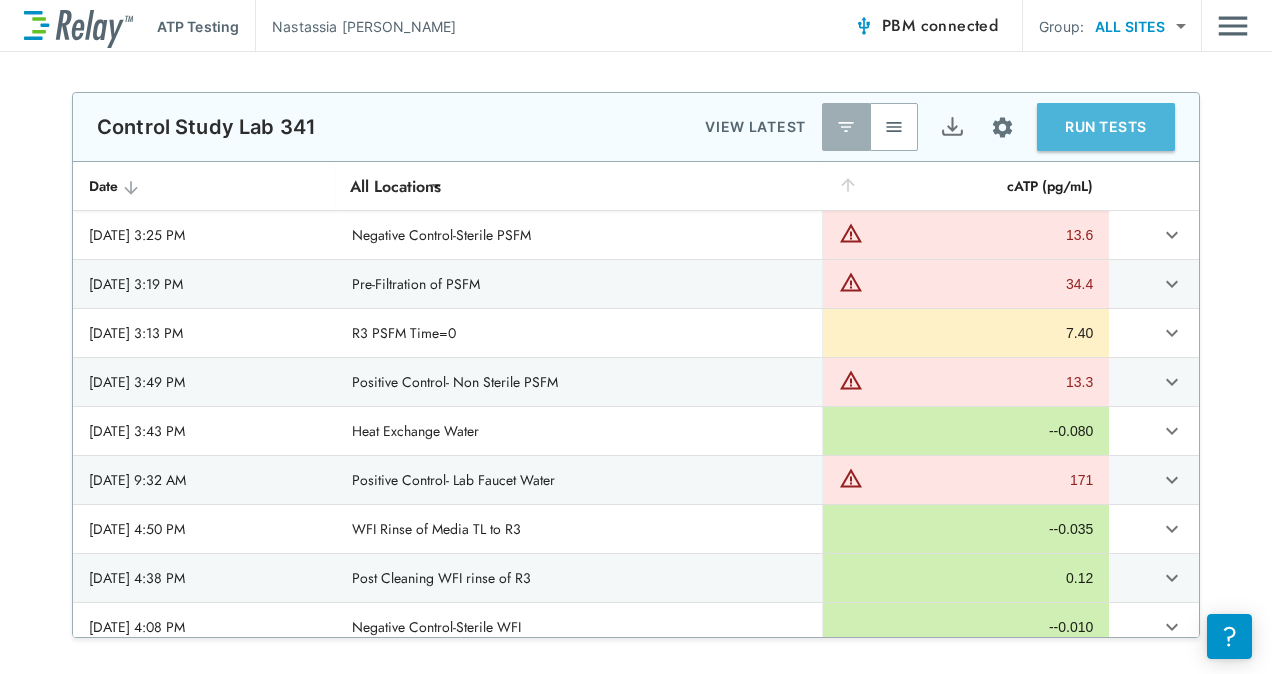 click on "RUN TESTS" at bounding box center (1106, 127) 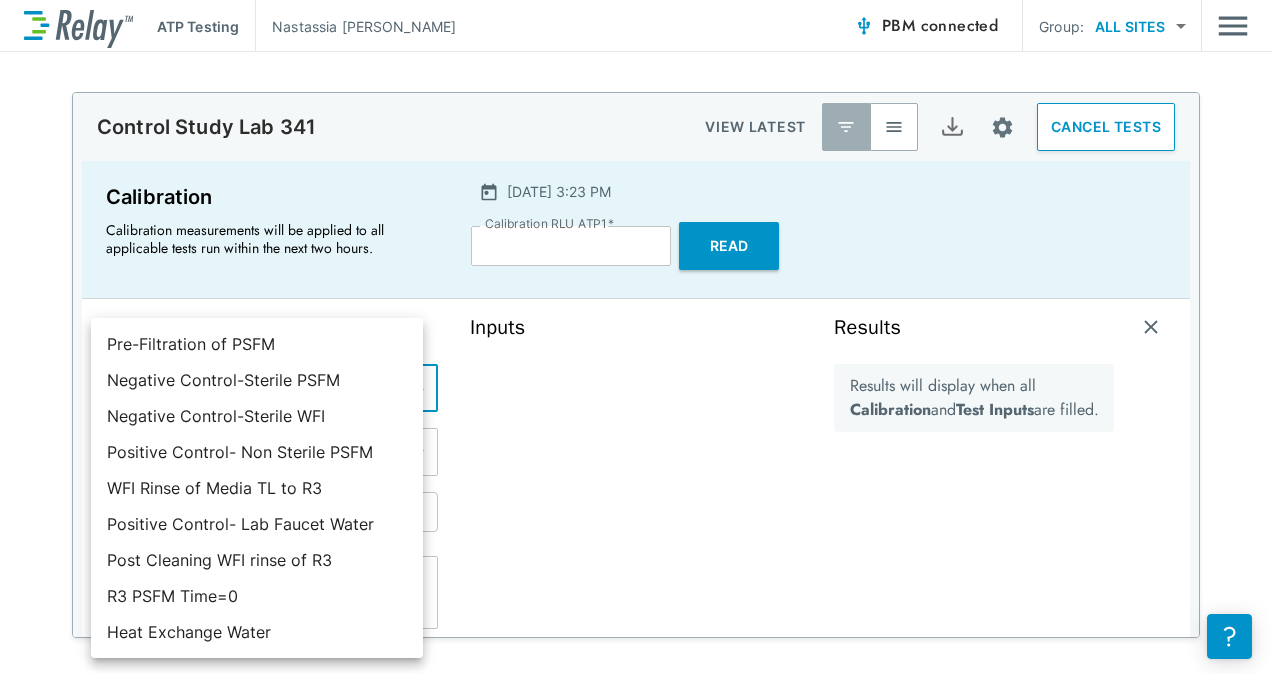 click on "**********" at bounding box center [636, 337] 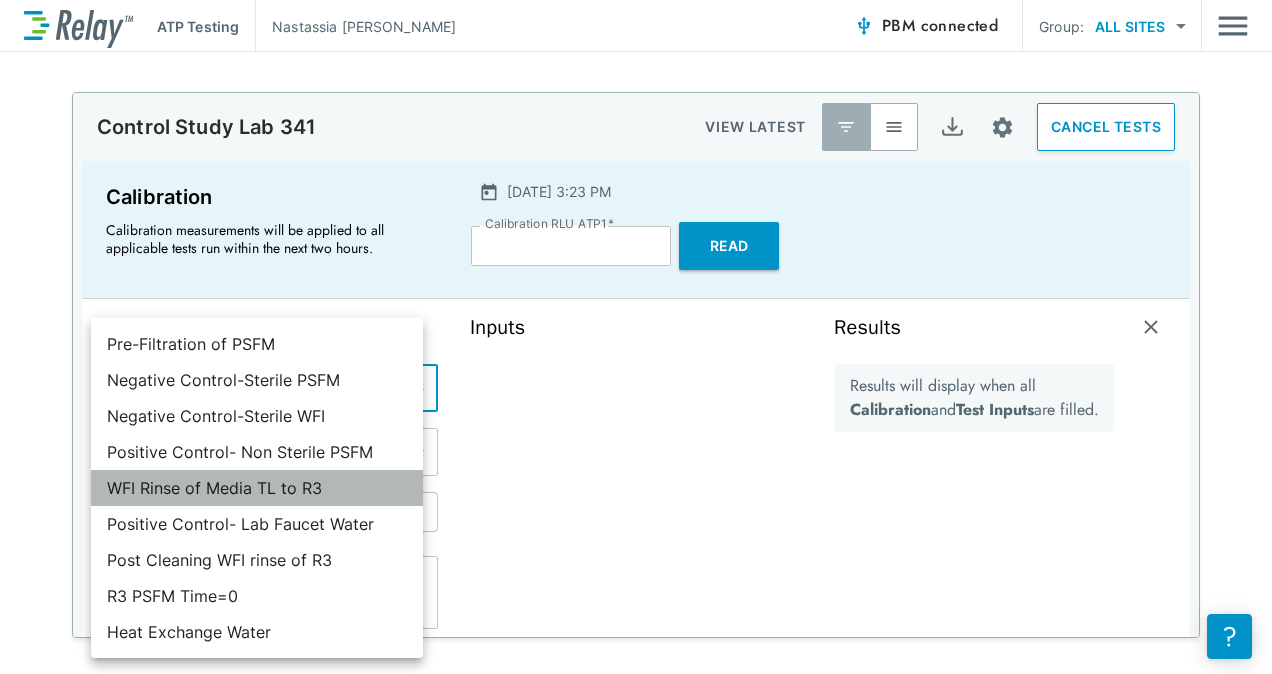 click on "WFI Rinse of Media TL to R3" at bounding box center [257, 488] 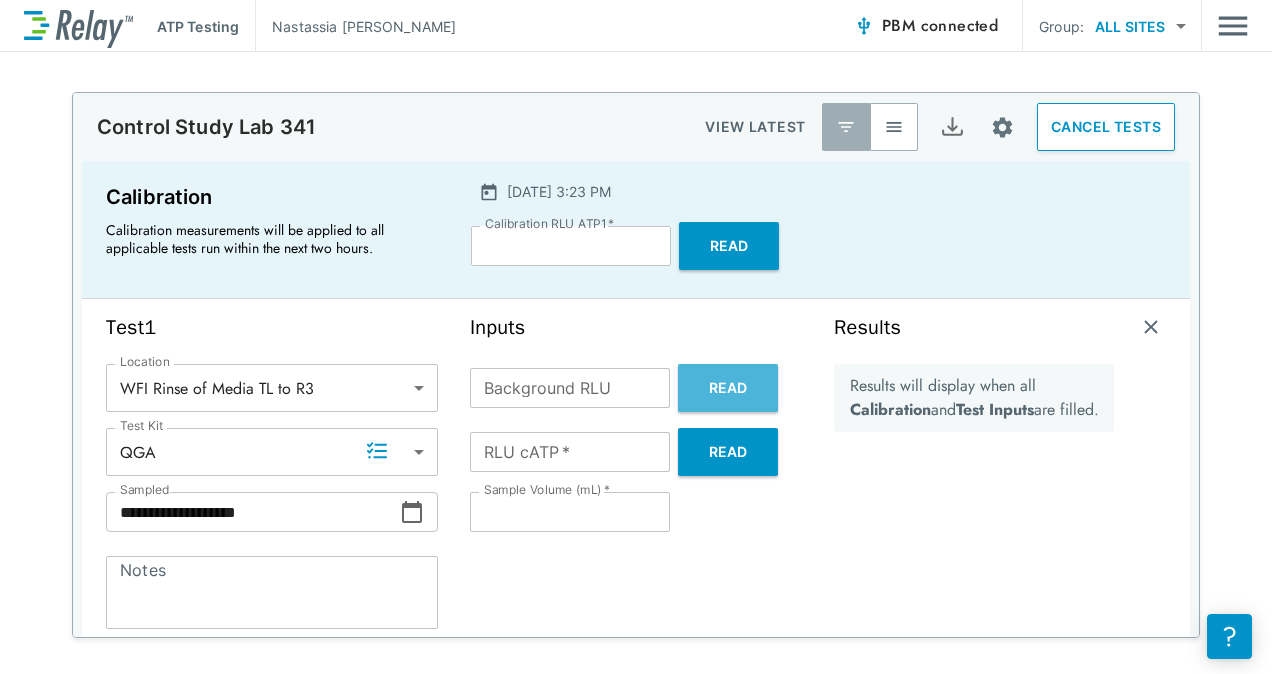 click on "Read" at bounding box center (728, 388) 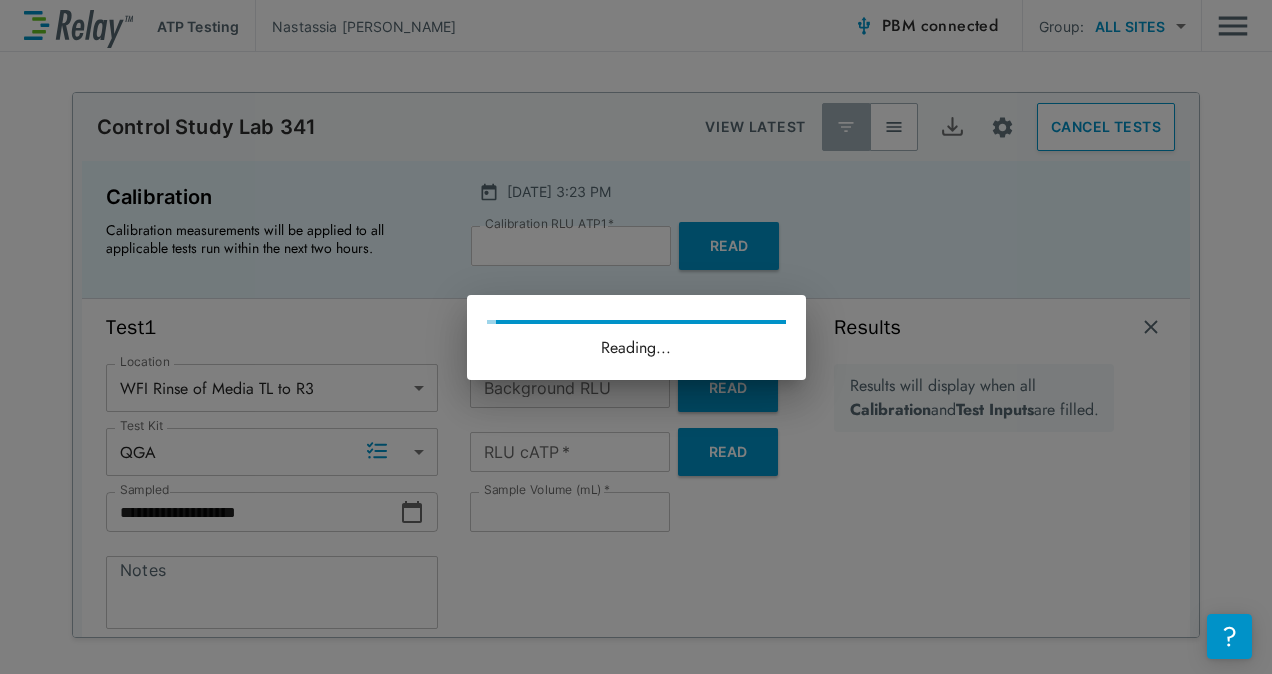 type on "**" 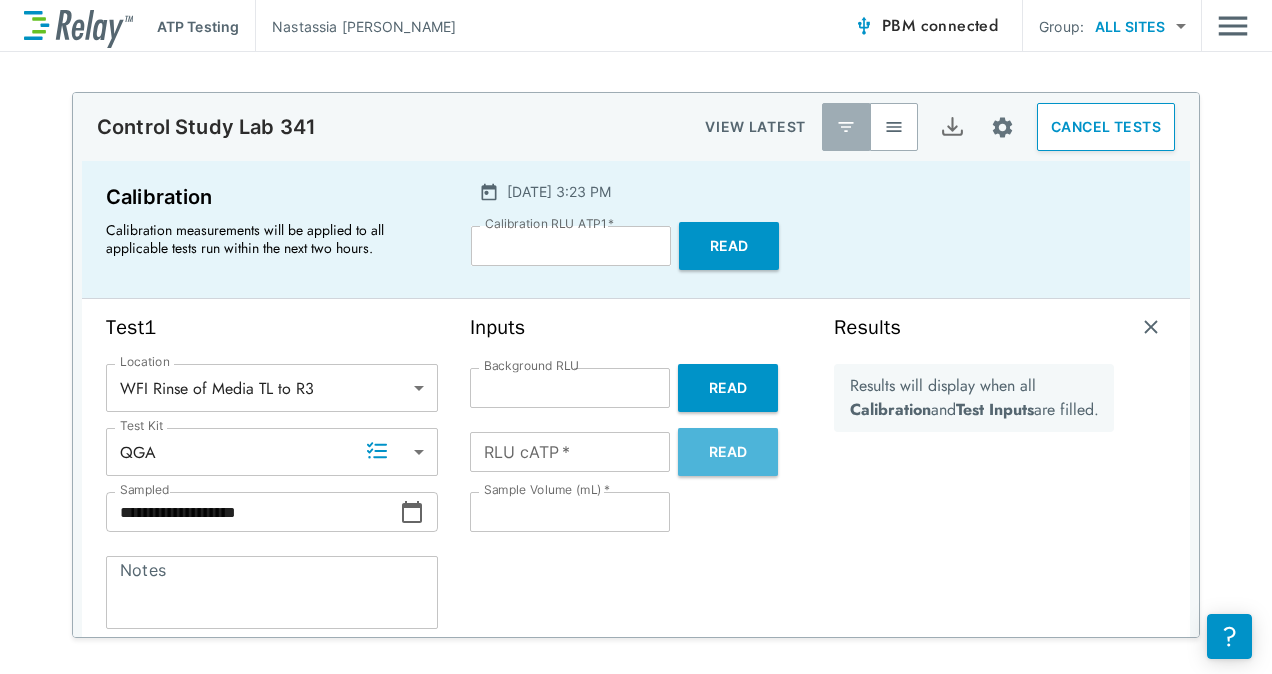 click on "Read" at bounding box center (728, 452) 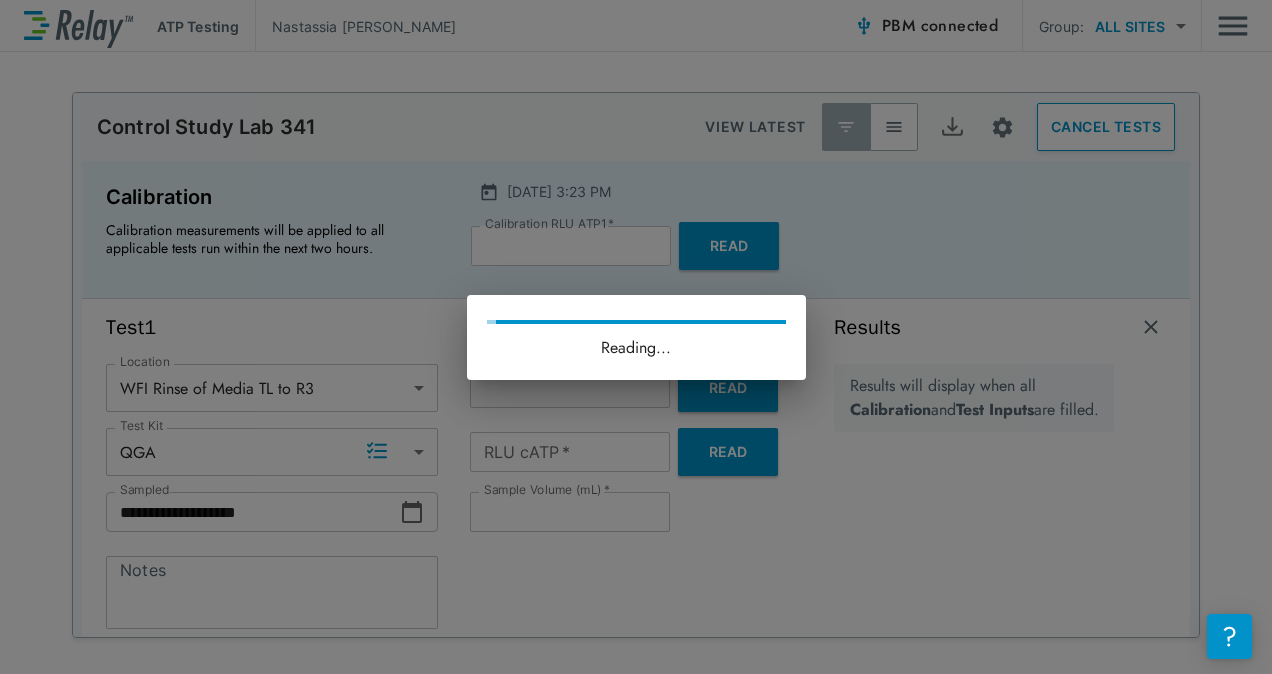 type on "*" 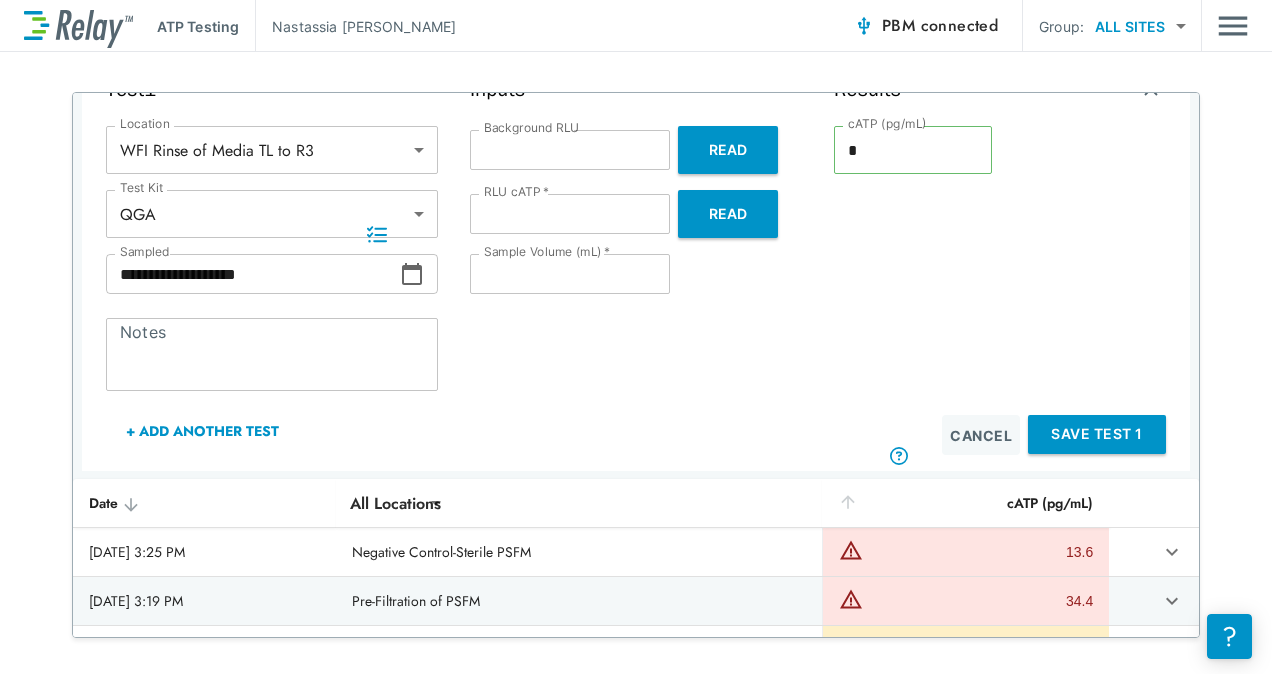 scroll, scrollTop: 188, scrollLeft: 0, axis: vertical 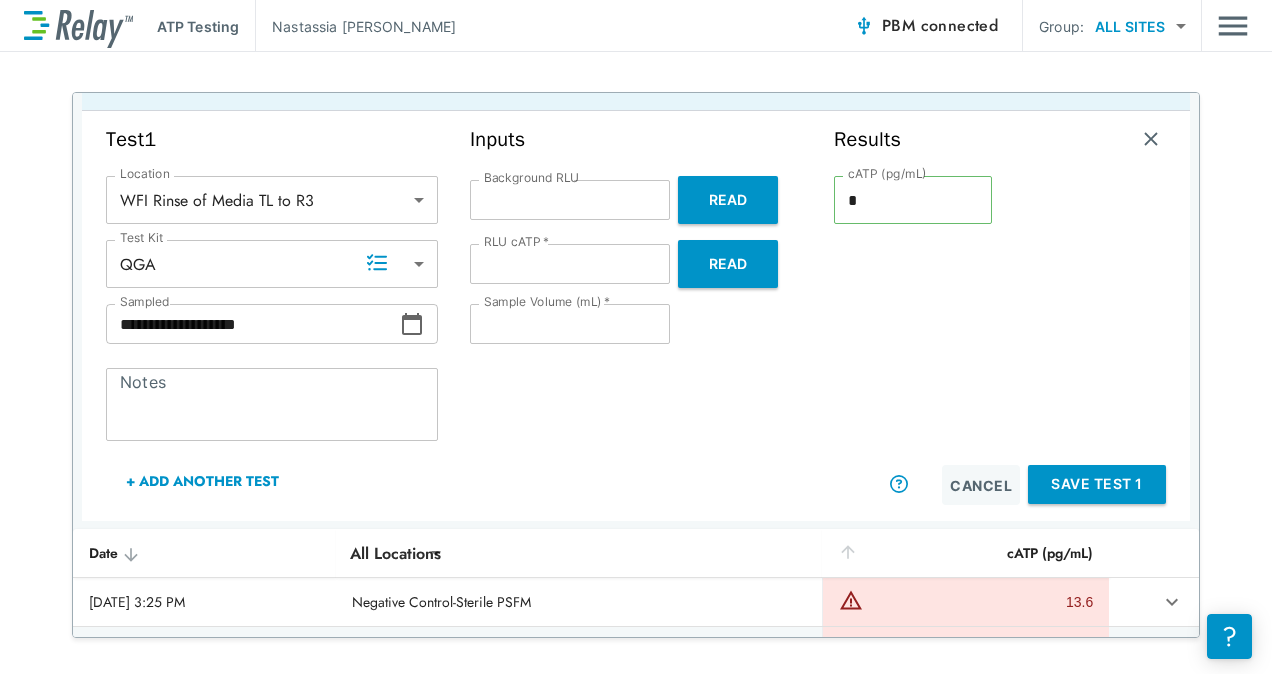 click on "Save Test 1" at bounding box center [1097, 484] 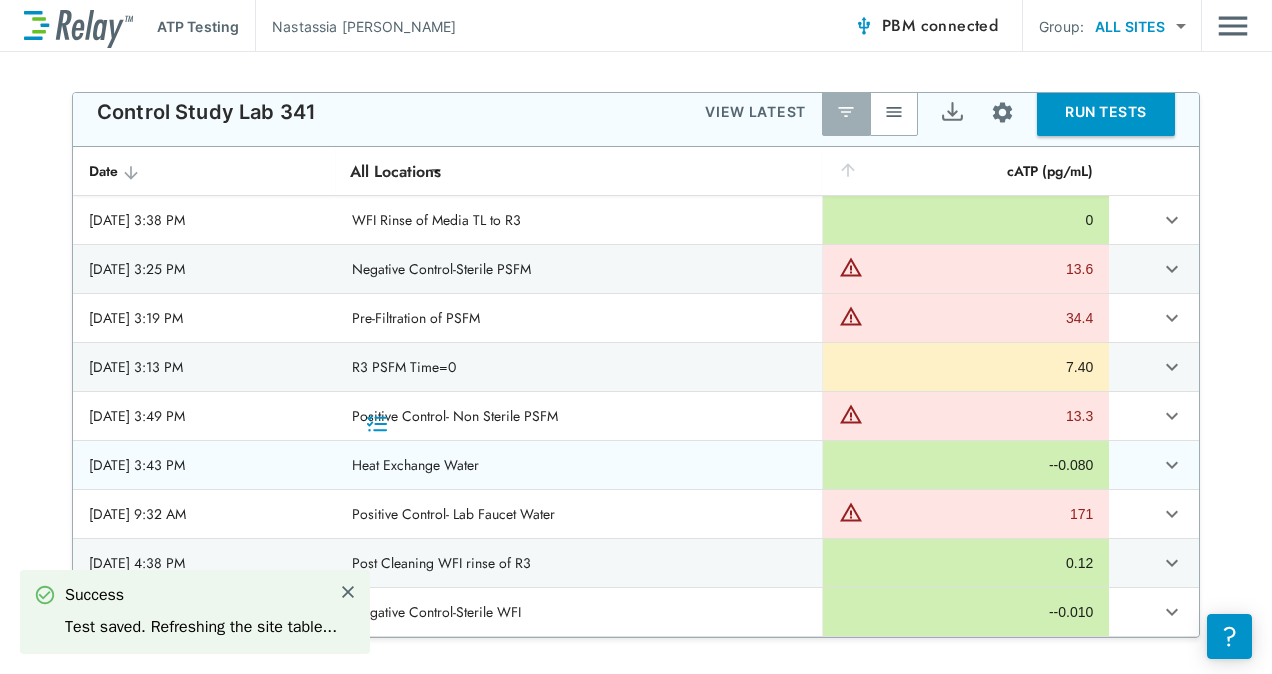 scroll, scrollTop: 10, scrollLeft: 0, axis: vertical 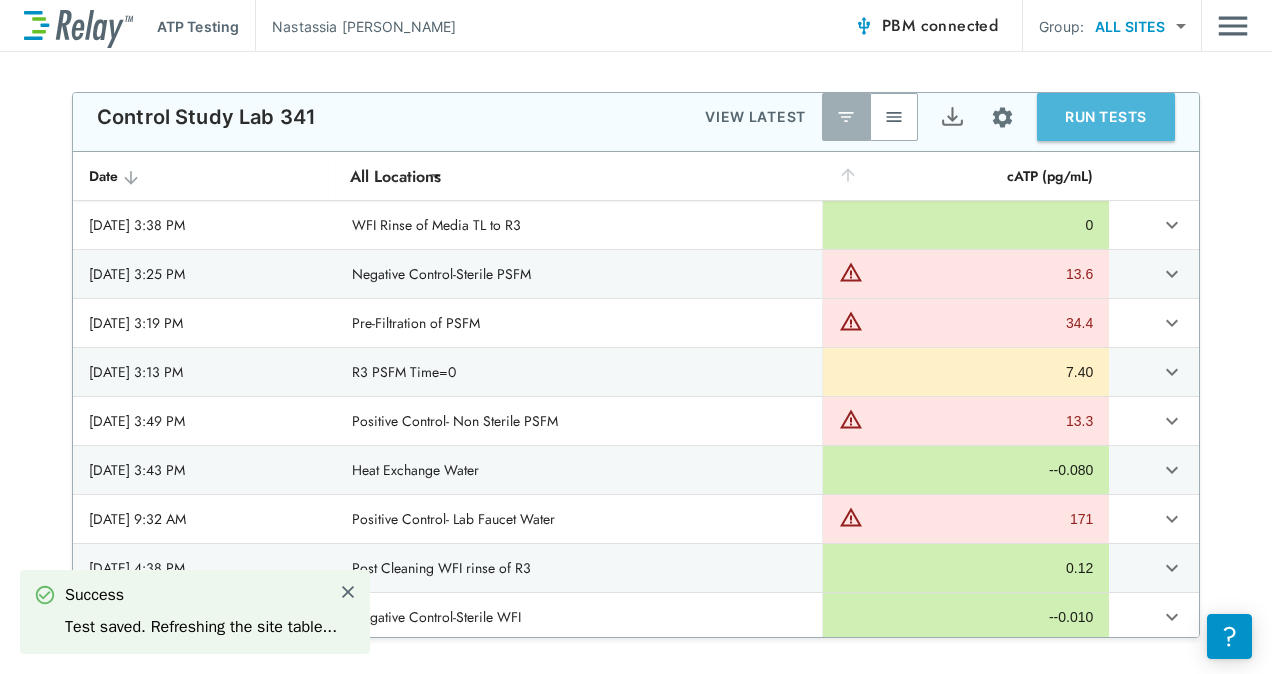 click on "RUN TESTS" at bounding box center (1106, 117) 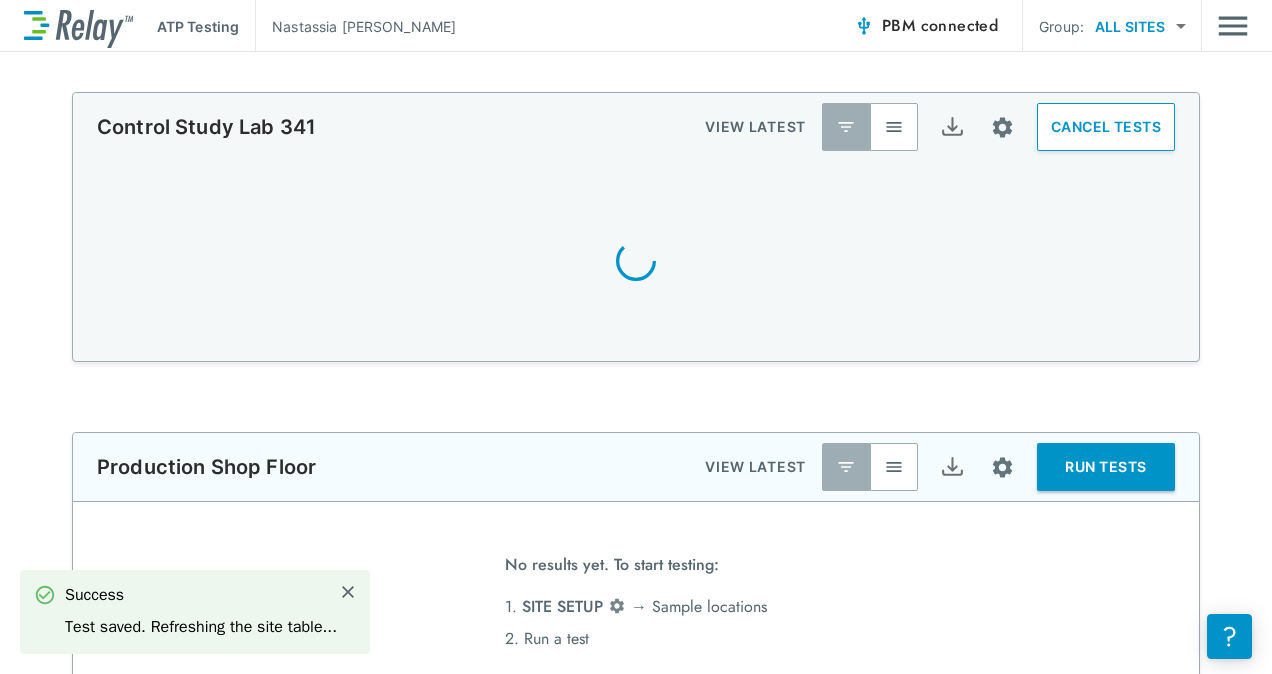scroll, scrollTop: 0, scrollLeft: 0, axis: both 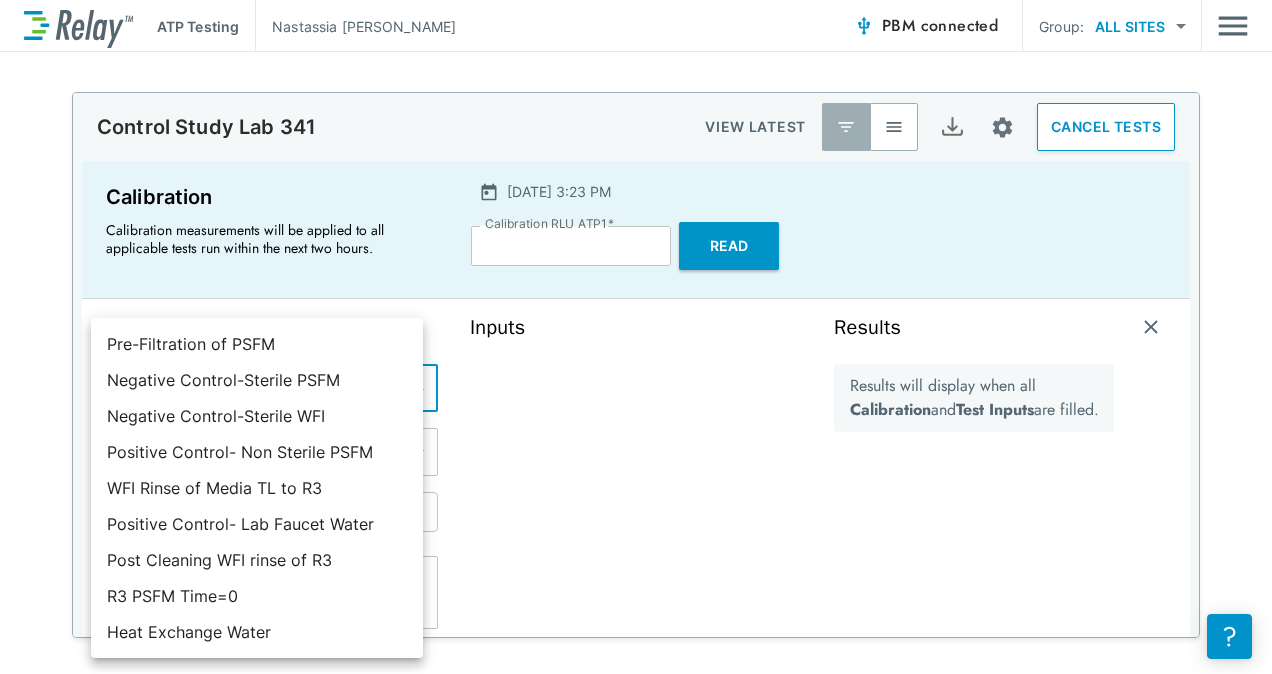 click on "**********" at bounding box center [636, 337] 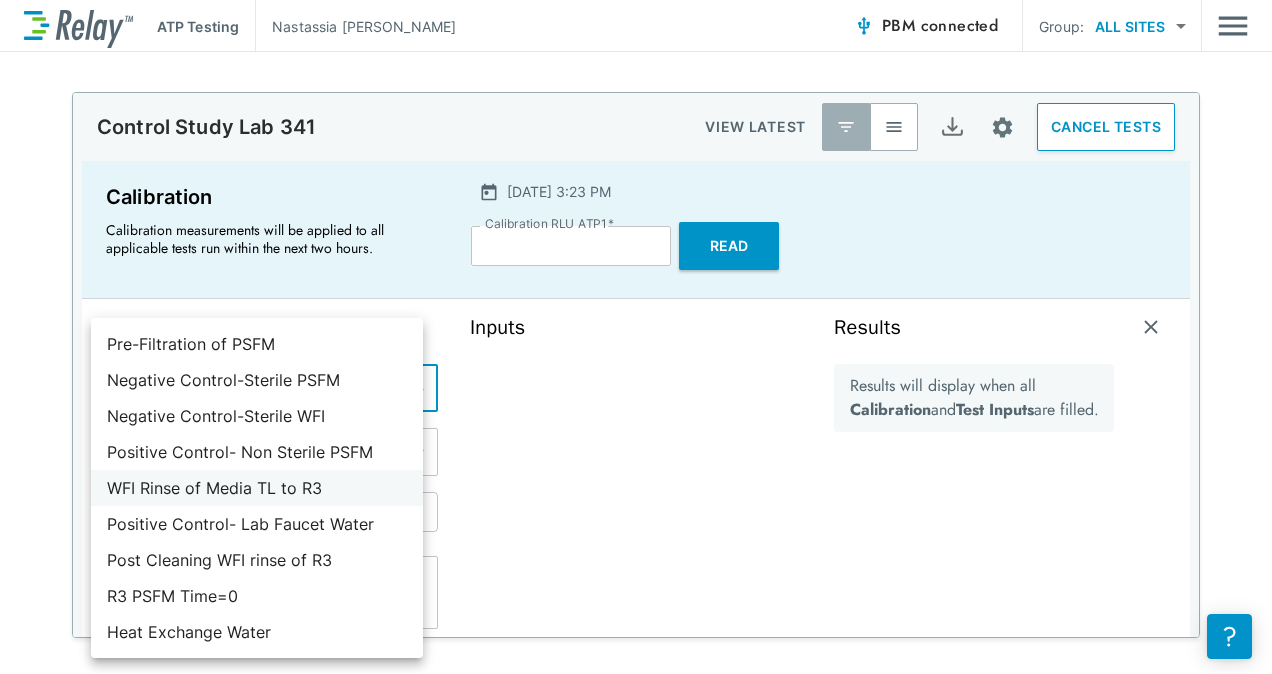 click on "WFI Rinse of Media TL to R3" at bounding box center [257, 488] 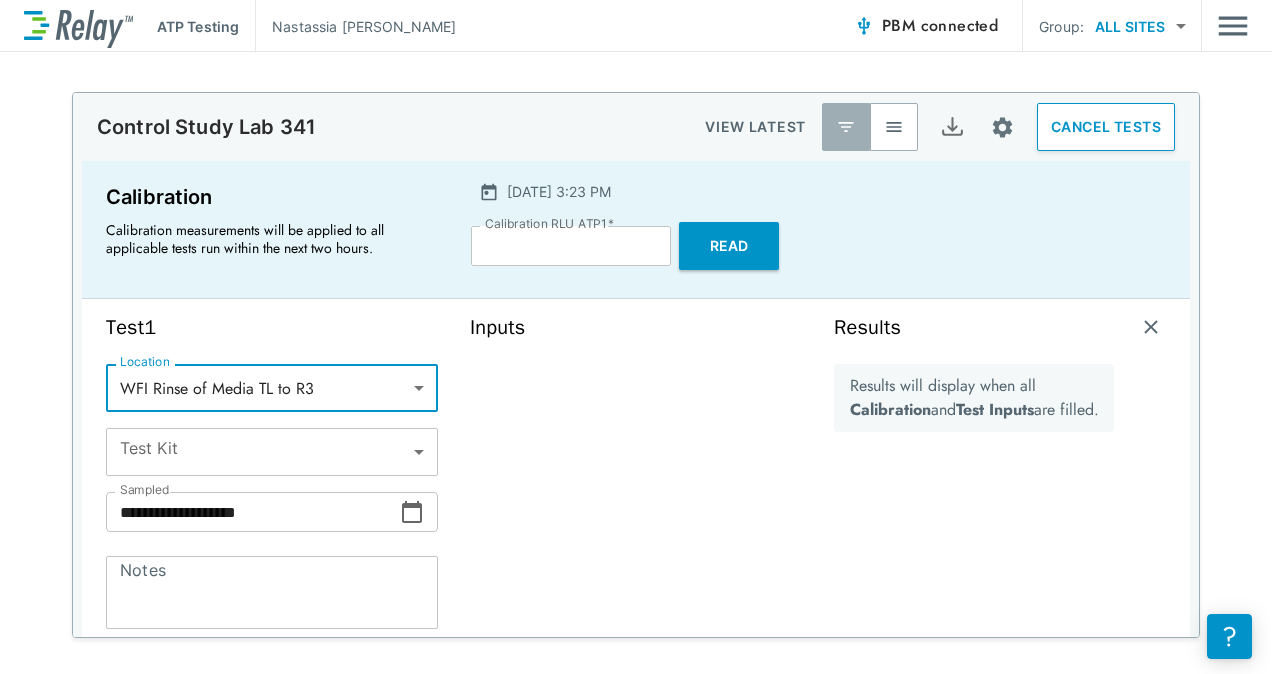 type on "**********" 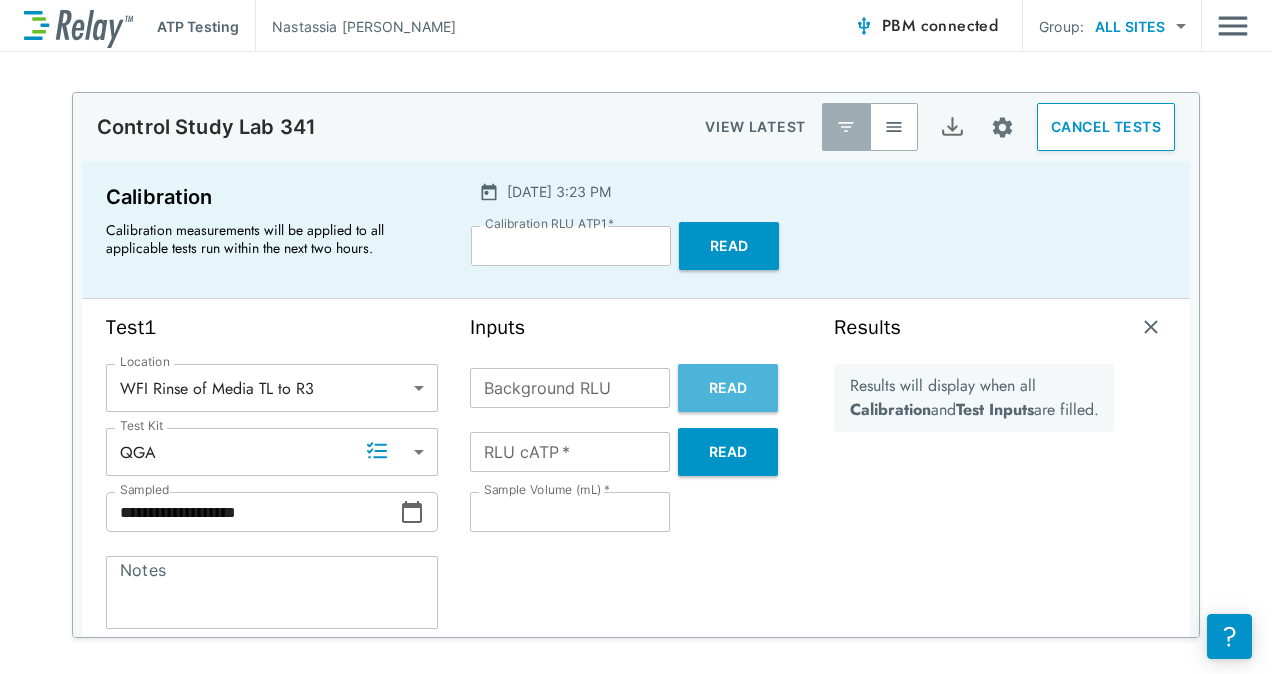 click on "Read" at bounding box center [728, 388] 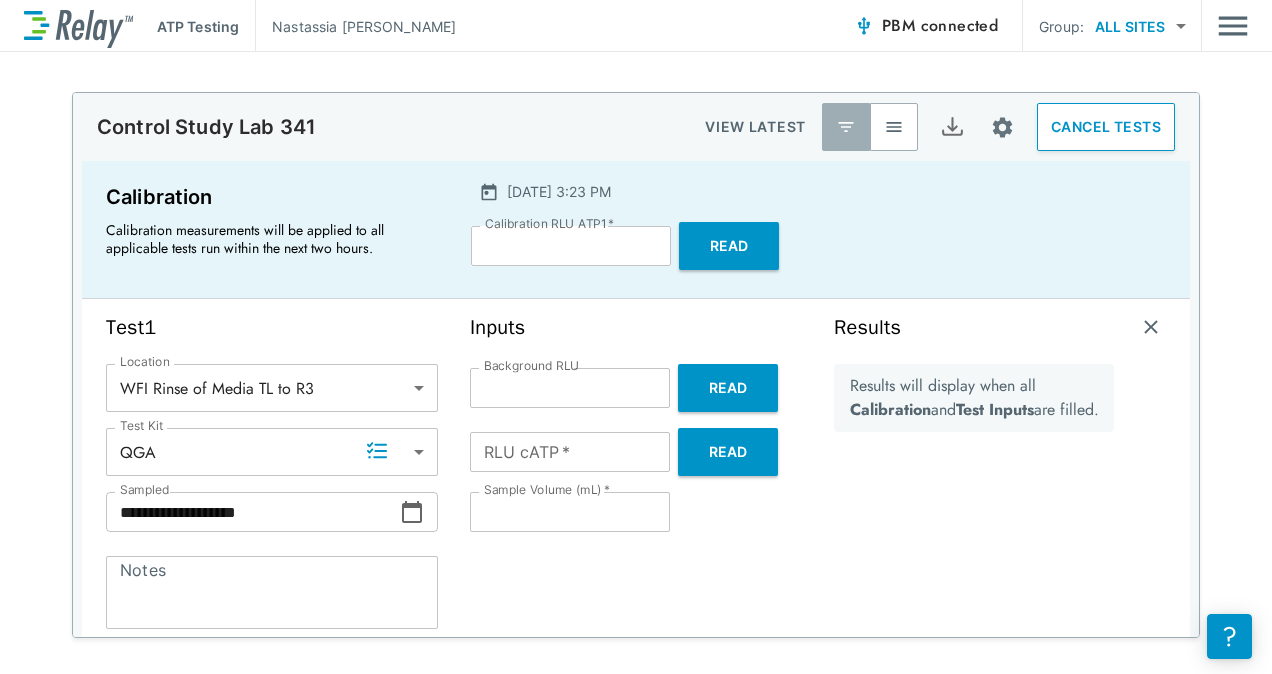click on "Read" at bounding box center [728, 388] 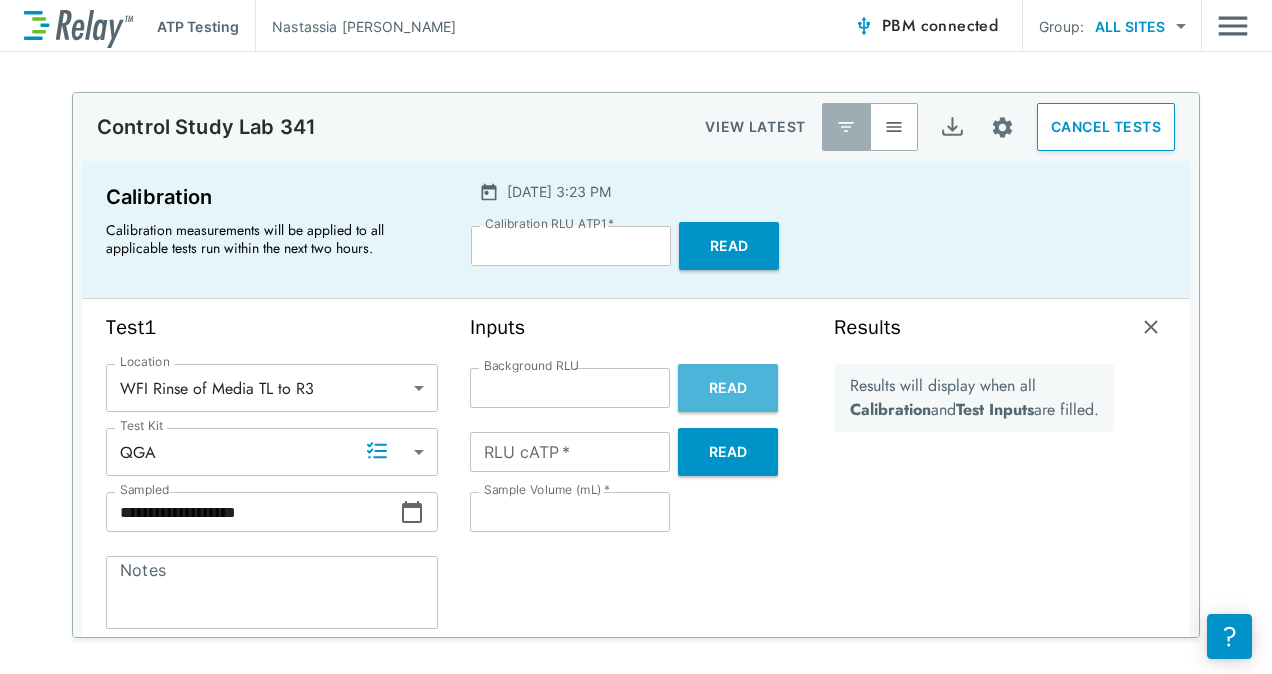 click on "Read" at bounding box center [728, 388] 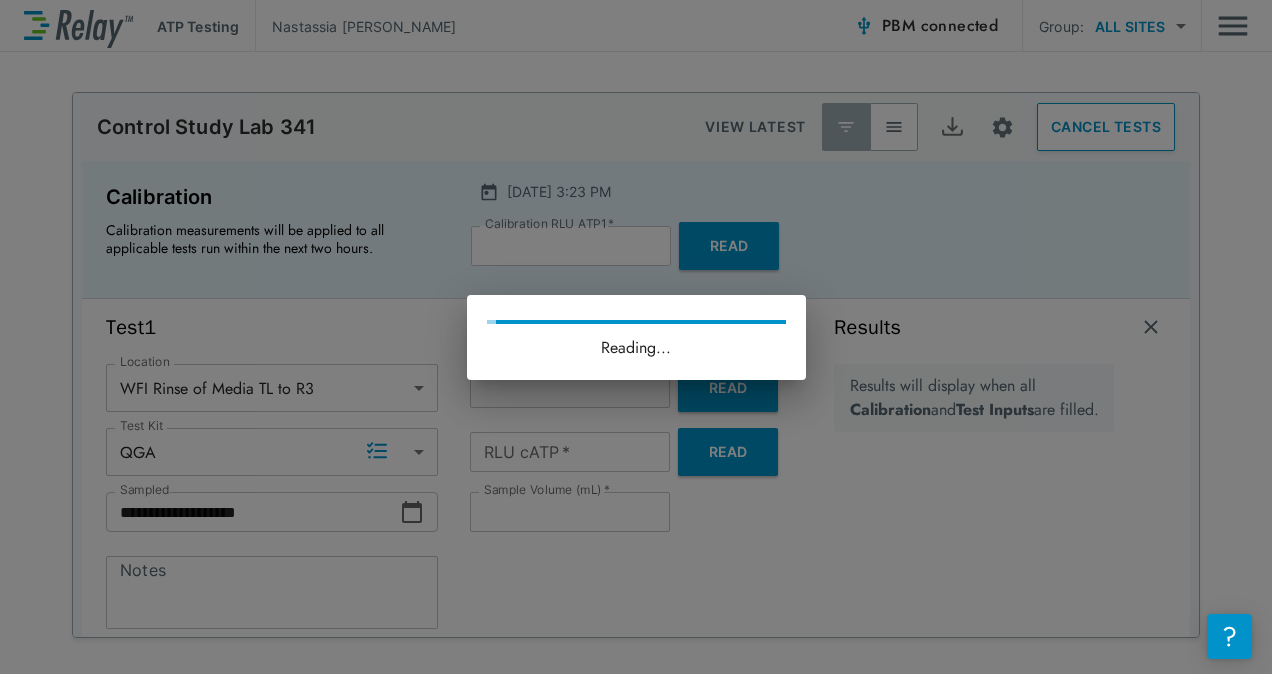 type on "*" 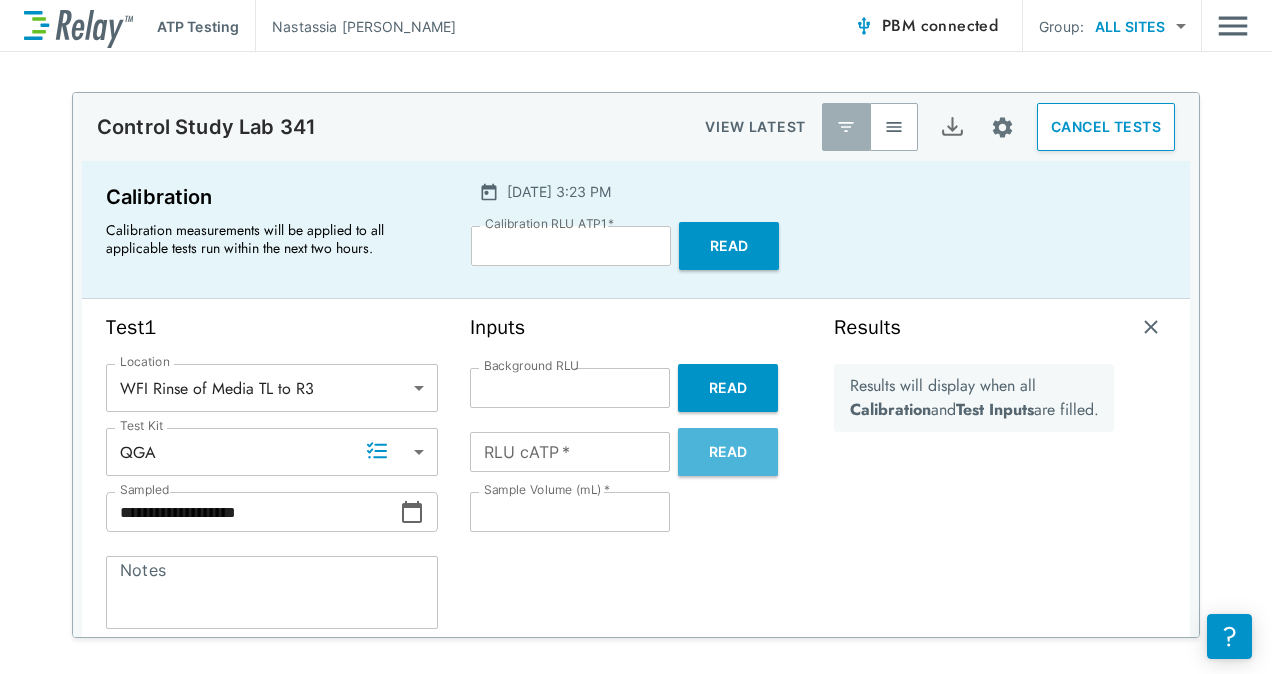 click on "Read" at bounding box center (728, 452) 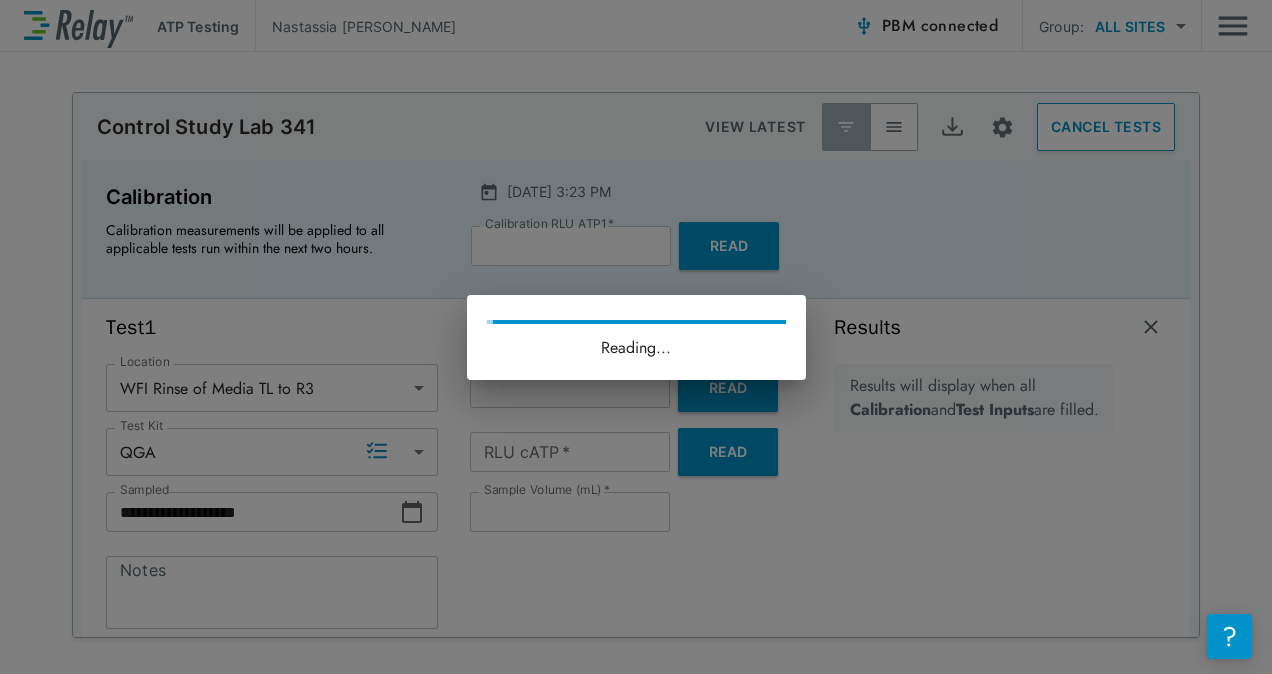type on "***" 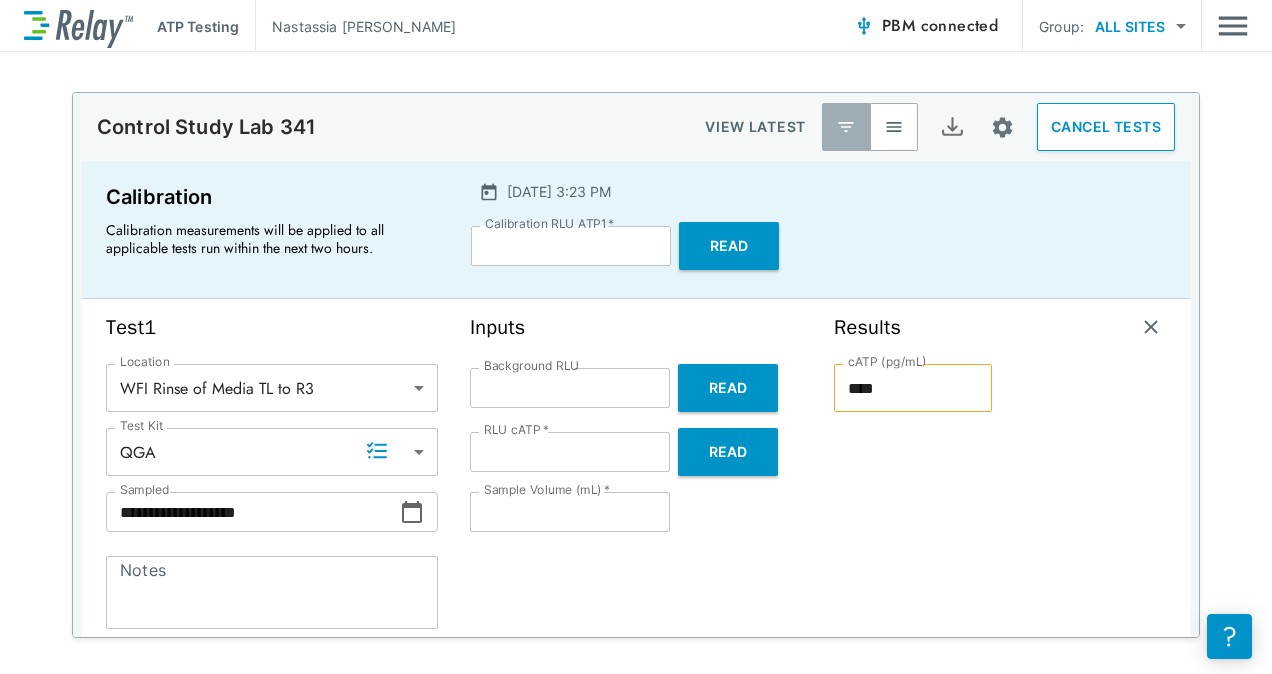 scroll, scrollTop: 200, scrollLeft: 0, axis: vertical 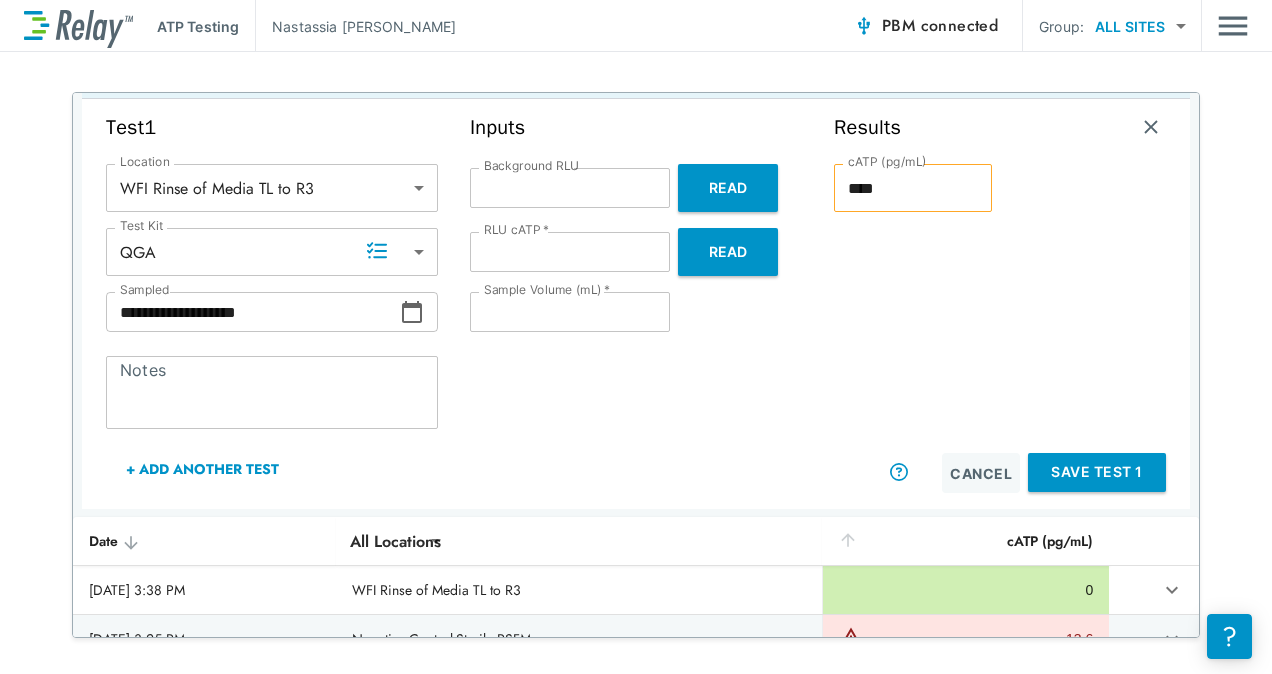 click on "+ Add Another Test" at bounding box center (202, 469) 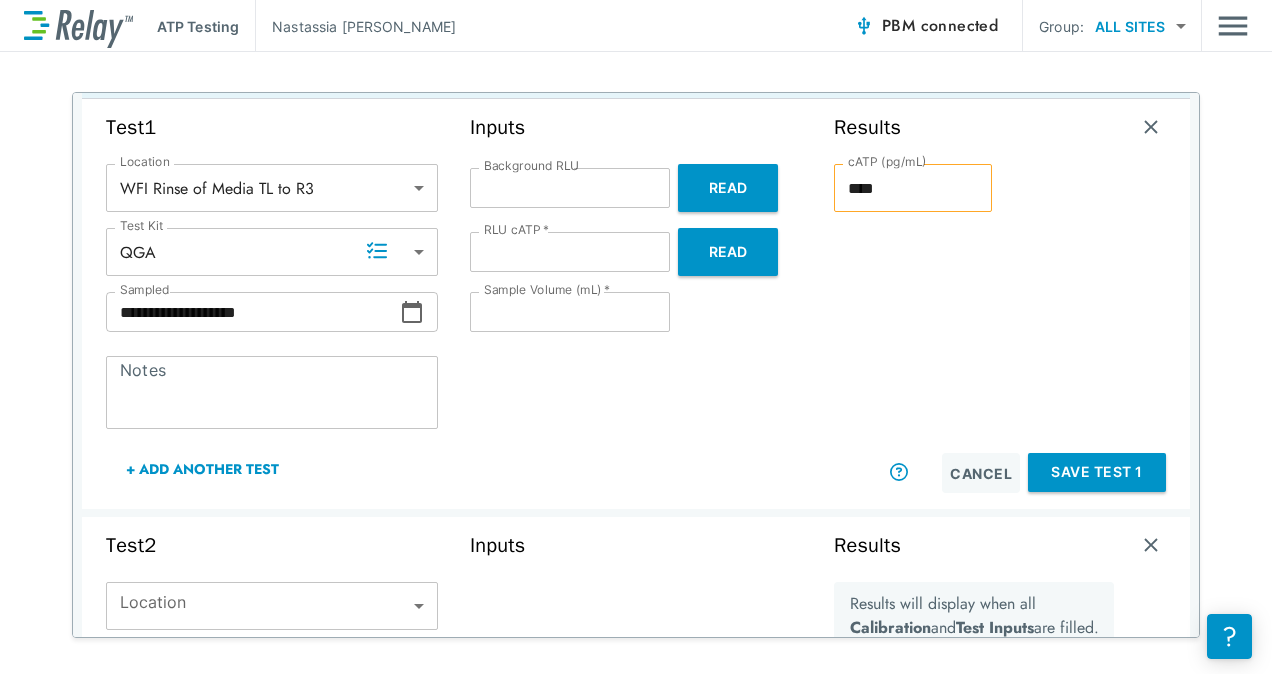 drag, startPoint x: 261, startPoint y: 462, endPoint x: 452, endPoint y: 464, distance: 191.01047 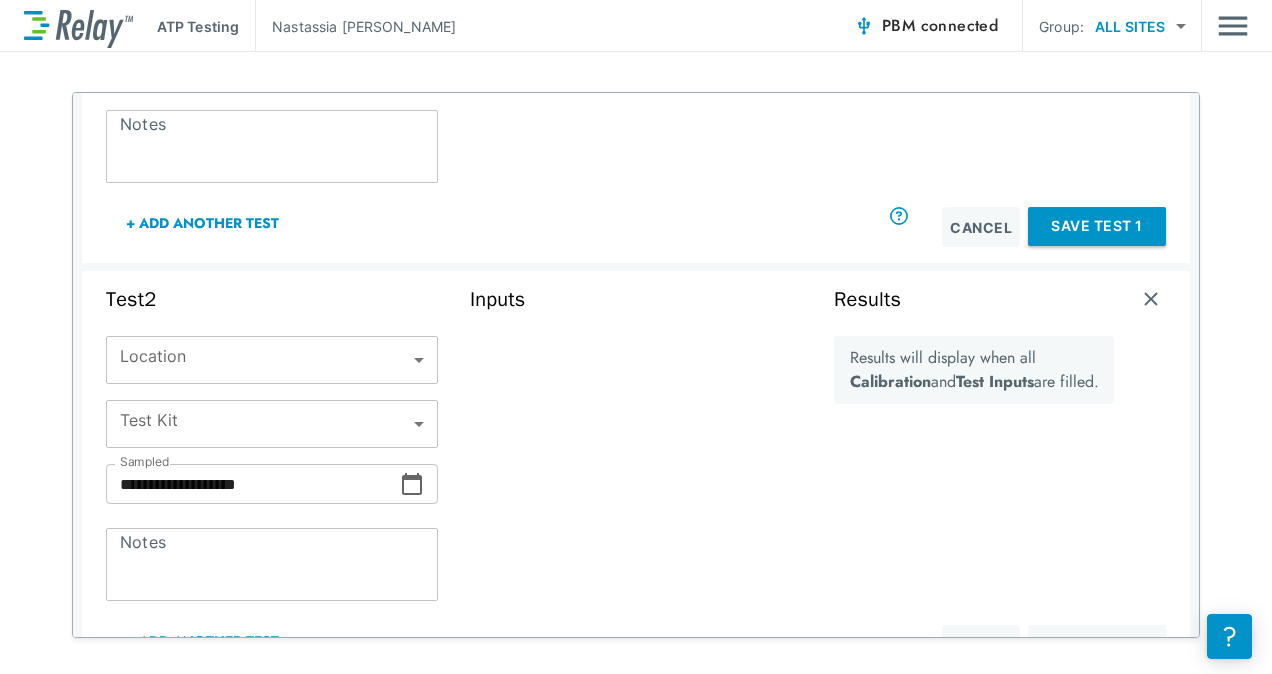 scroll, scrollTop: 456, scrollLeft: 0, axis: vertical 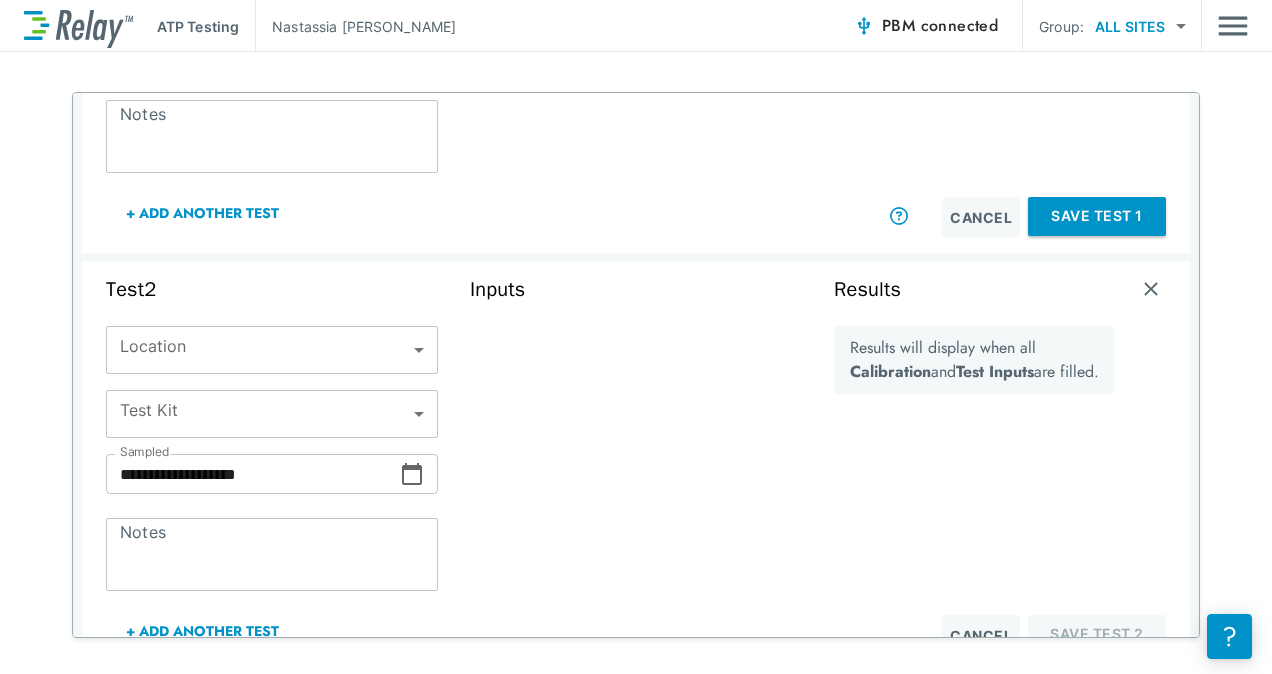 click on "**********" at bounding box center [636, 337] 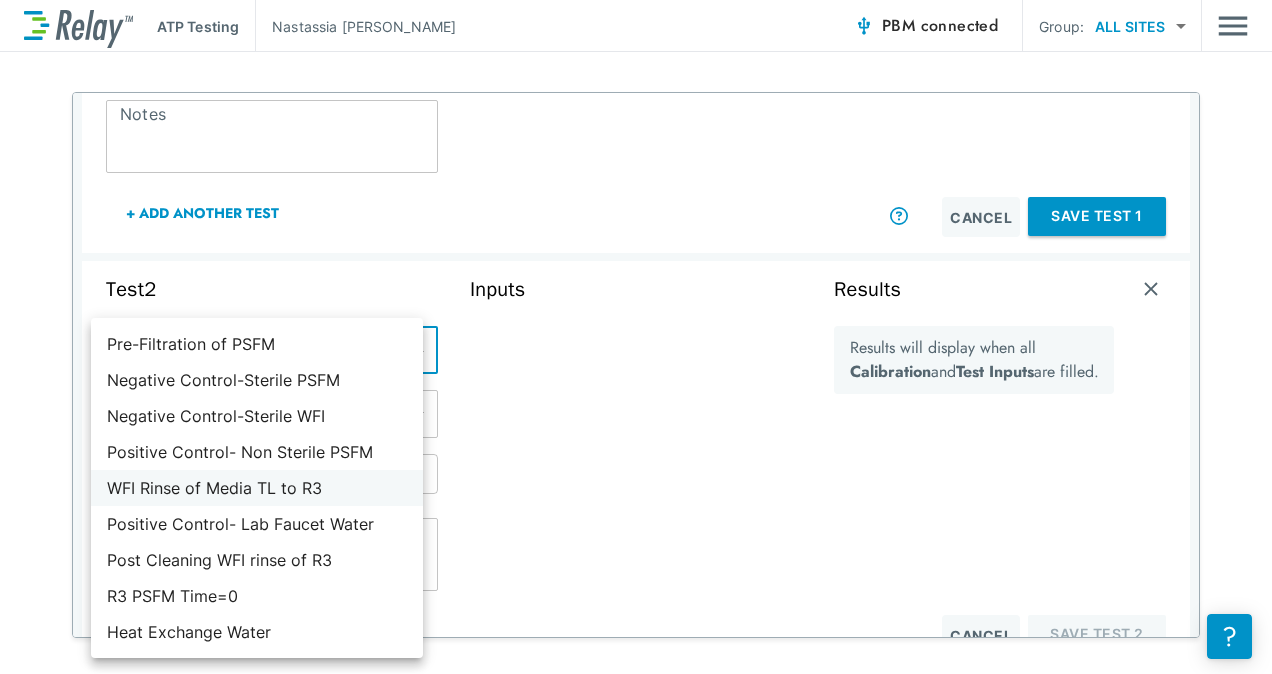 click on "WFI Rinse of Media TL to R3" at bounding box center [257, 488] 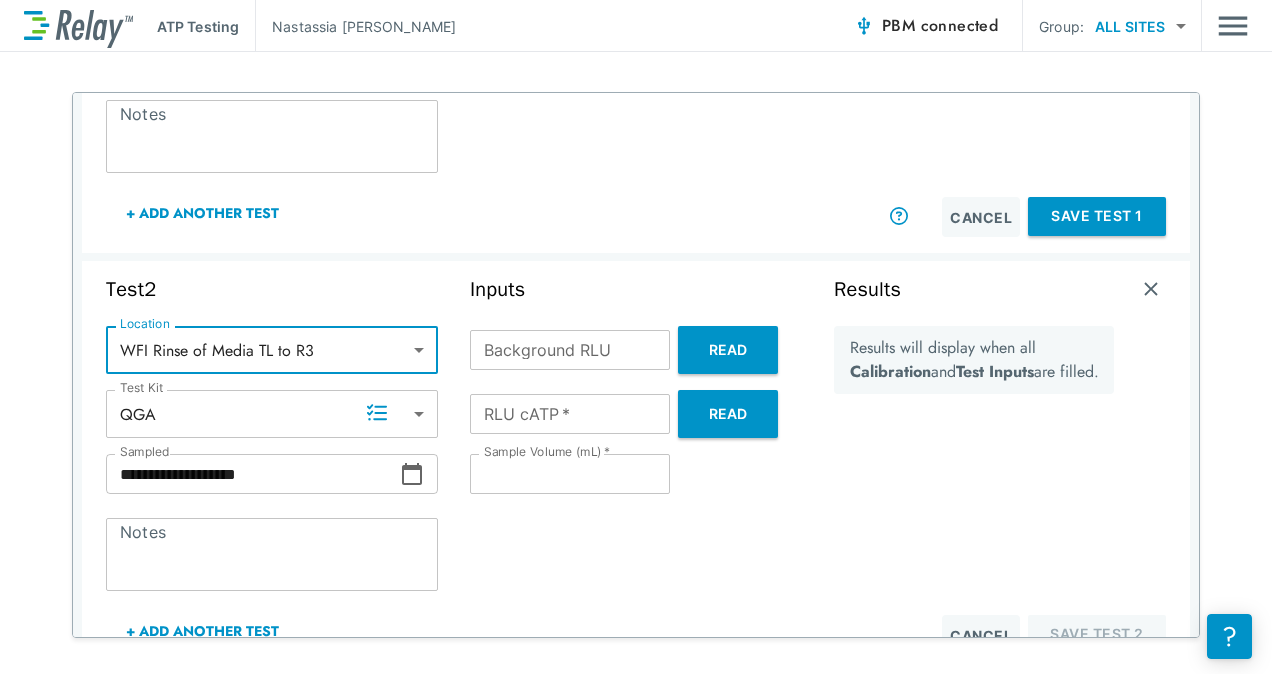 click on "Read" at bounding box center [728, 350] 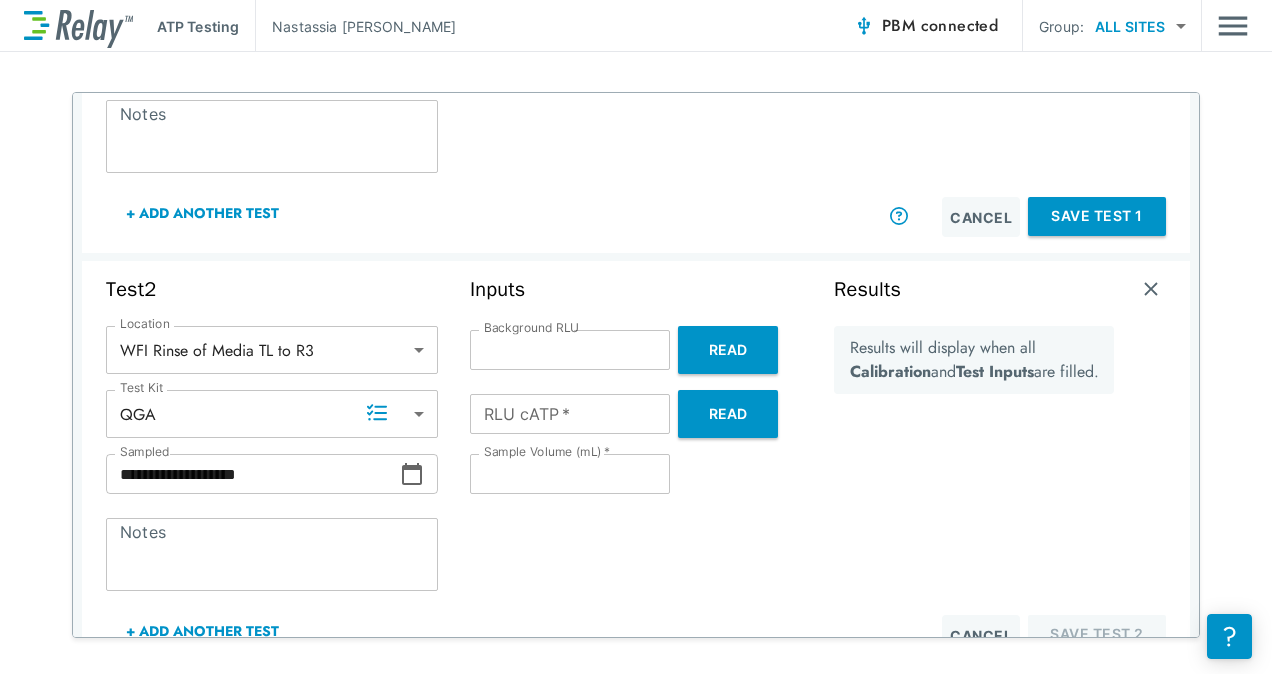 click on "Read" at bounding box center [728, 350] 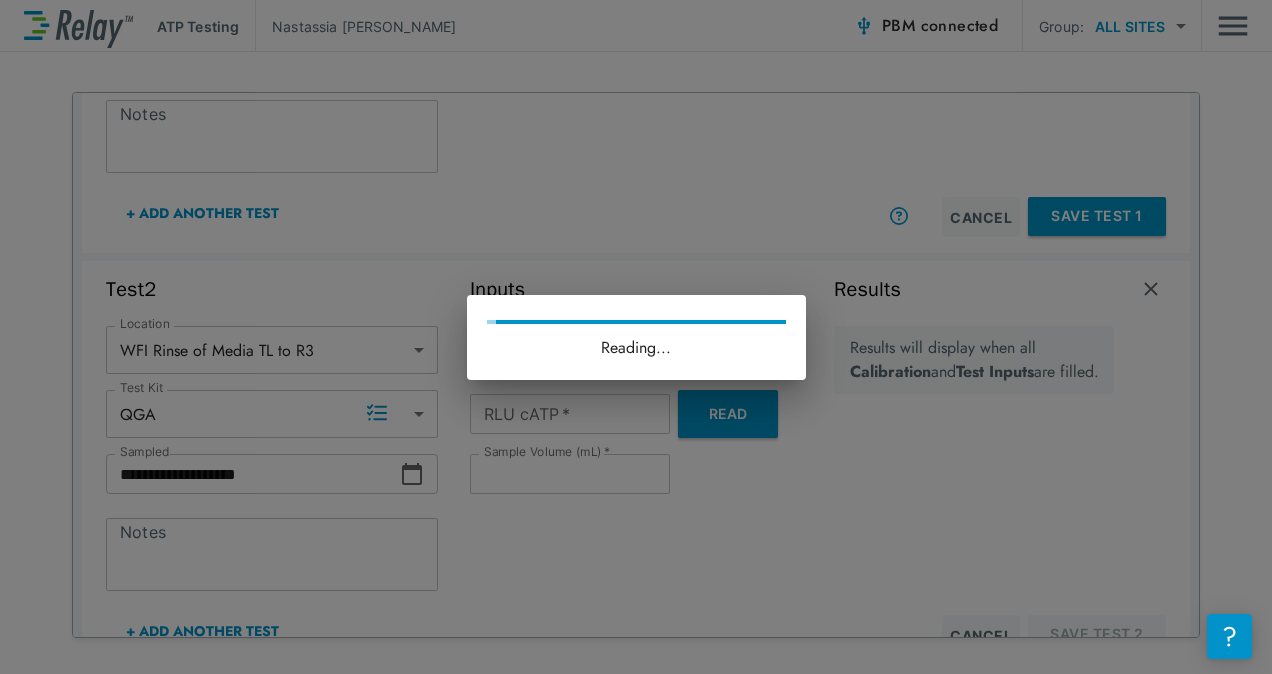 type on "**" 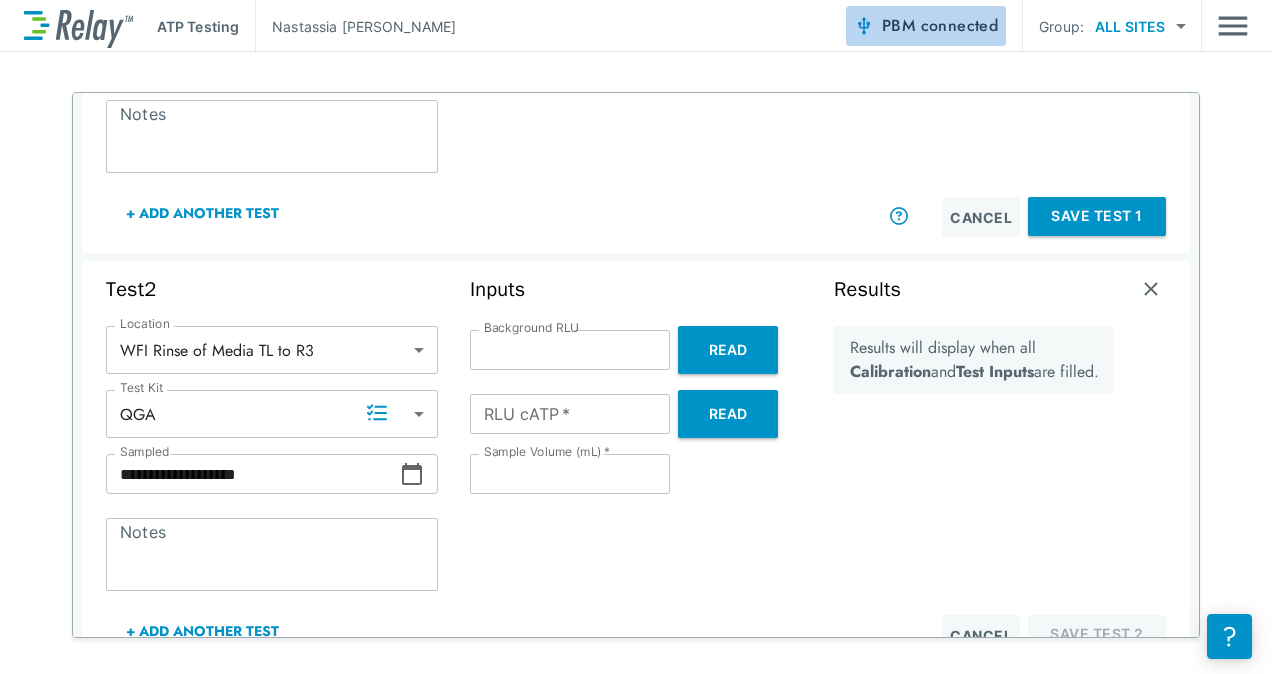 click on "PBM   connected" at bounding box center (940, 26) 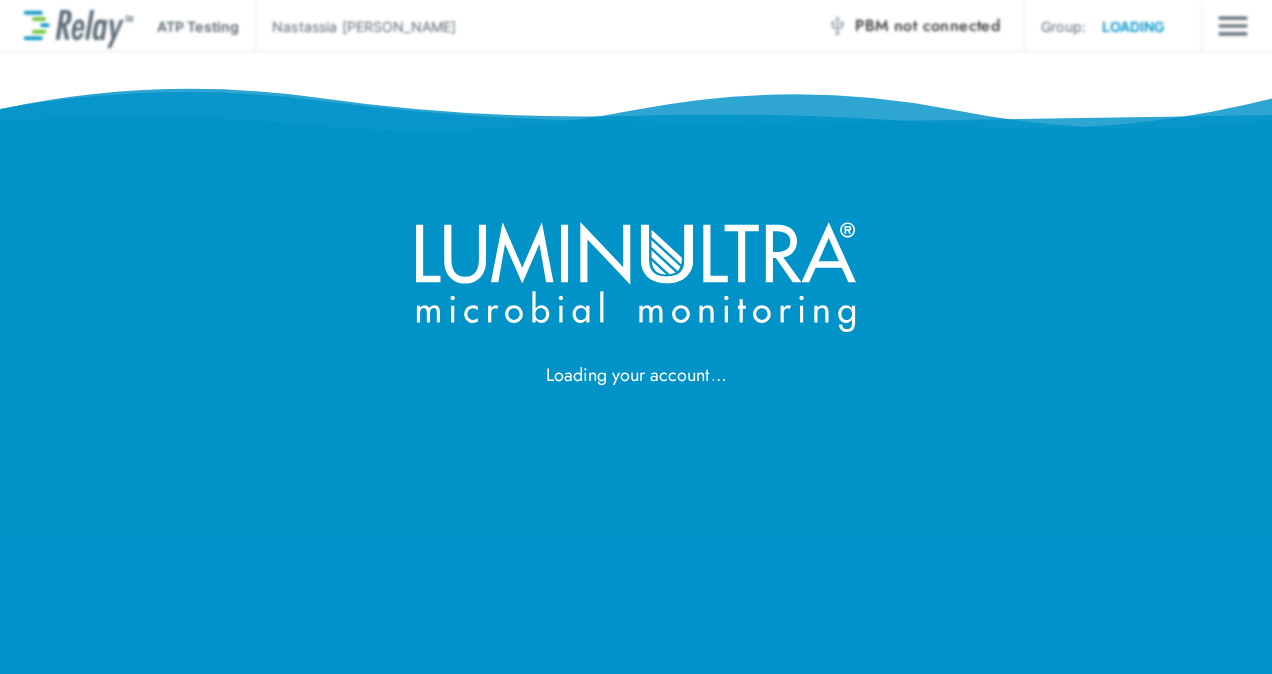 scroll, scrollTop: 0, scrollLeft: 0, axis: both 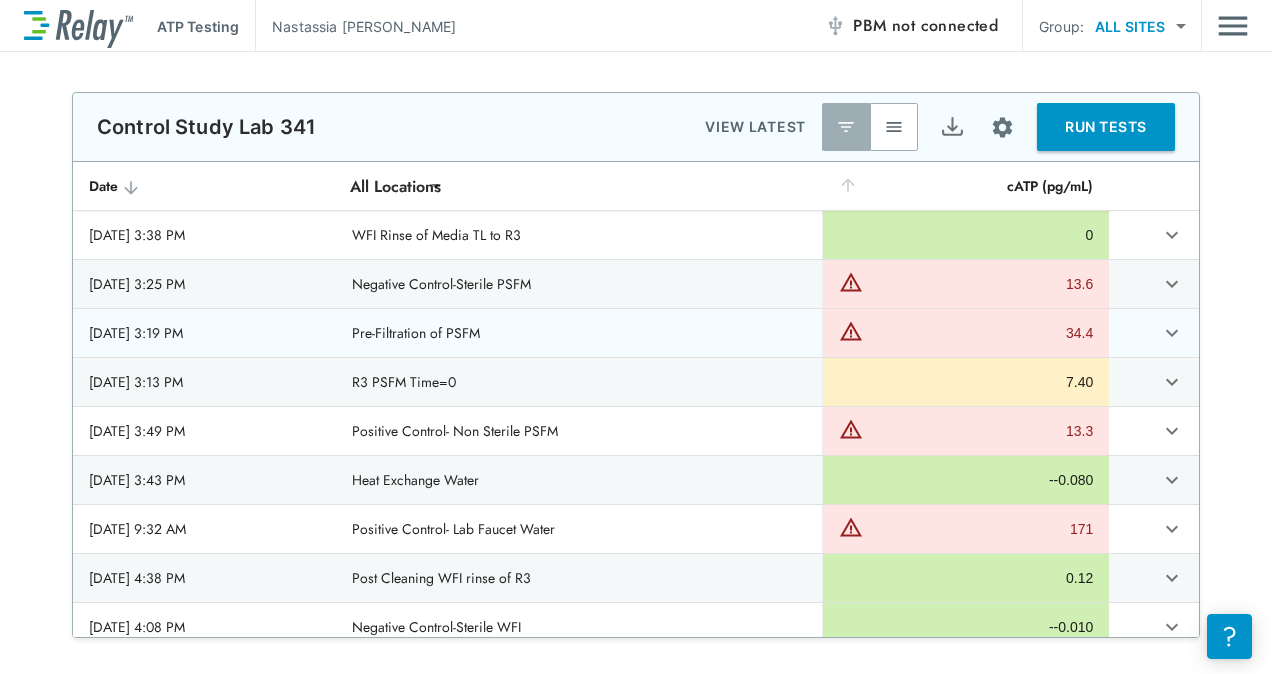 type on "*****" 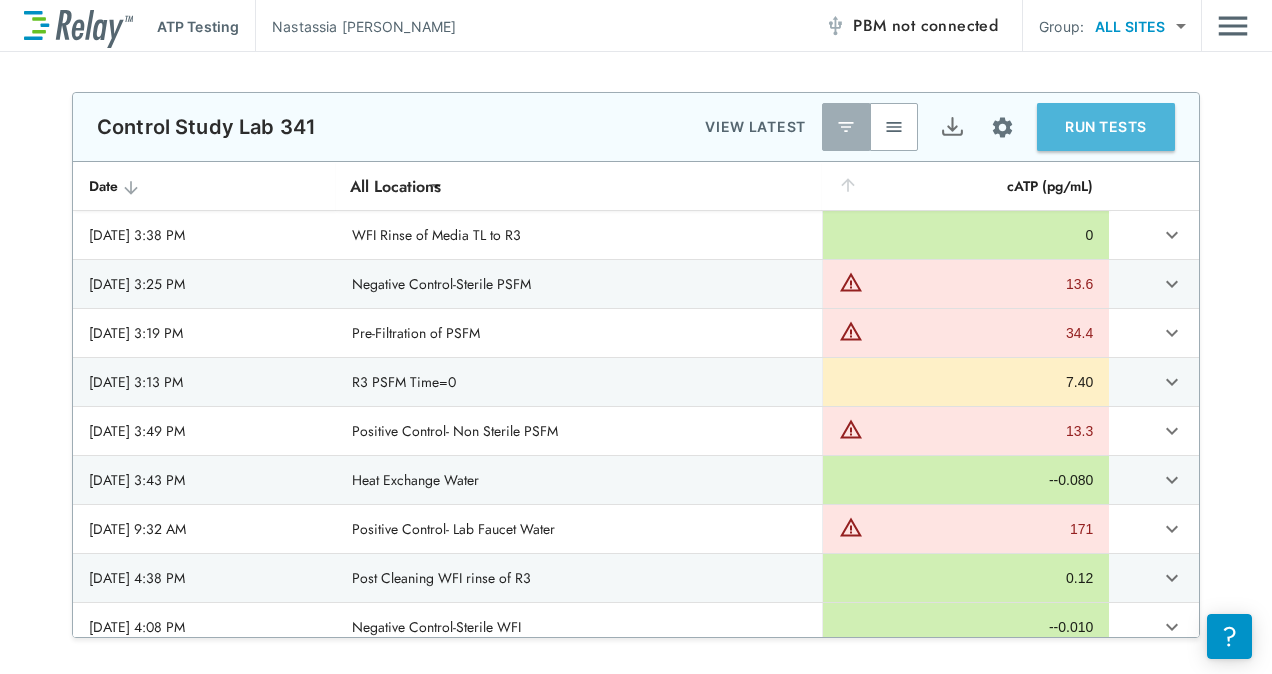 click on "RUN TESTS" at bounding box center (1106, 127) 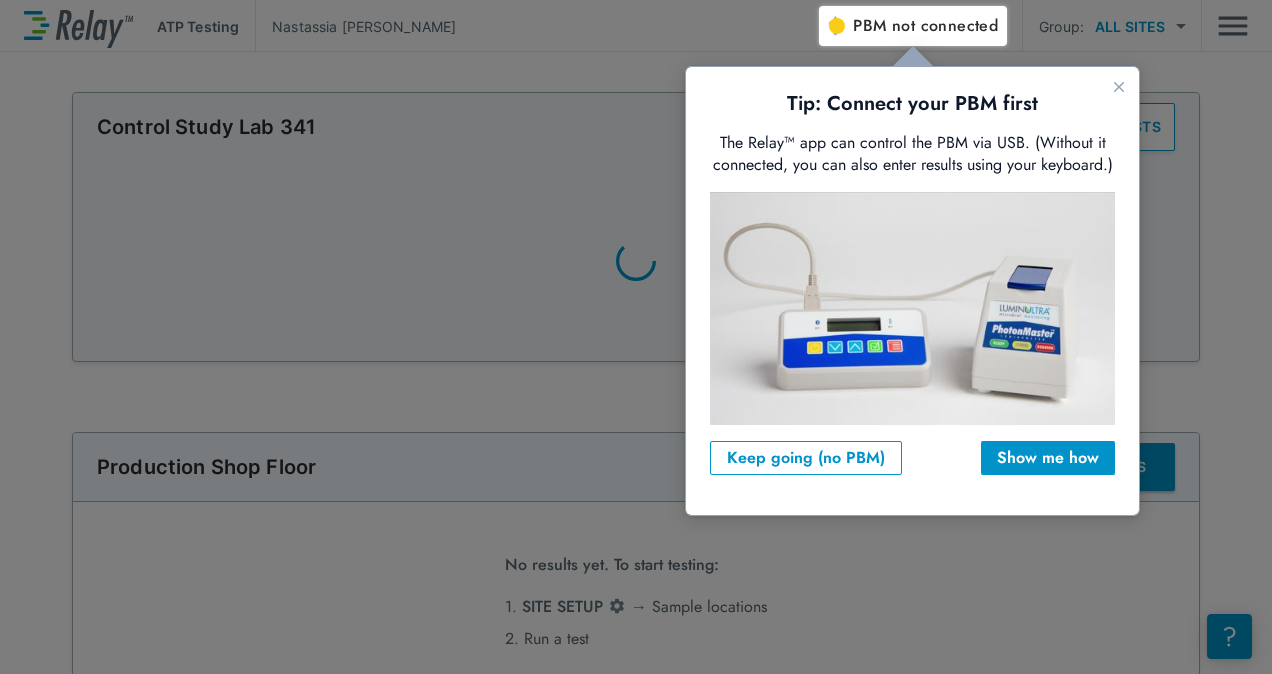 scroll, scrollTop: 0, scrollLeft: 0, axis: both 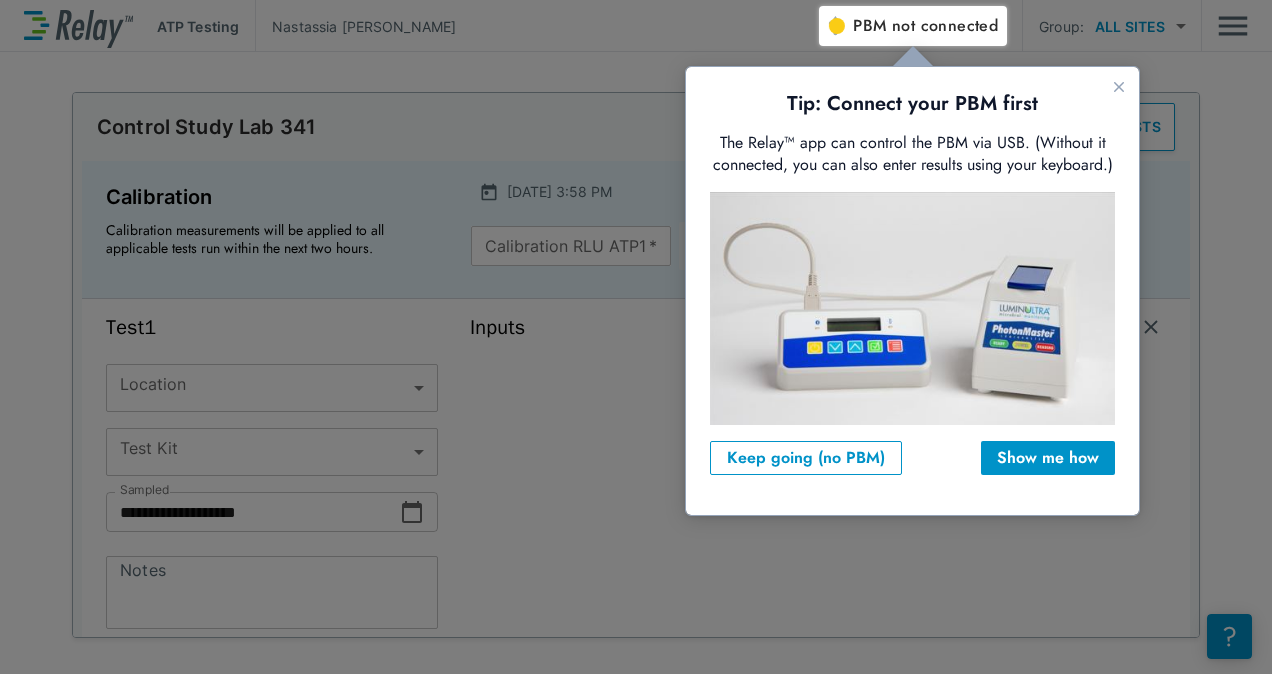 type on "*****" 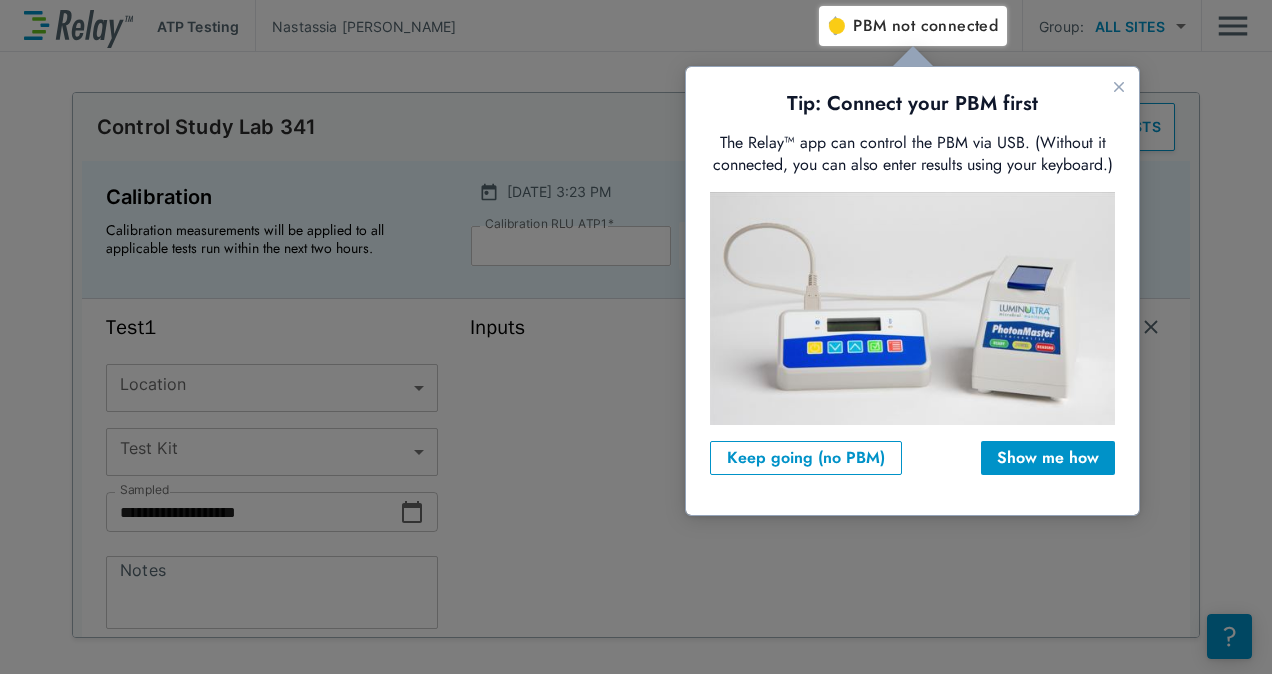 click on "Tip: Connect your PBM first The Relay™ app can control the PBM via USB. (Without it connected, you can also enter results using your keyboard.) Keep going (no PBM) Show me how" at bounding box center (912, 291) 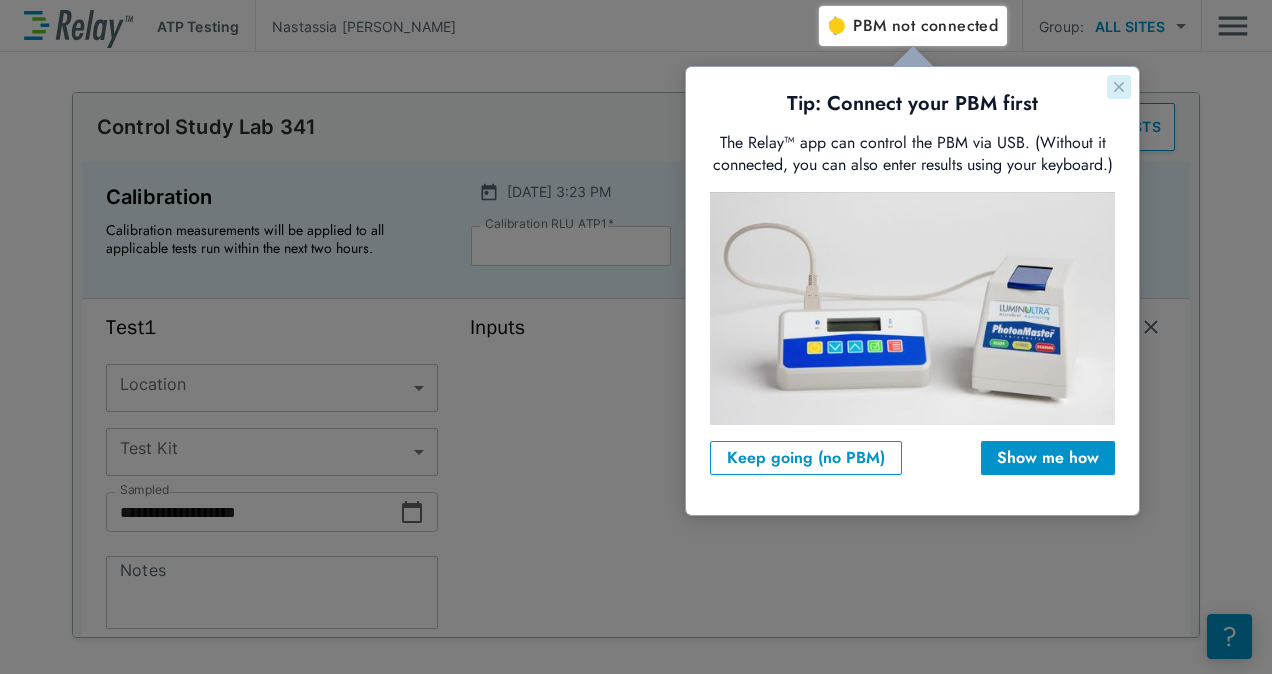 click 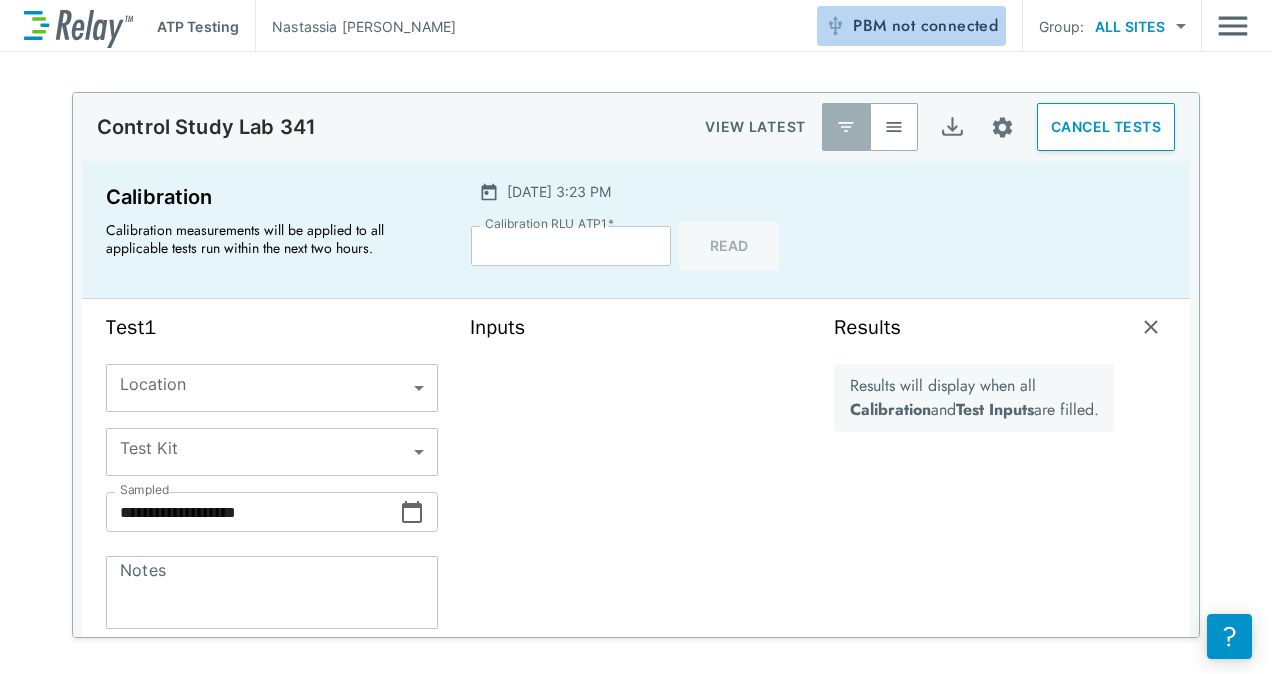 click on "PBM   not connected" at bounding box center [925, 26] 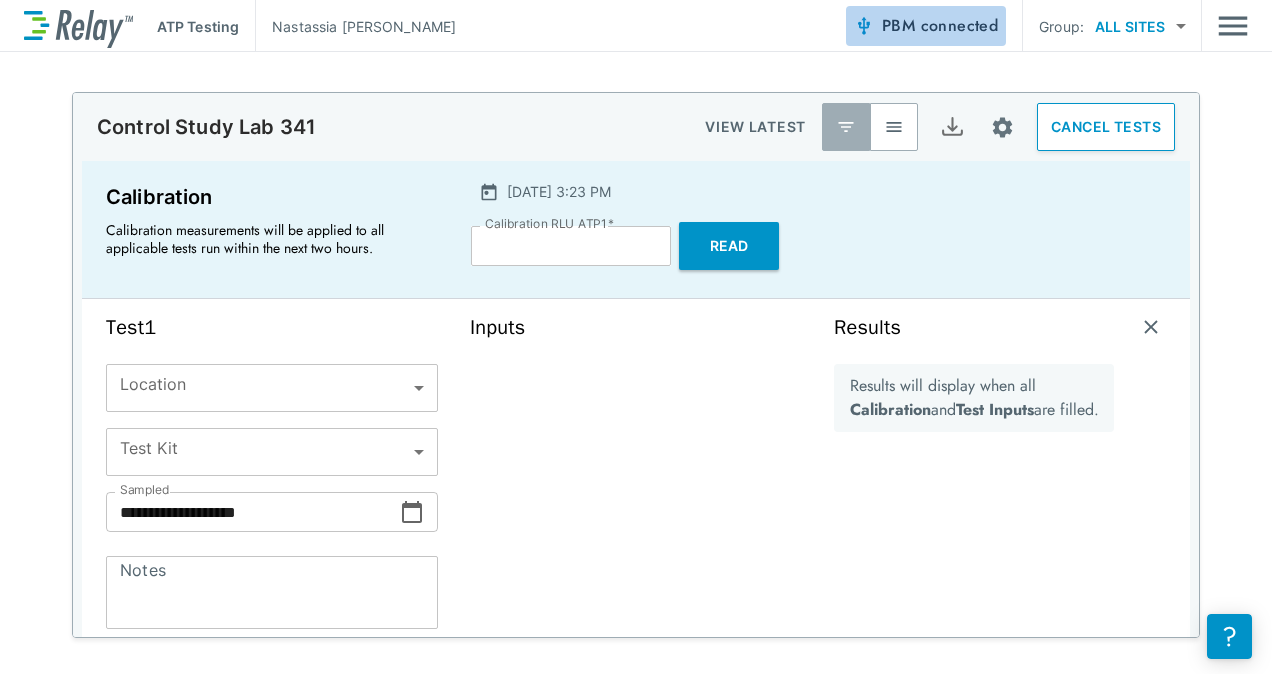 click on "connected" at bounding box center [960, 25] 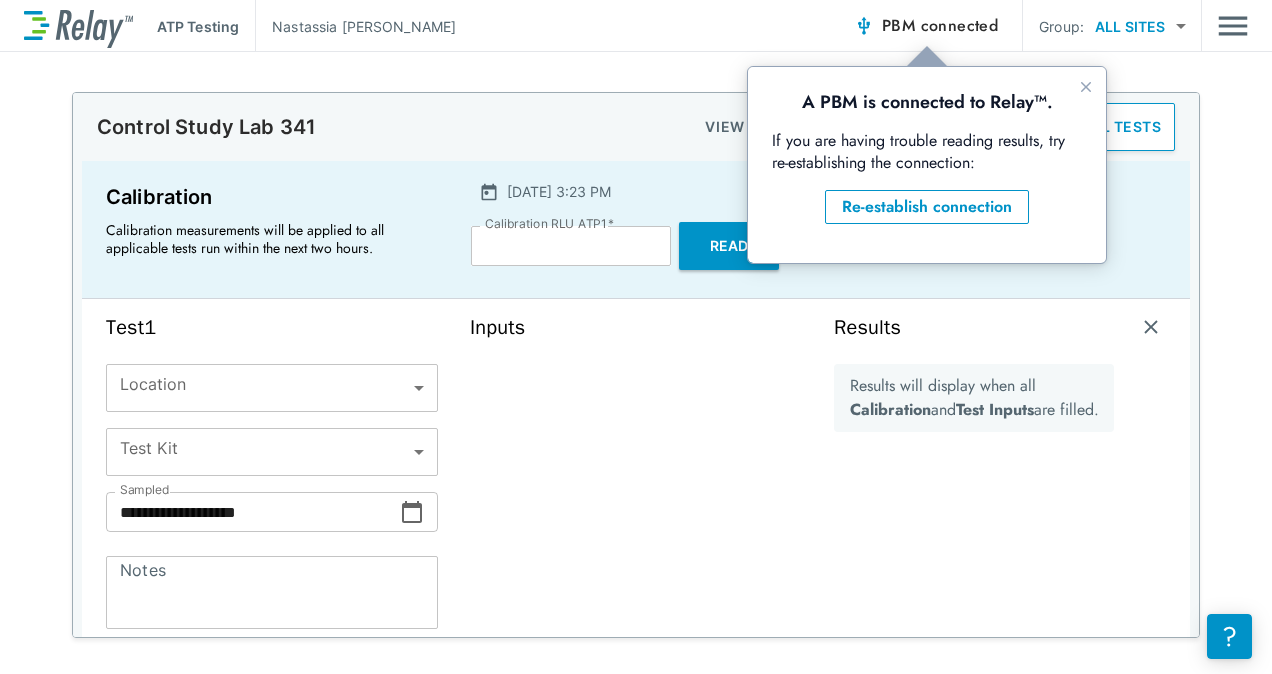 scroll, scrollTop: 0, scrollLeft: 0, axis: both 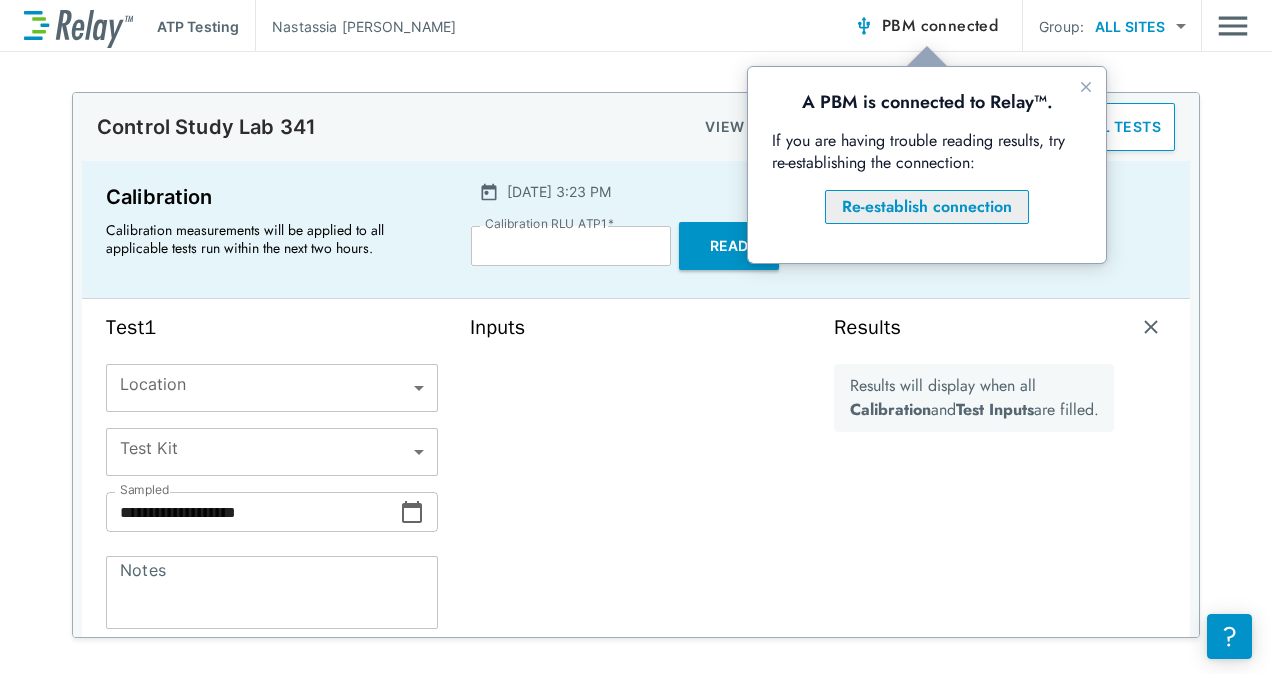 click on "Re-establish connection" at bounding box center [927, 207] 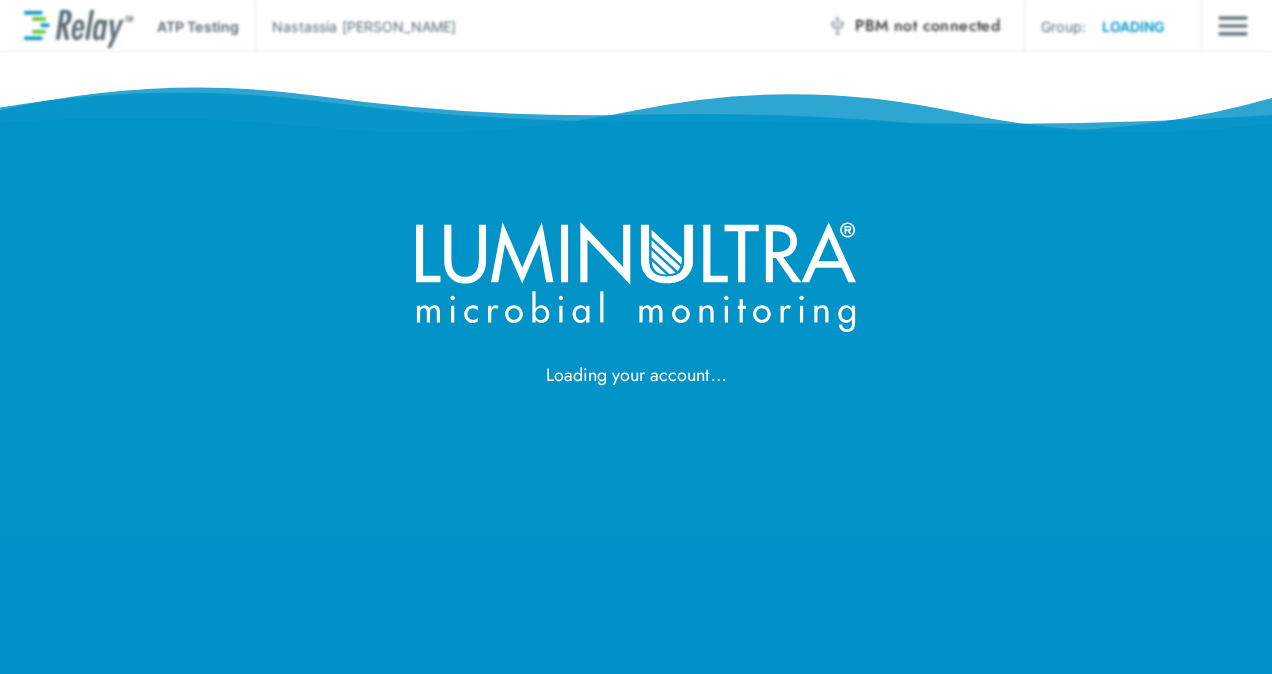 scroll, scrollTop: 0, scrollLeft: 0, axis: both 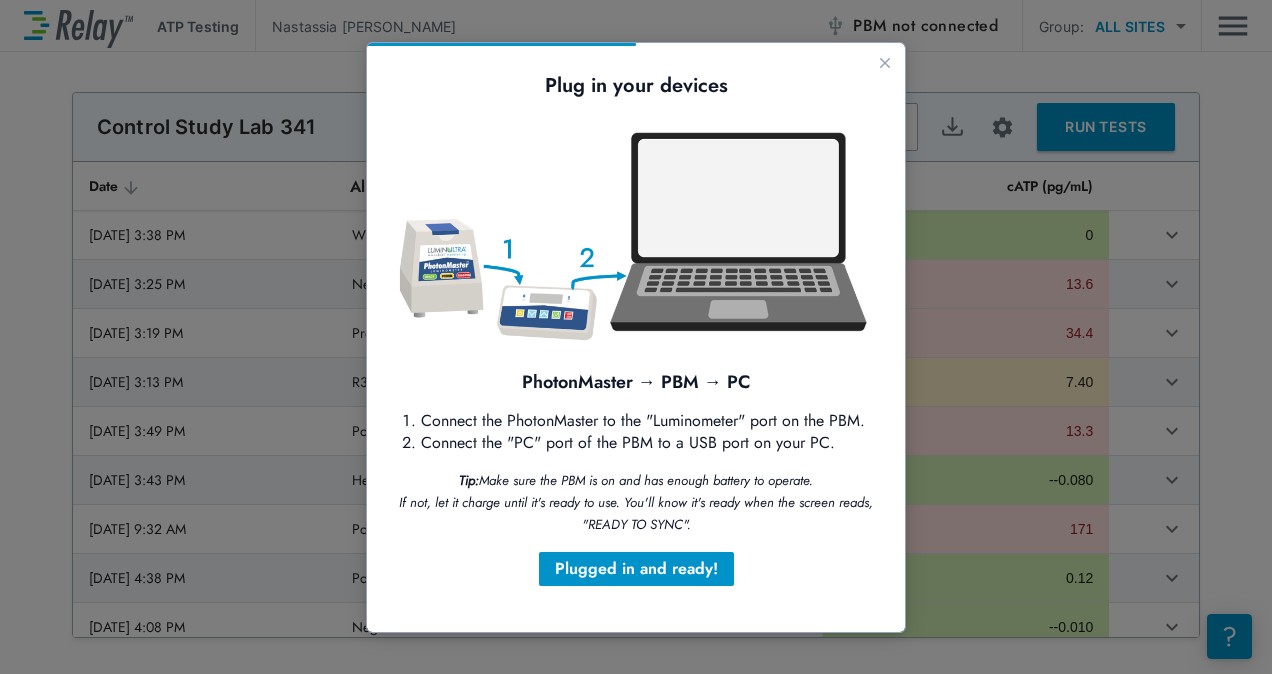 type on "*****" 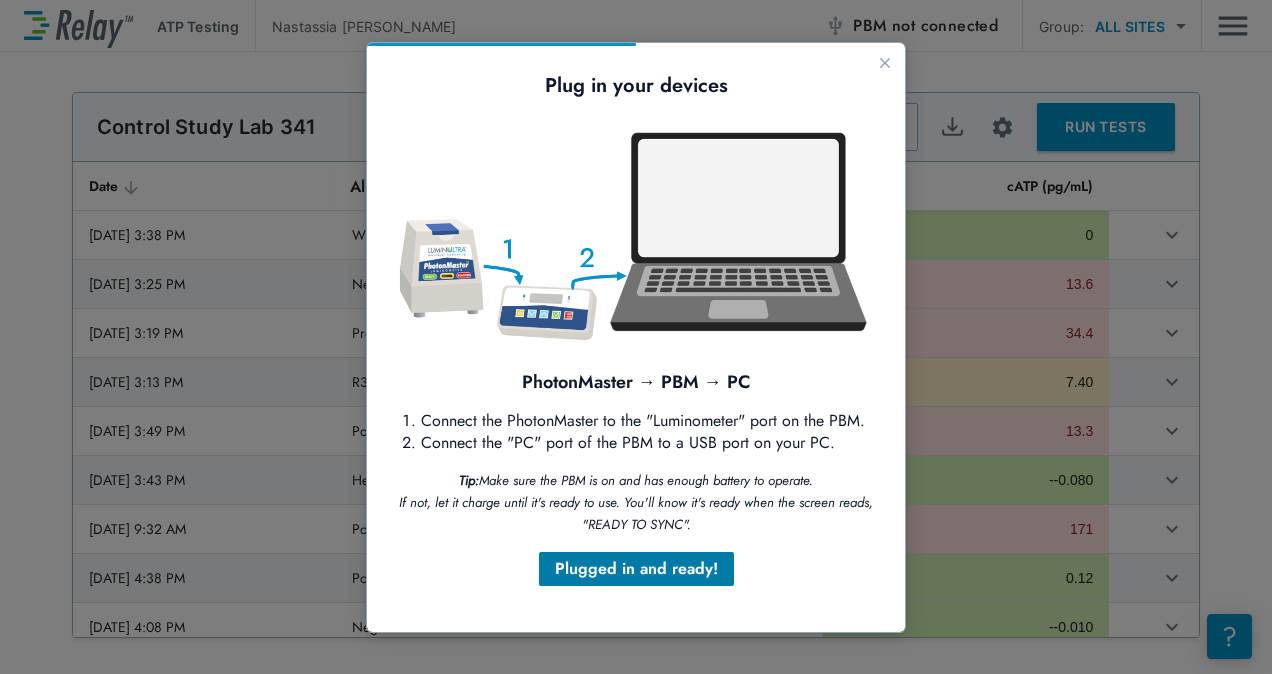 click on "Plugged in and ready!" at bounding box center (636, 569) 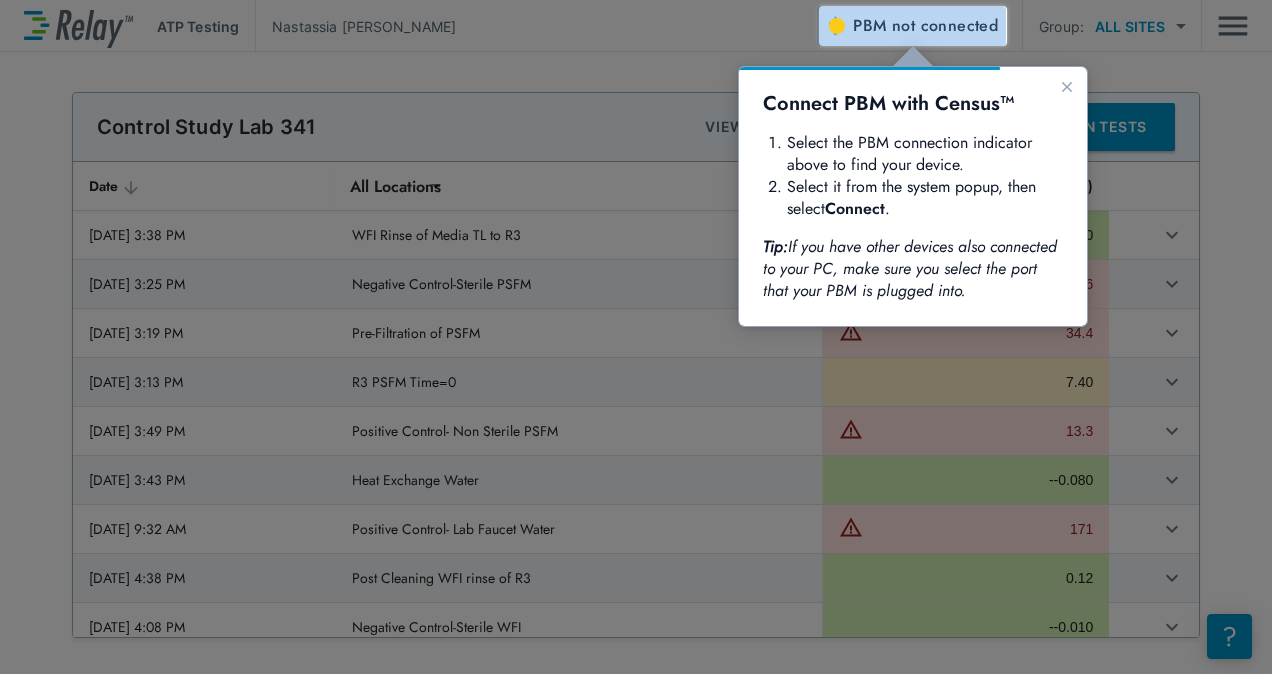 click on "not connected" at bounding box center [945, 25] 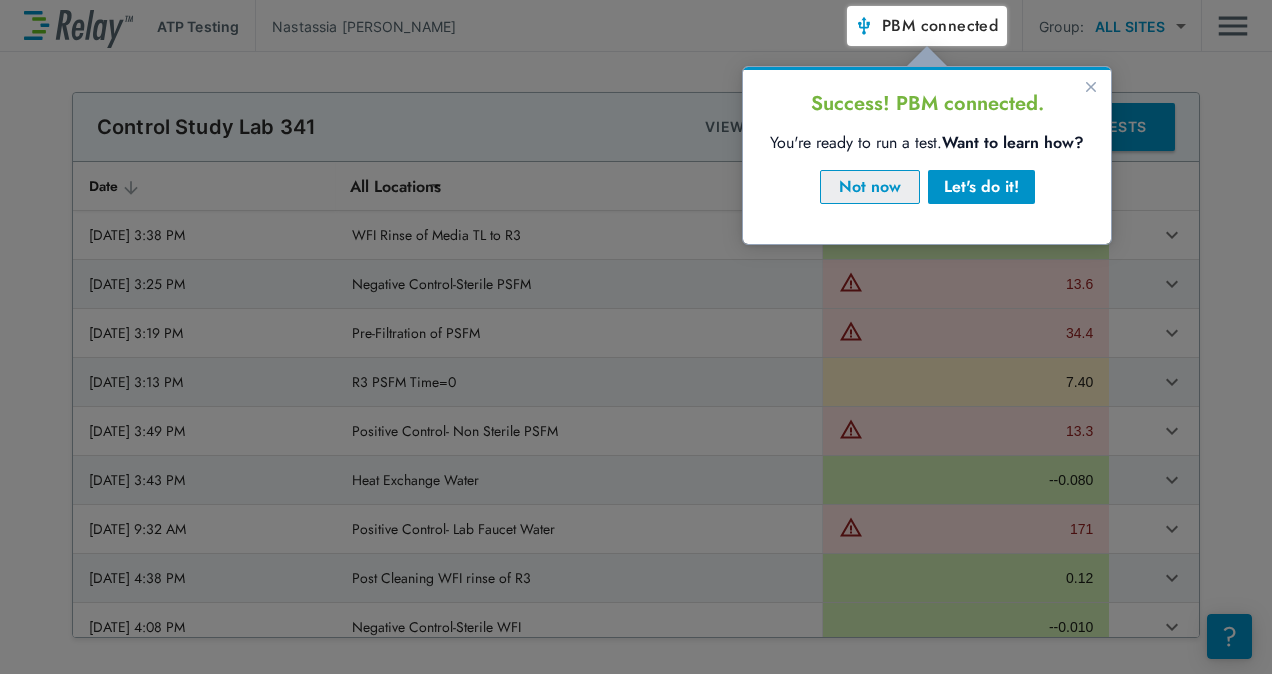 click on "Not now" at bounding box center (870, 187) 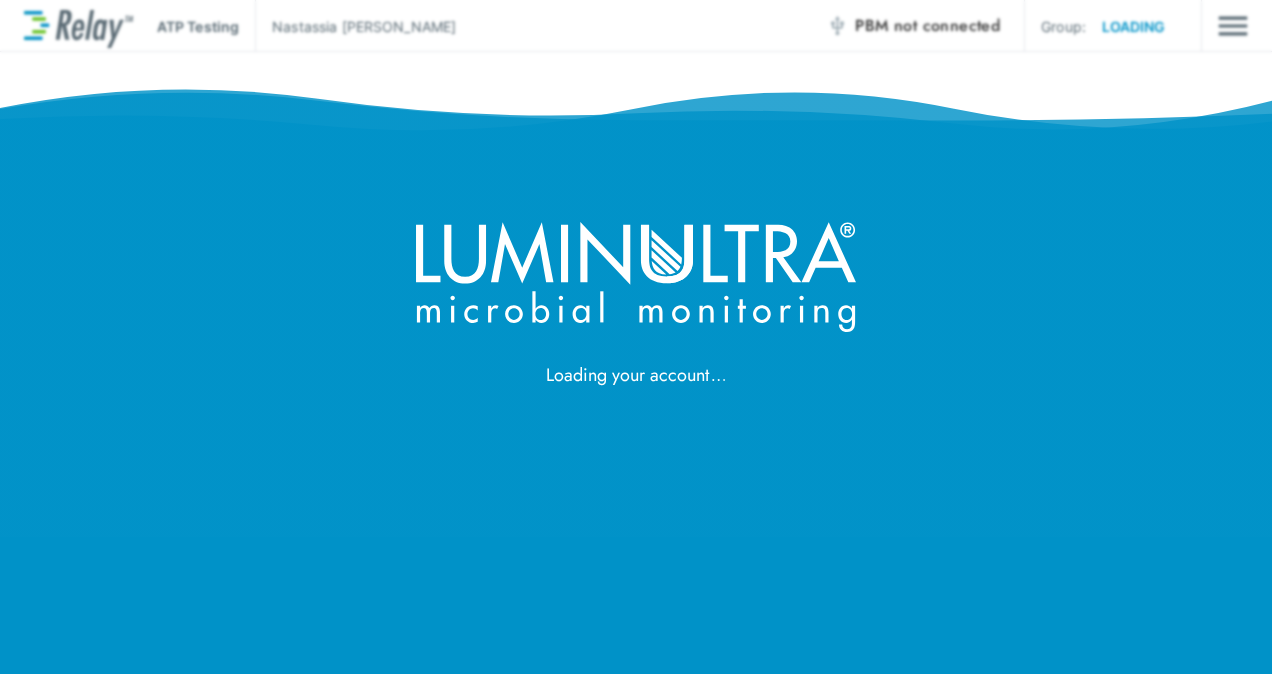 scroll, scrollTop: 0, scrollLeft: 0, axis: both 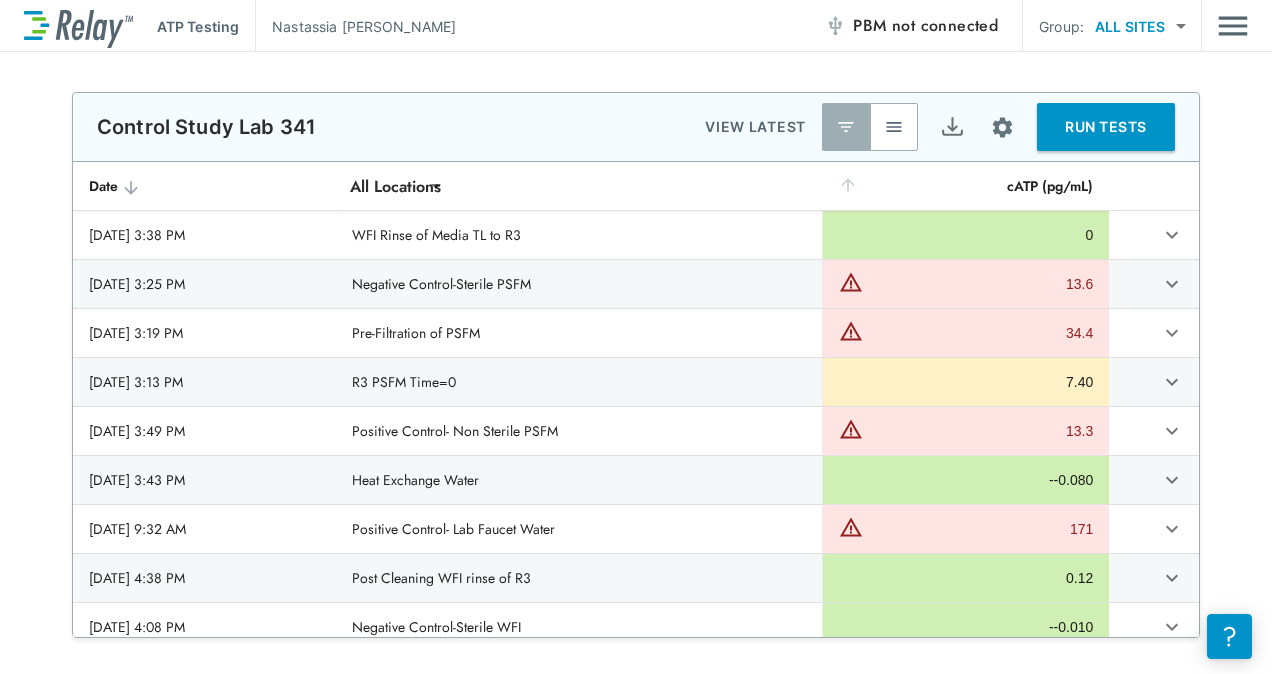 type on "*****" 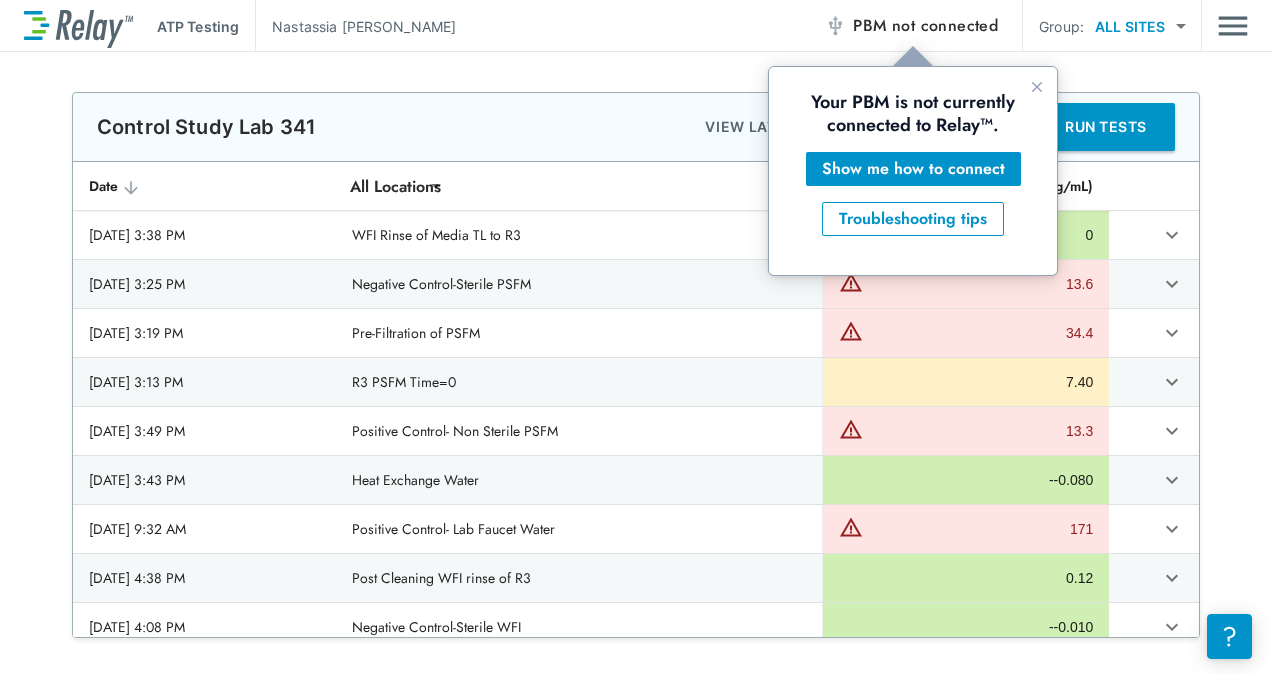 scroll, scrollTop: 0, scrollLeft: 0, axis: both 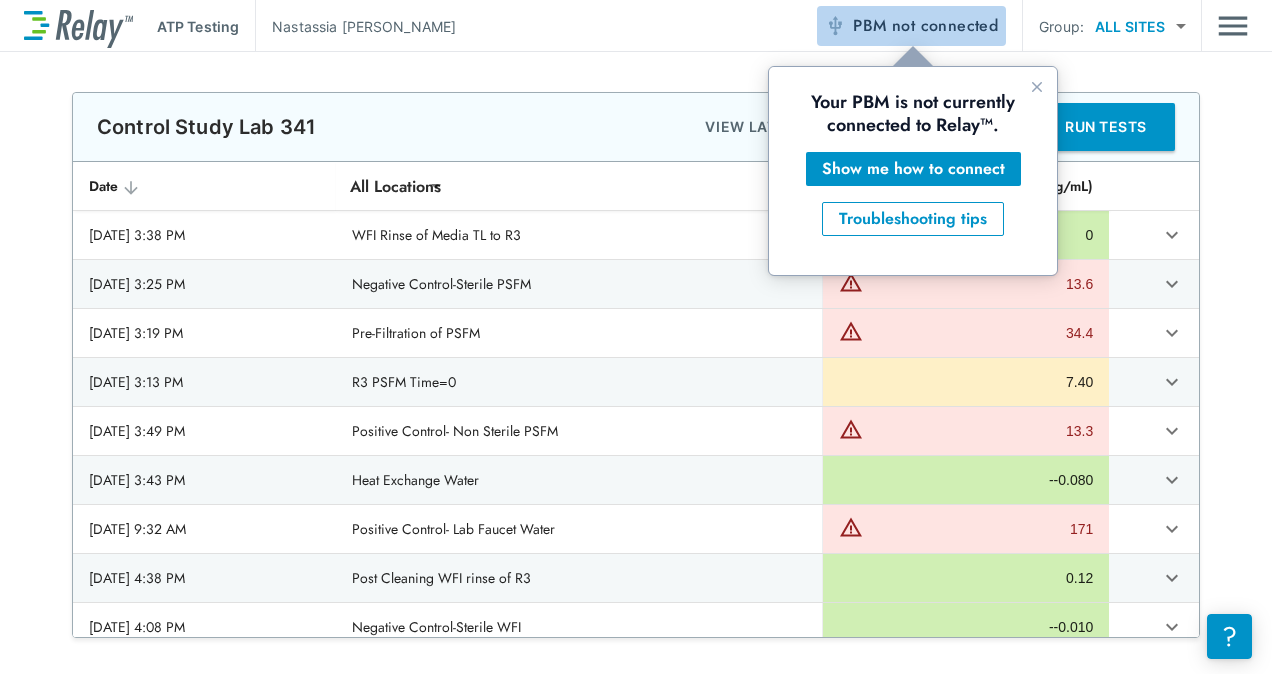 click on "PBM   not connected" at bounding box center [911, 26] 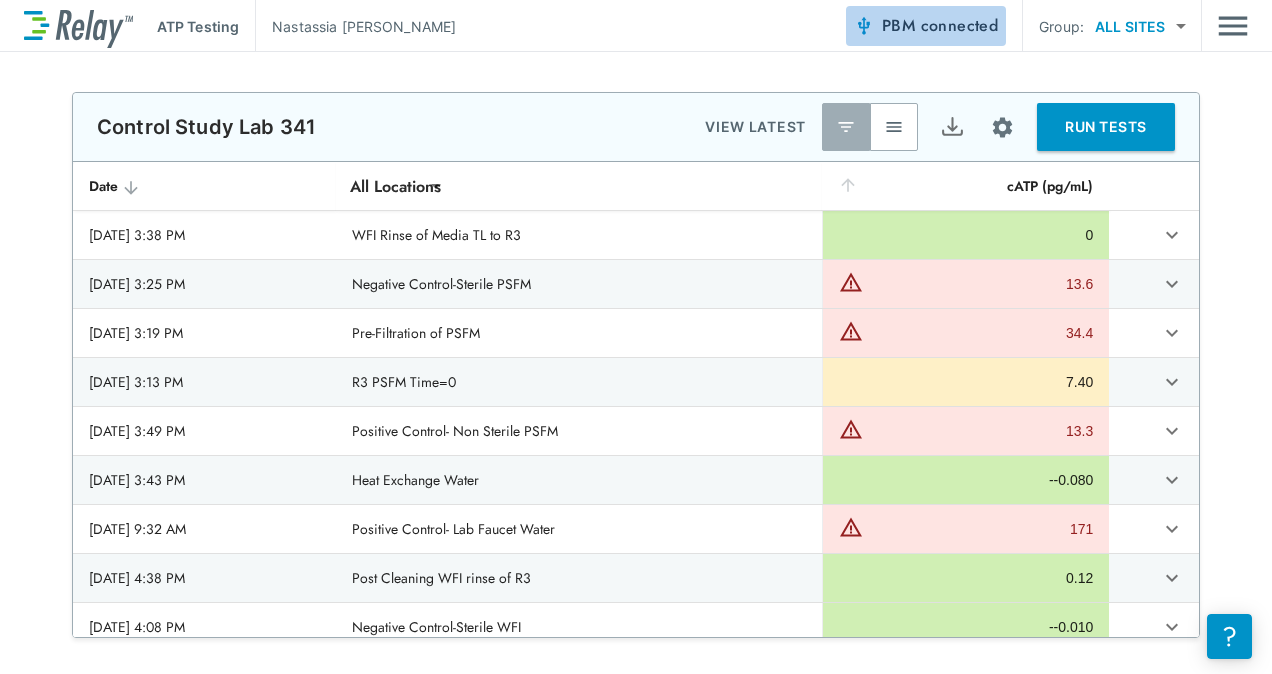 click on "PBM   connected" at bounding box center (940, 26) 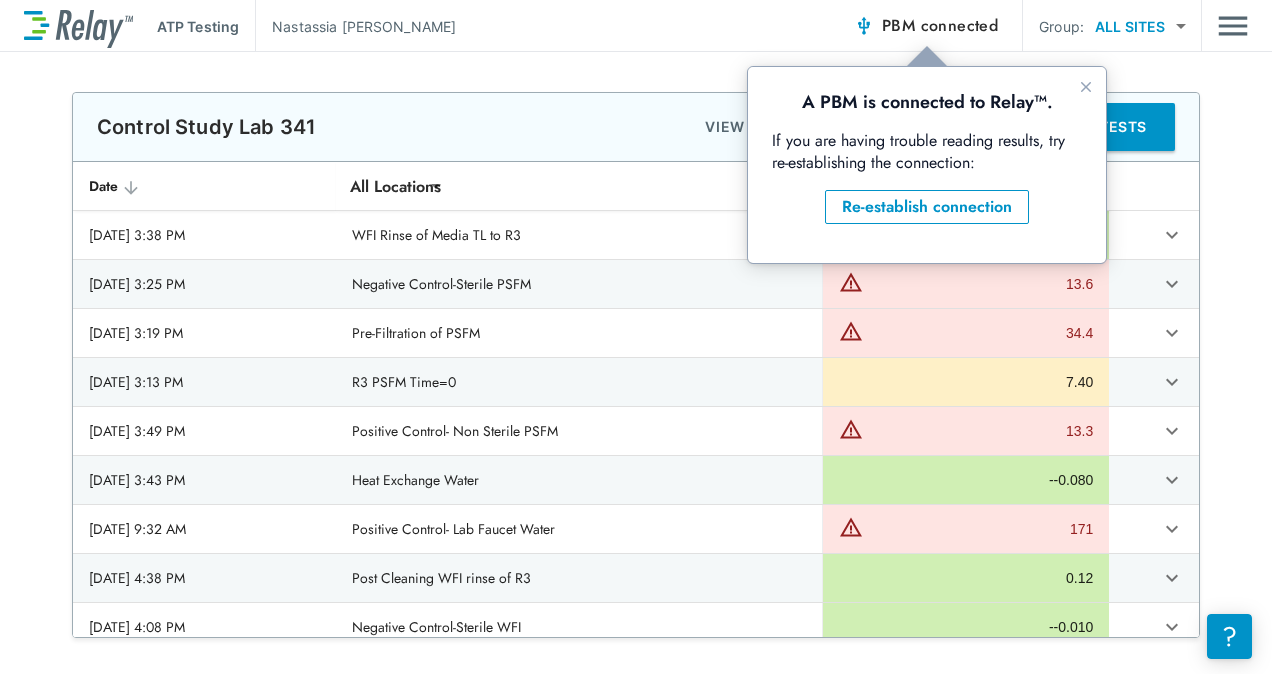 scroll, scrollTop: 0, scrollLeft: 0, axis: both 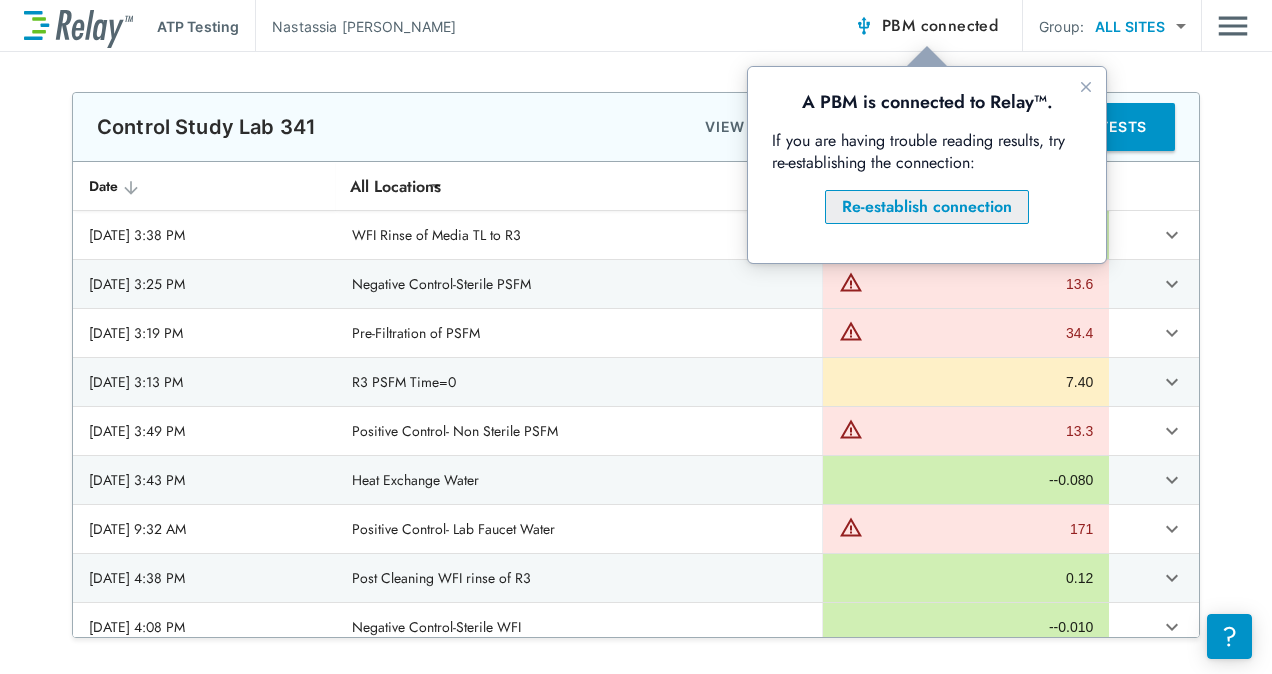 click on "Re-establish connection" at bounding box center (927, 207) 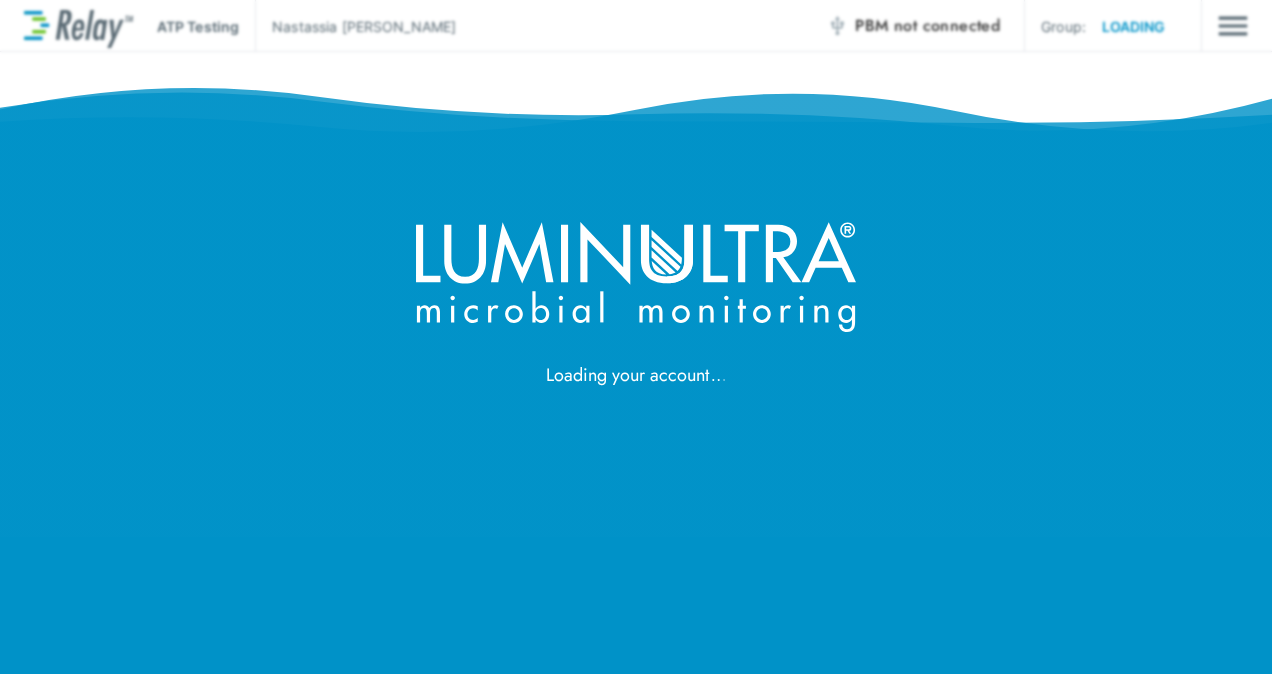scroll, scrollTop: 0, scrollLeft: 0, axis: both 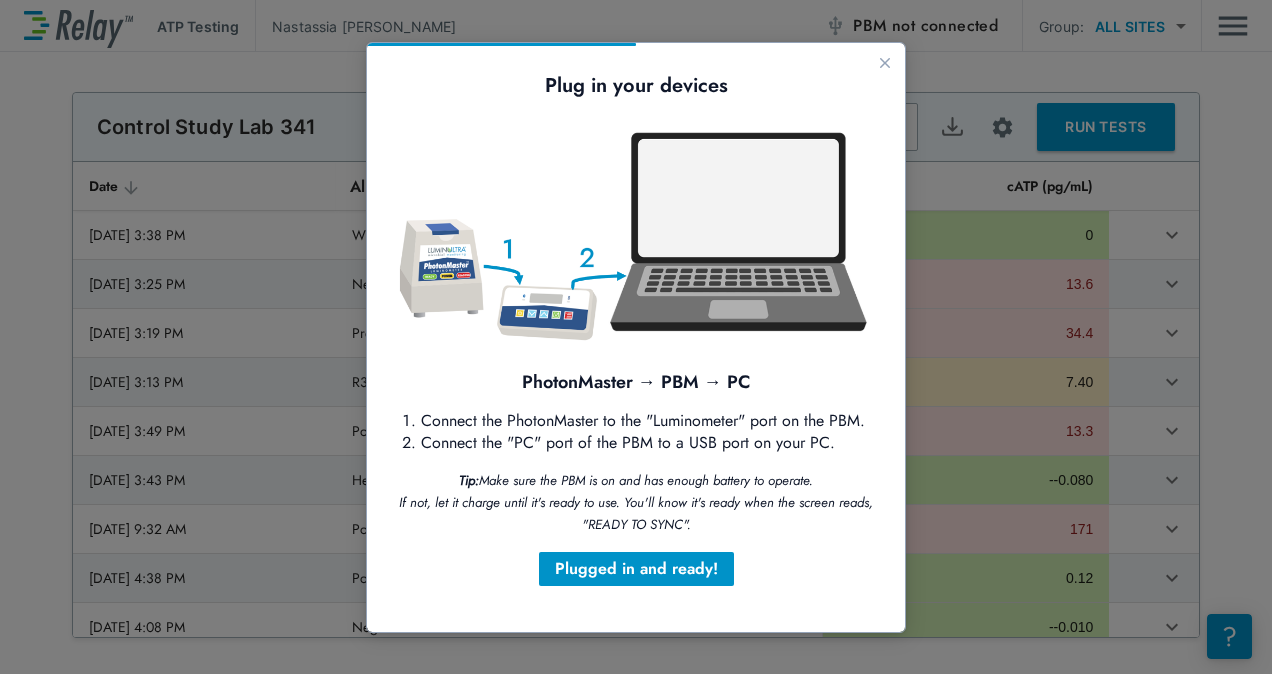 type on "*****" 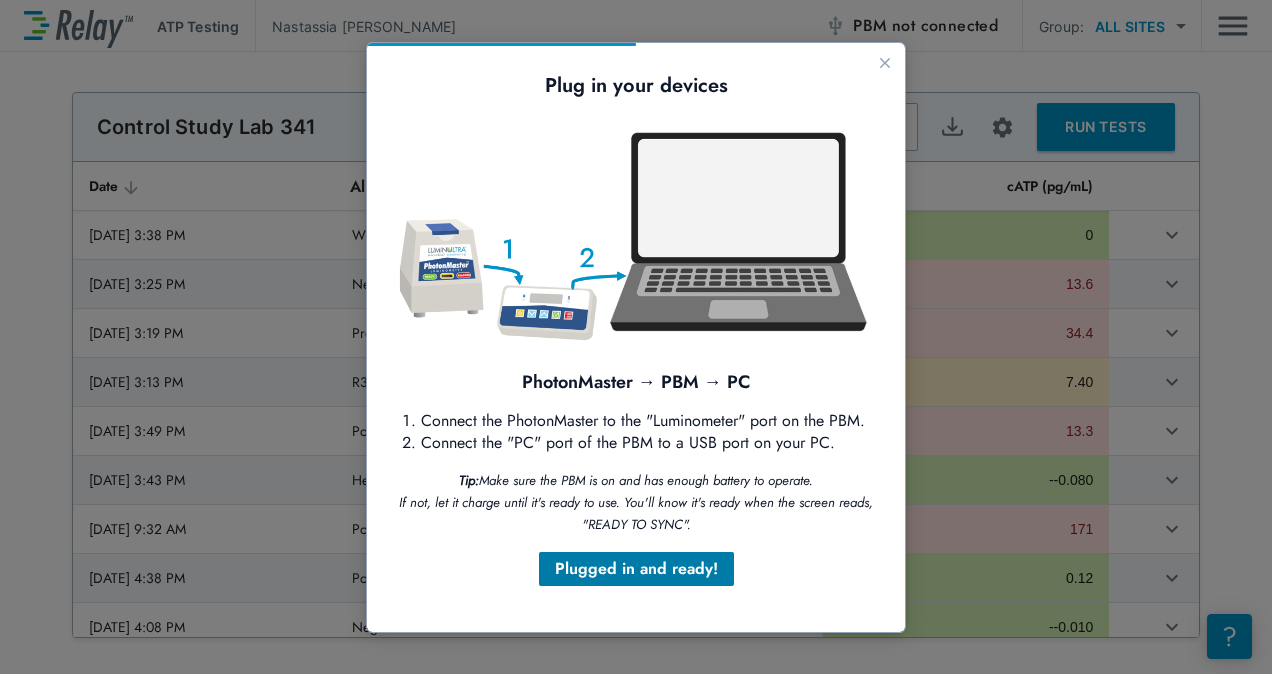 click on "Plugged in and ready!" at bounding box center (636, 569) 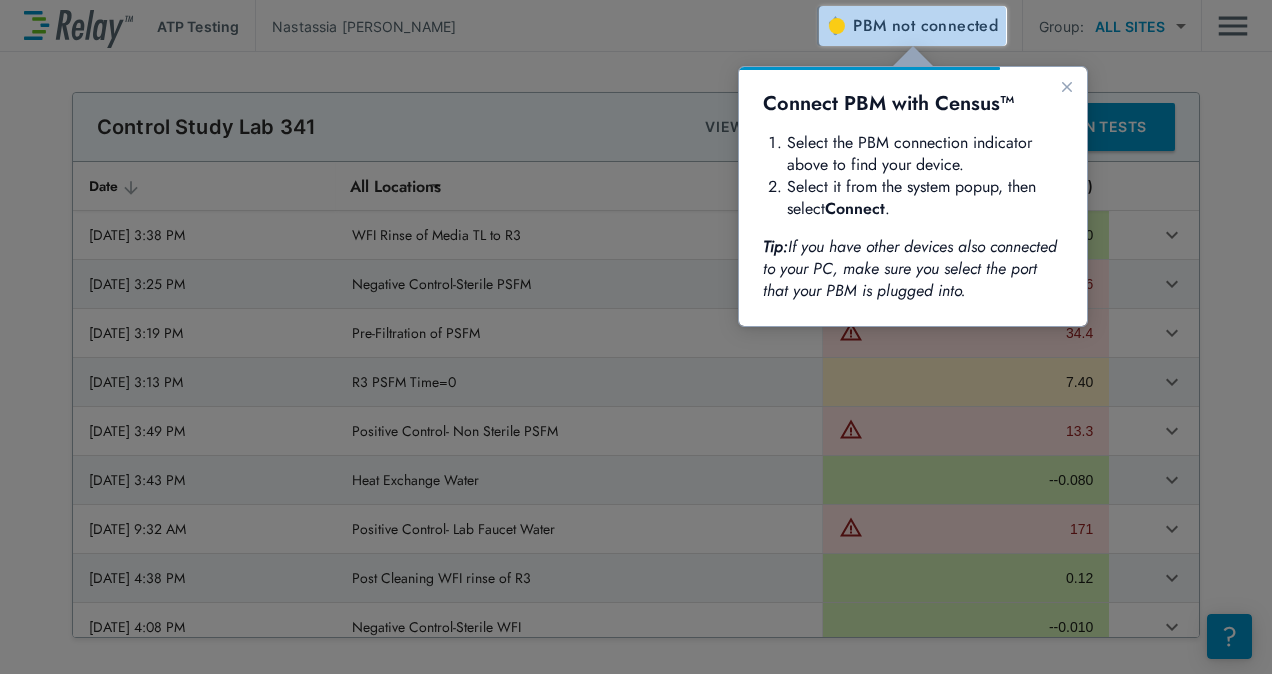 click on "PBM   not connected" at bounding box center (925, 26) 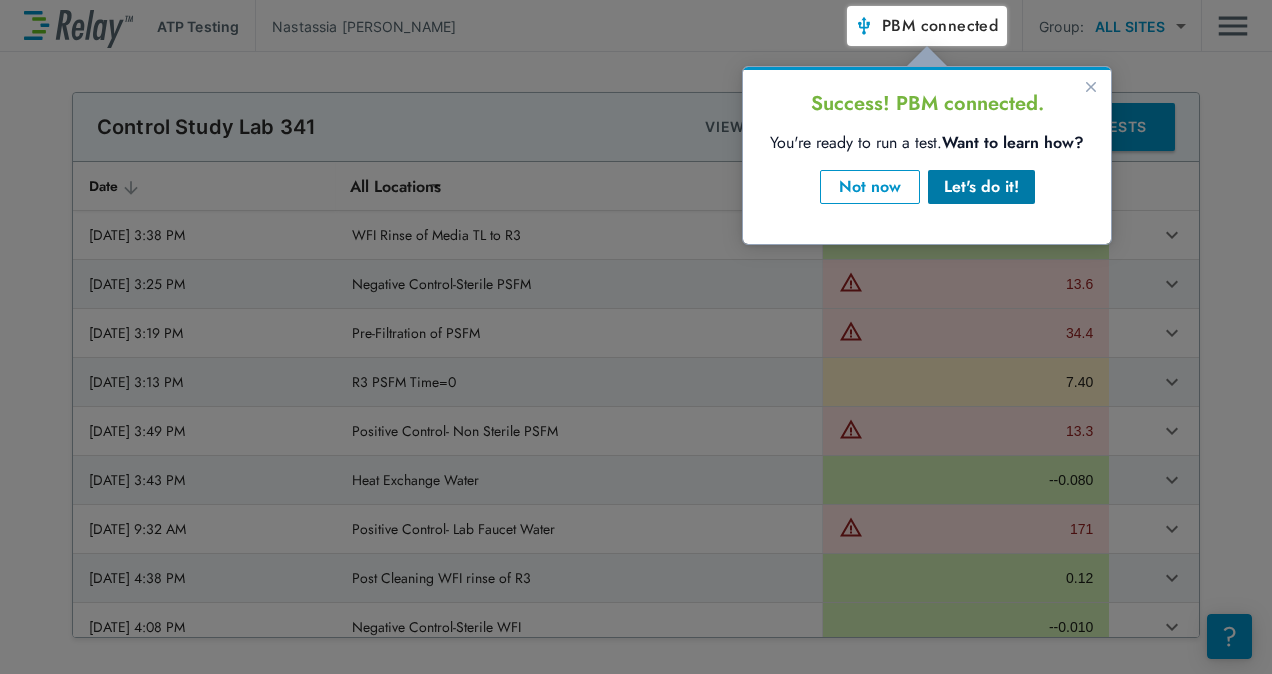 click on "Let's do it!" at bounding box center [981, 187] 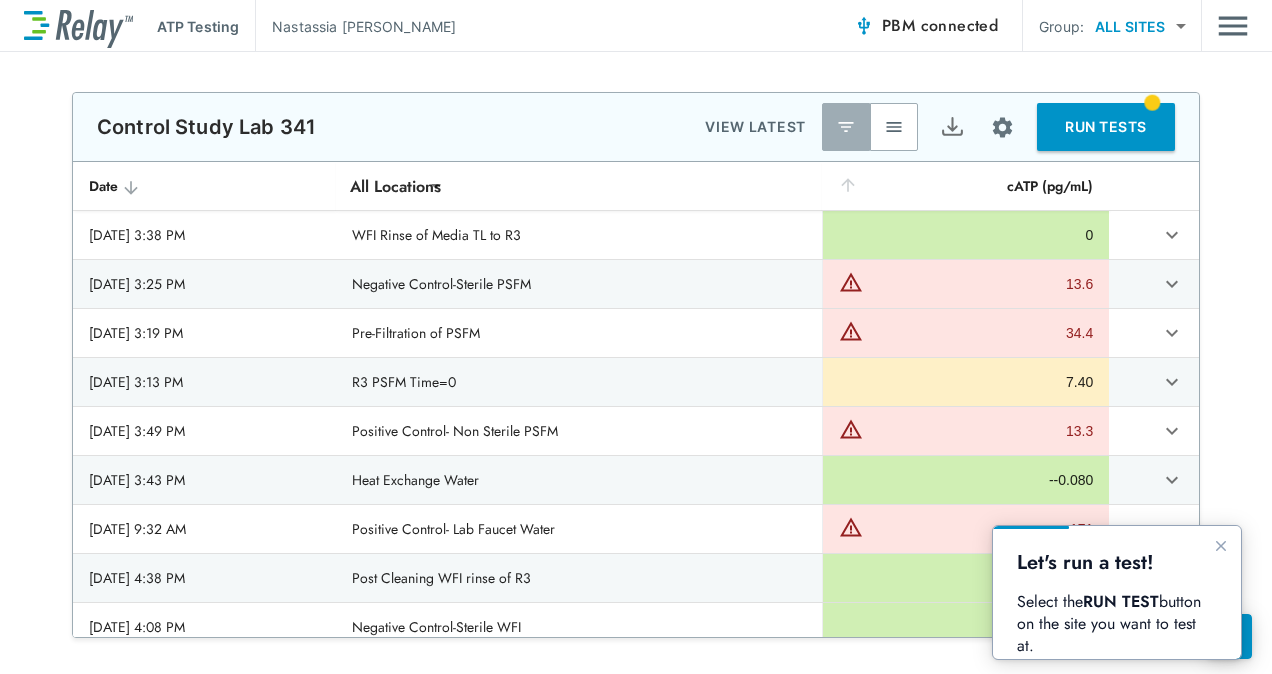 scroll, scrollTop: 0, scrollLeft: 0, axis: both 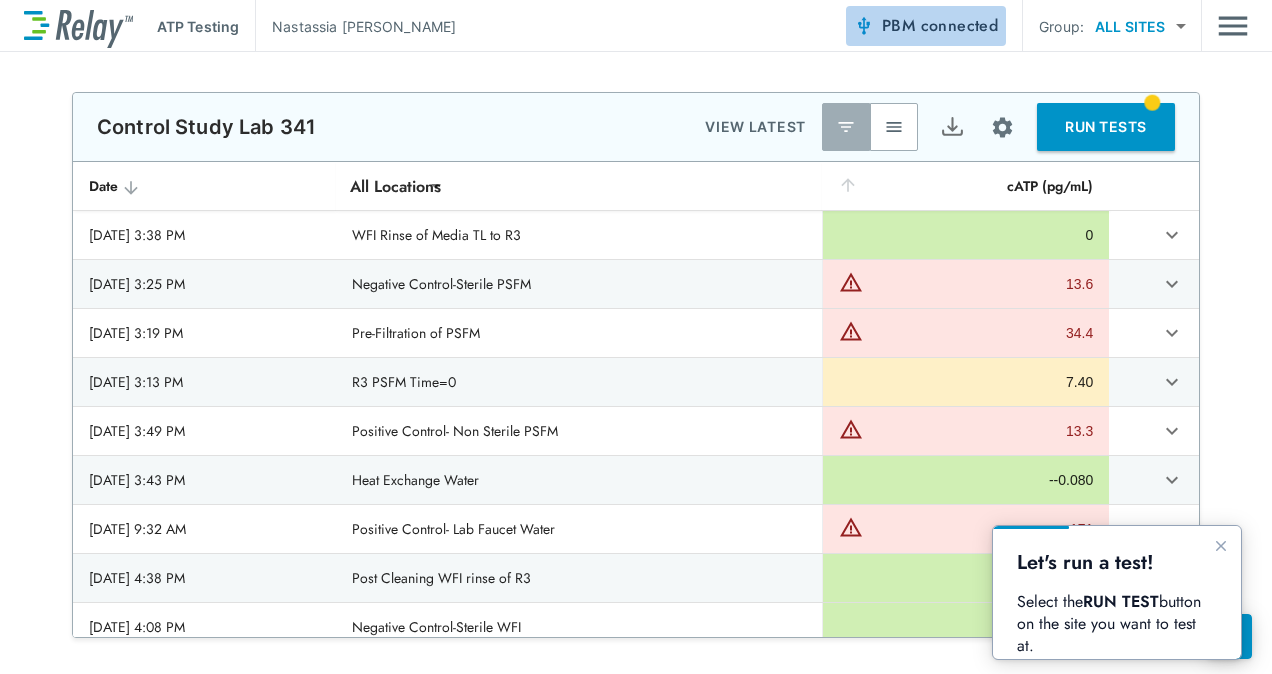 click on "connected" at bounding box center [960, 25] 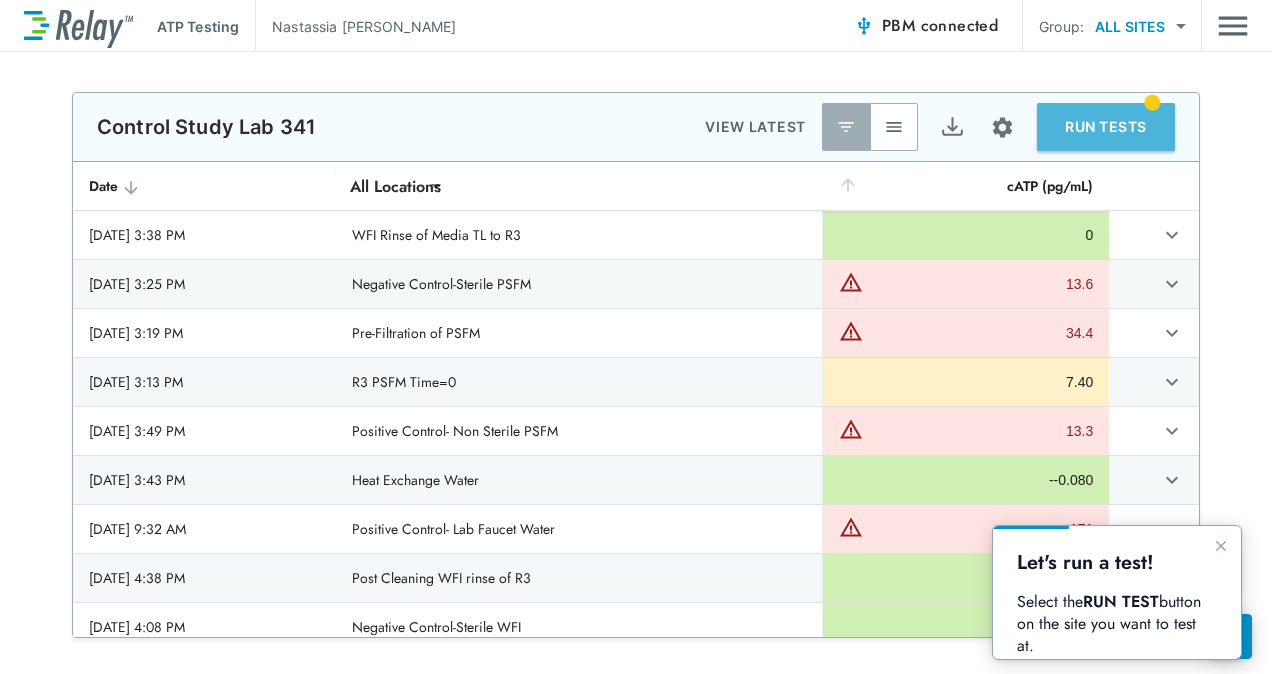click on "RUN TESTS" at bounding box center [1106, 127] 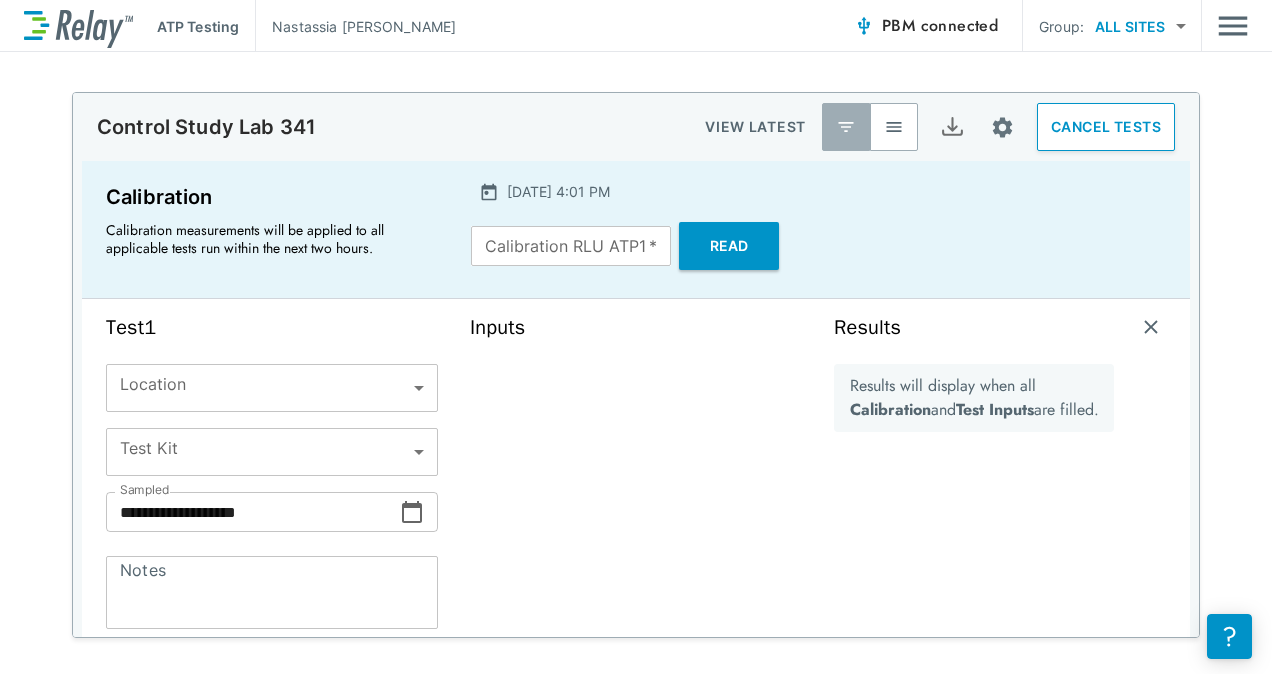 type on "*****" 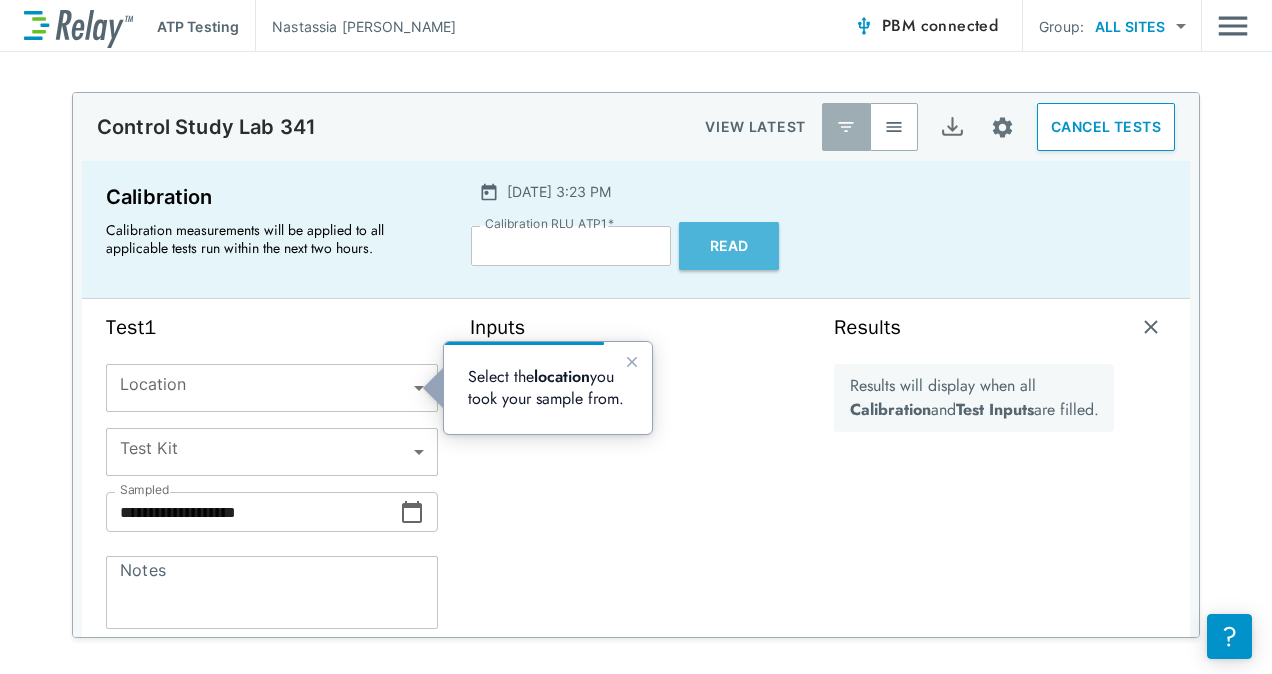 click on "Read" at bounding box center (729, 246) 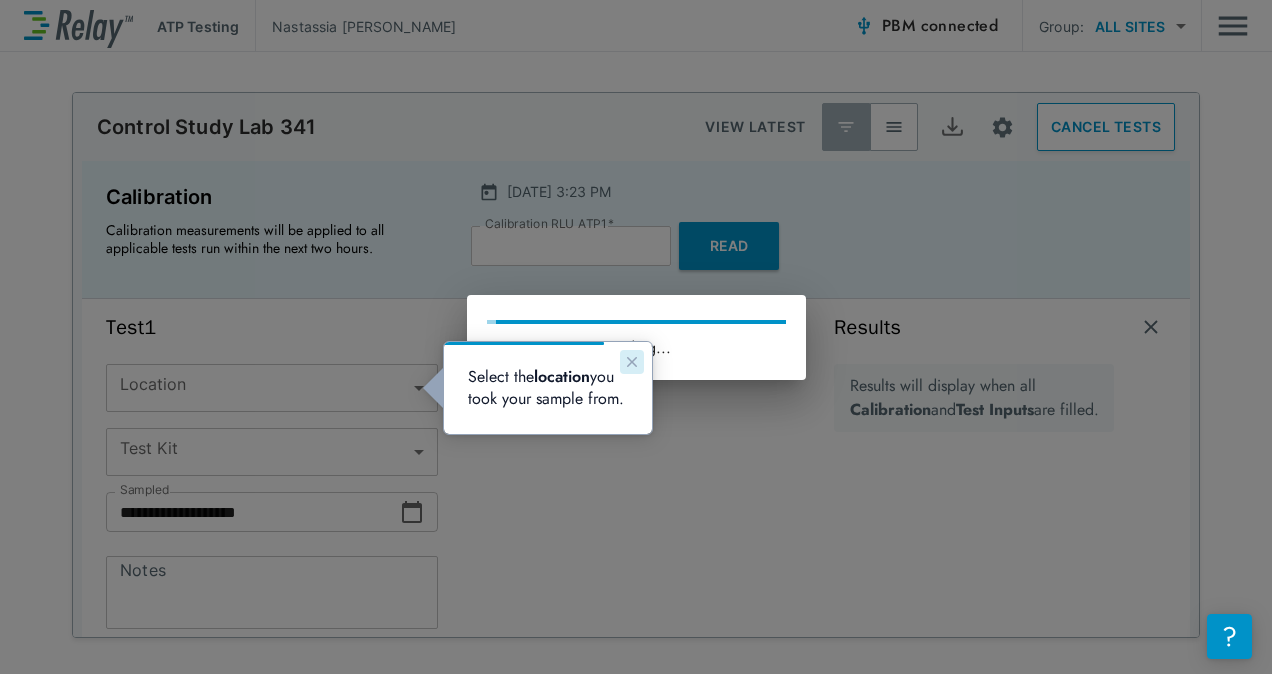 click 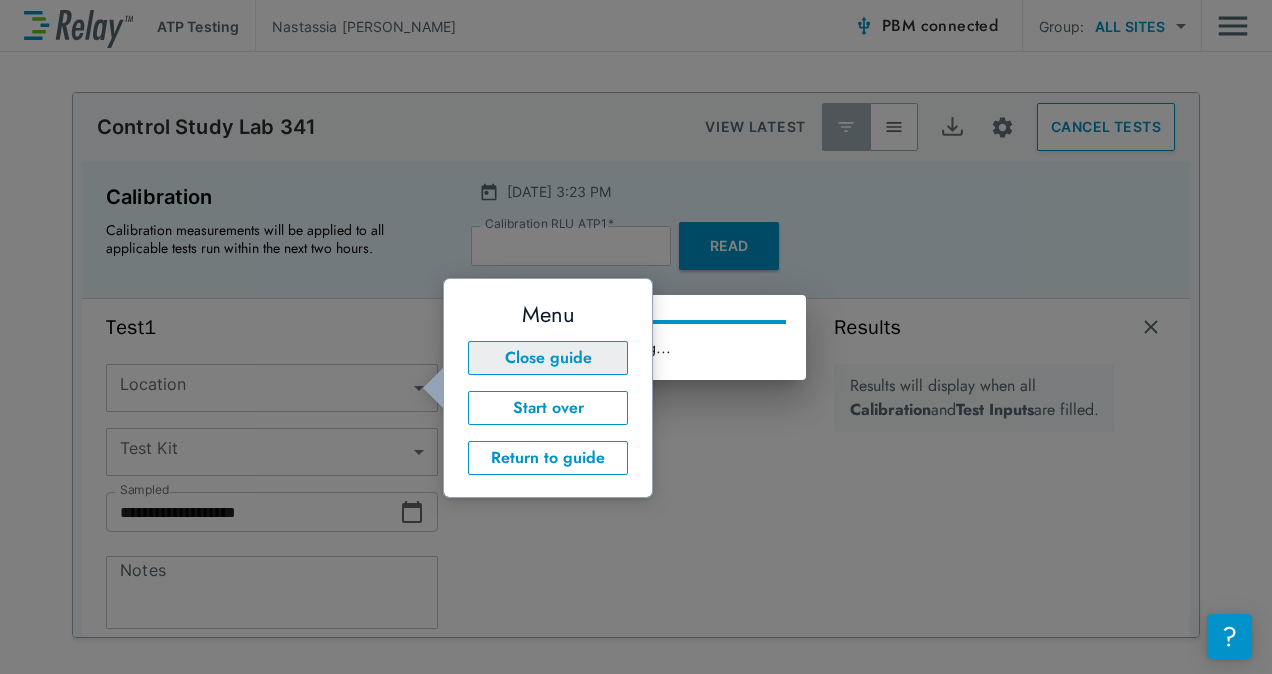 click on "Close guide" at bounding box center (548, 358) 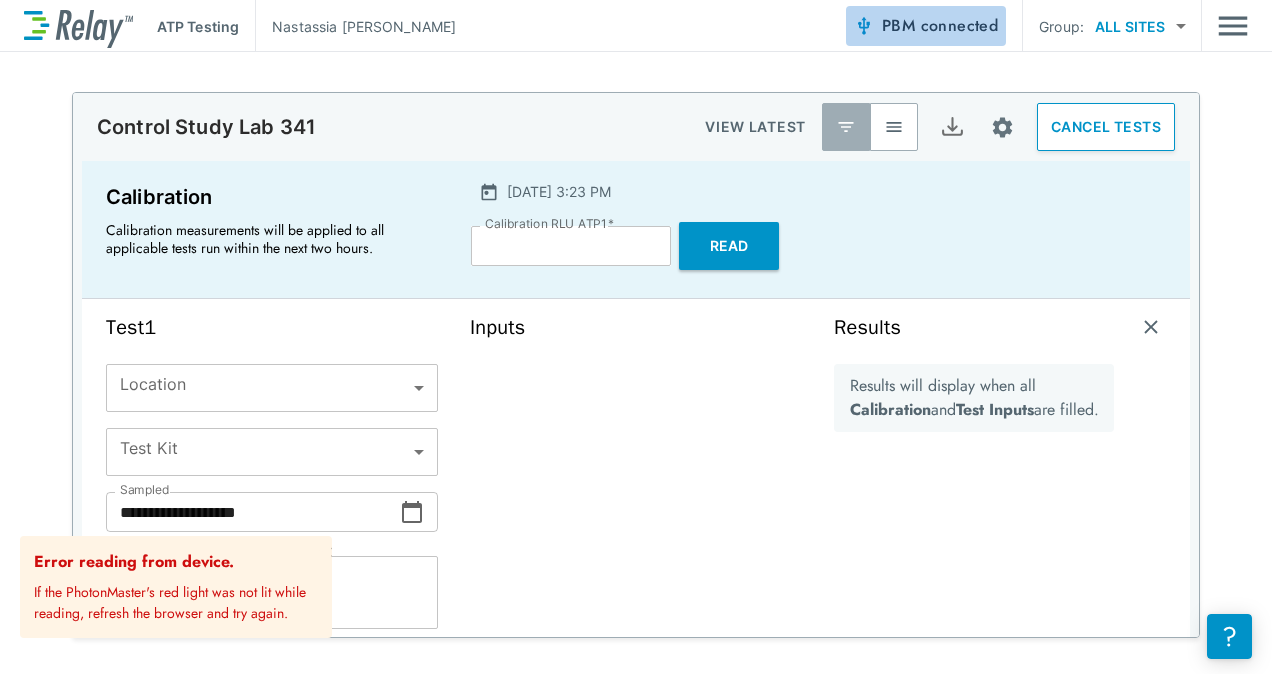 click on "connected" at bounding box center (960, 25) 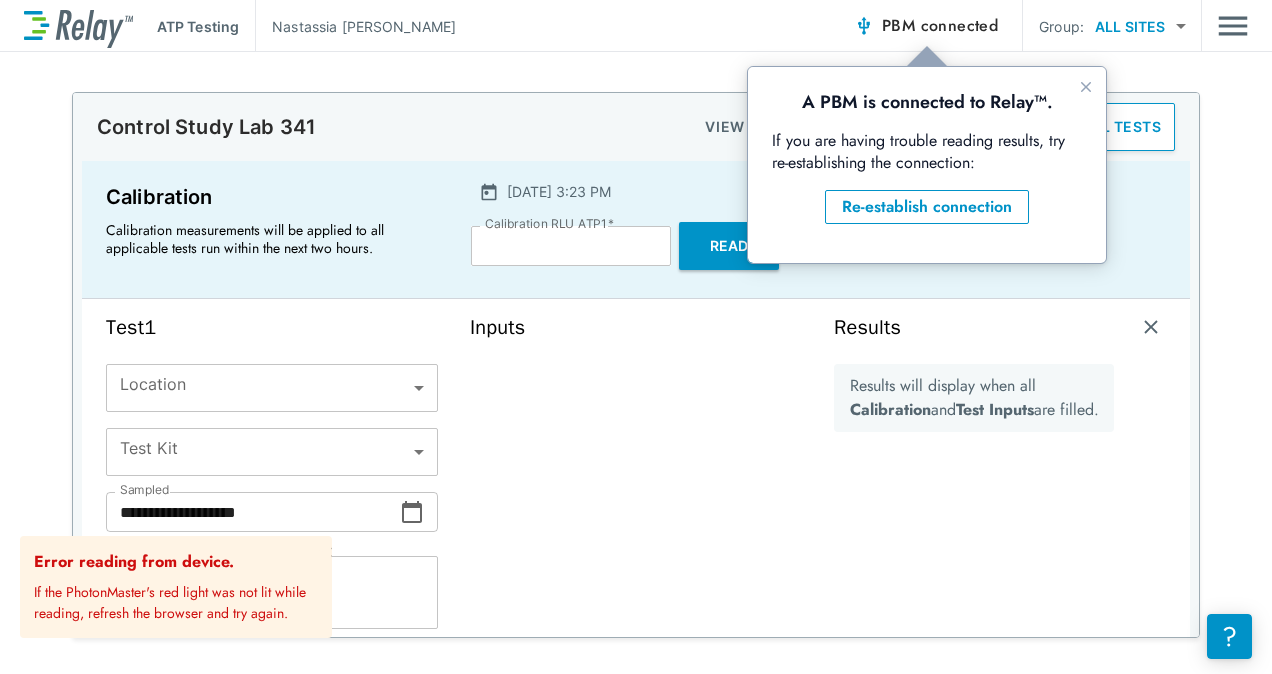 scroll, scrollTop: 0, scrollLeft: 0, axis: both 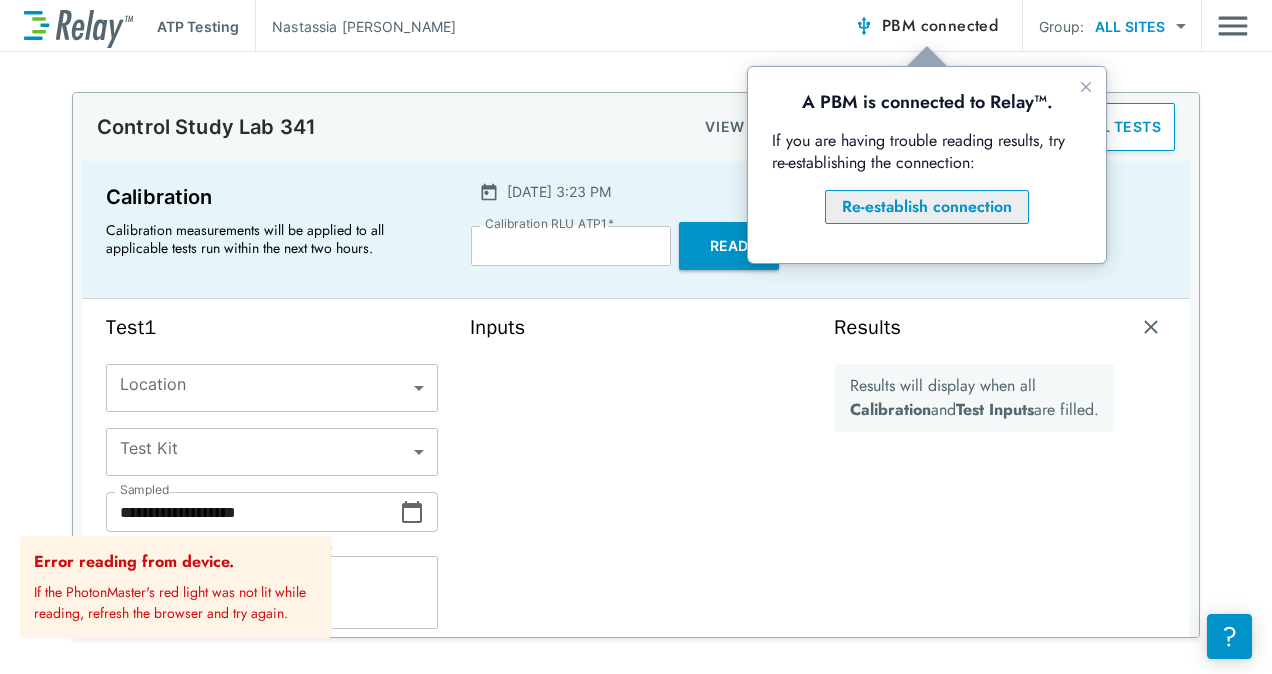 click on "Re-establish connection" at bounding box center [927, 207] 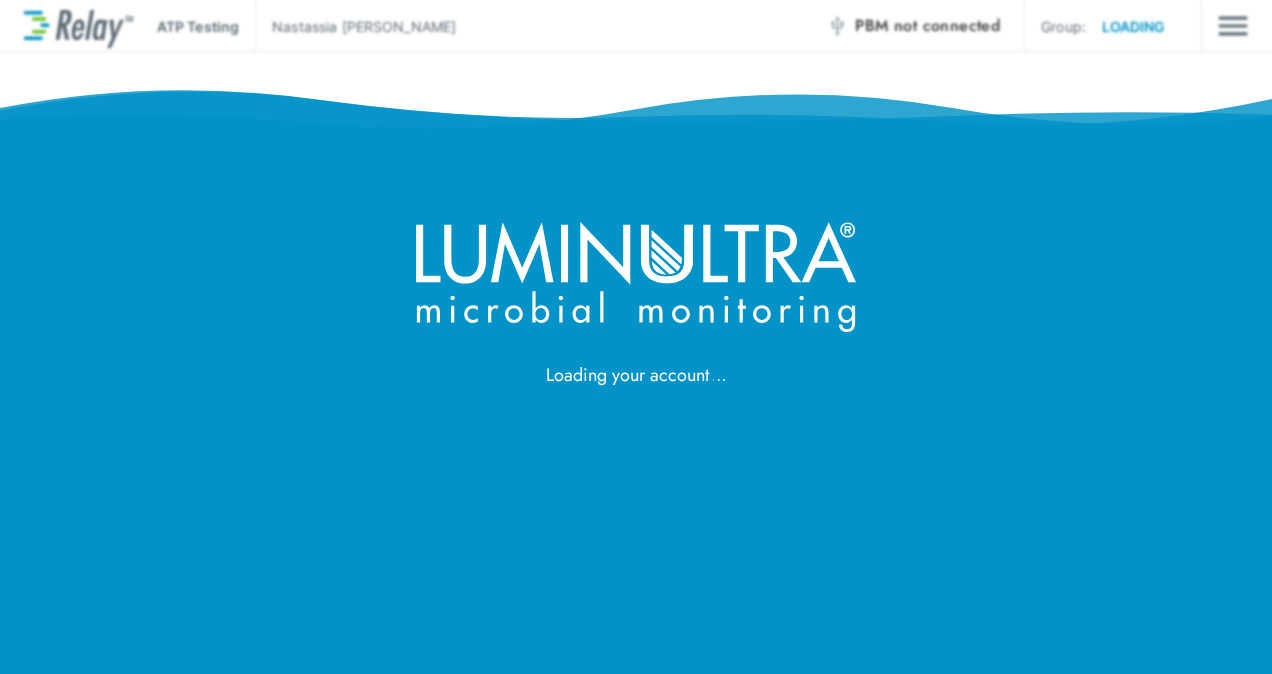scroll, scrollTop: 0, scrollLeft: 0, axis: both 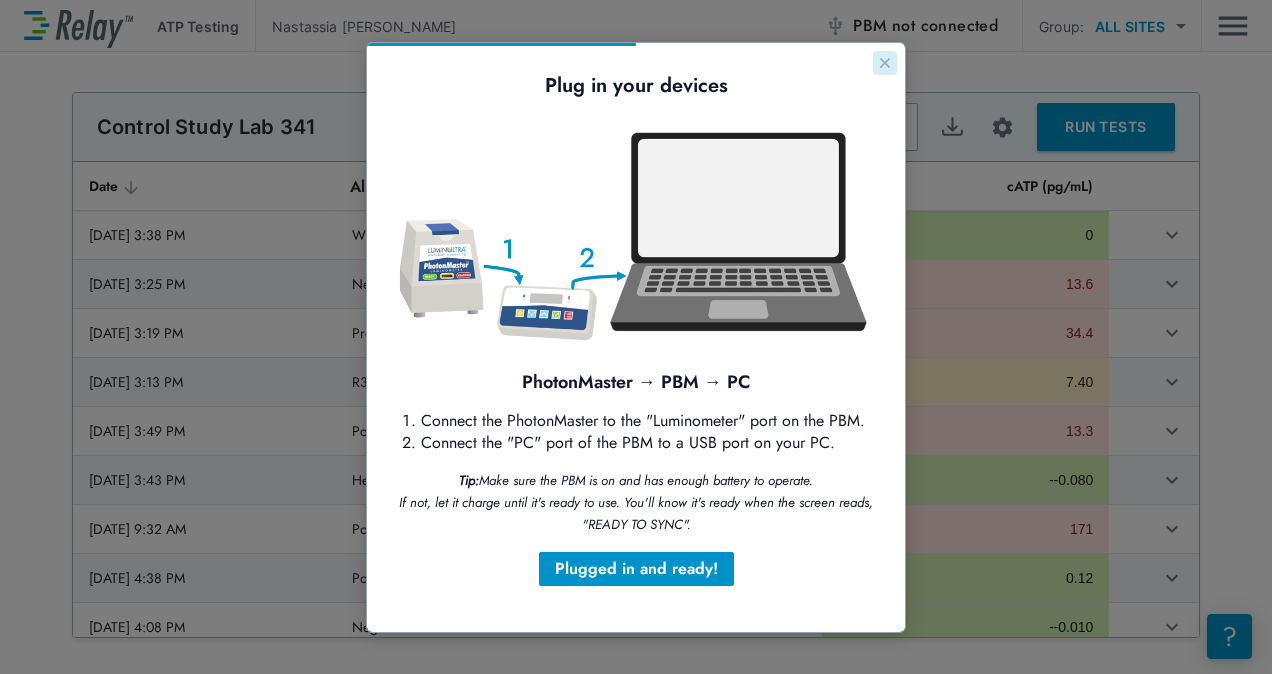 click 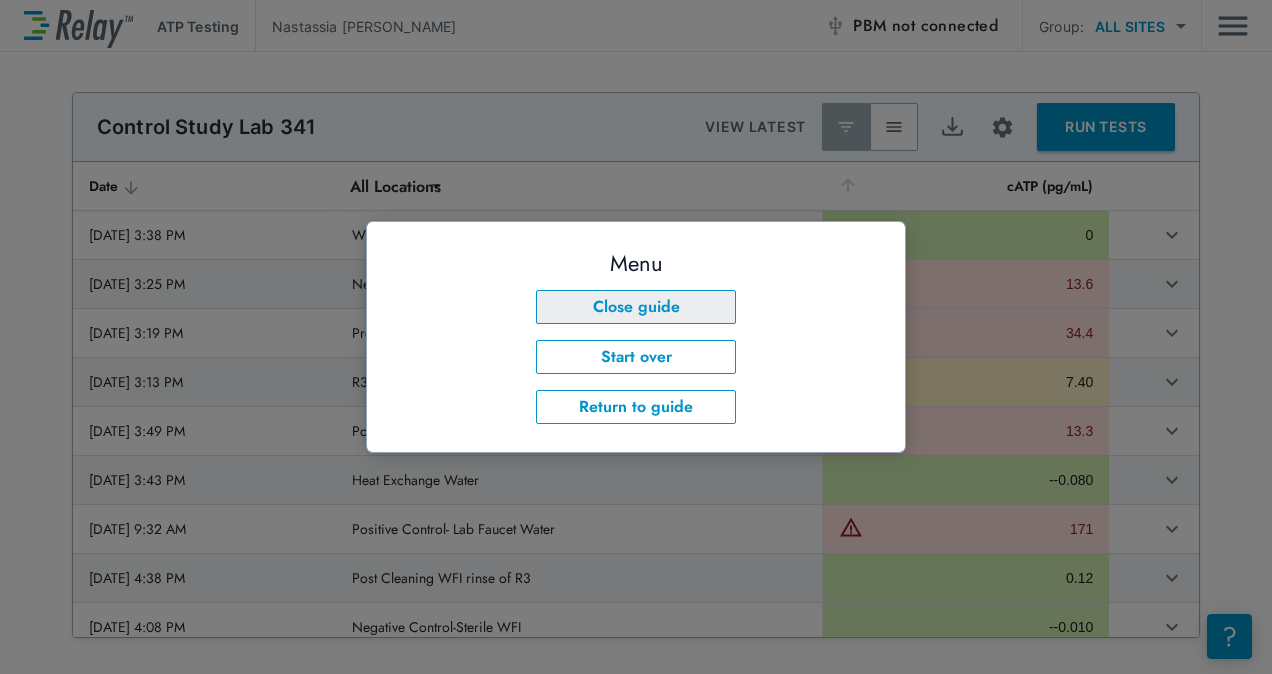 click on "Close guide" at bounding box center (636, 307) 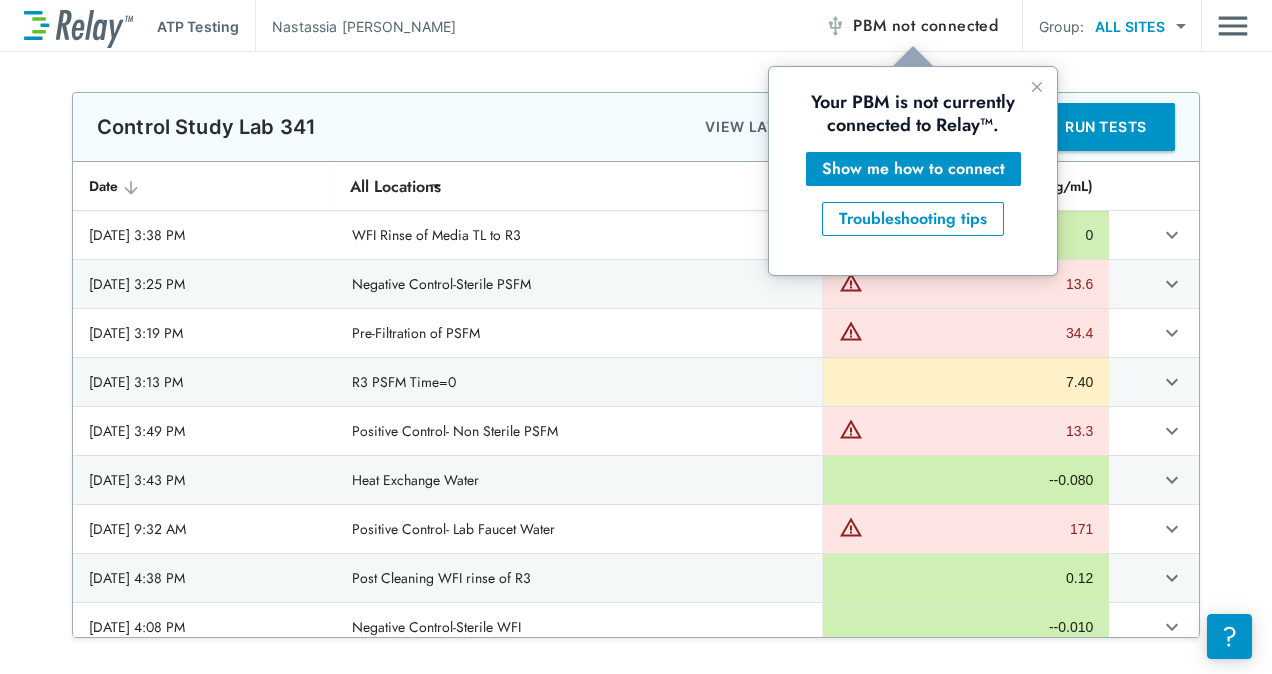 scroll, scrollTop: 0, scrollLeft: 0, axis: both 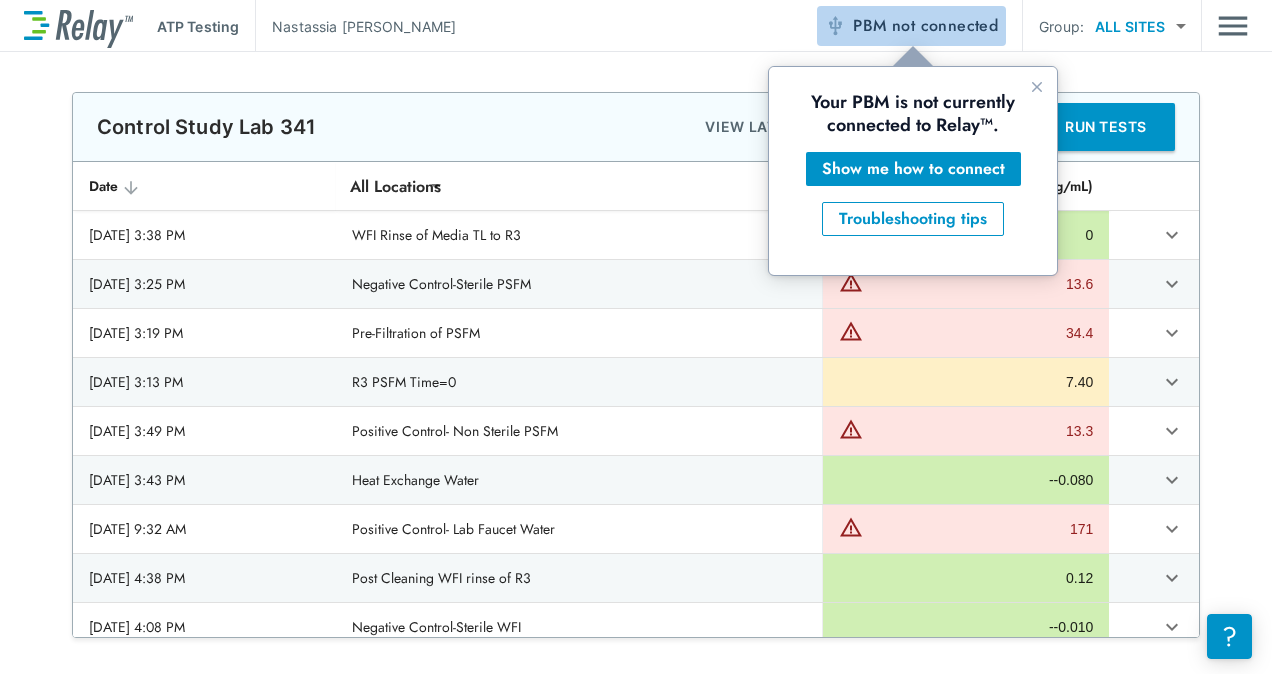 click on "not connected" at bounding box center [945, 25] 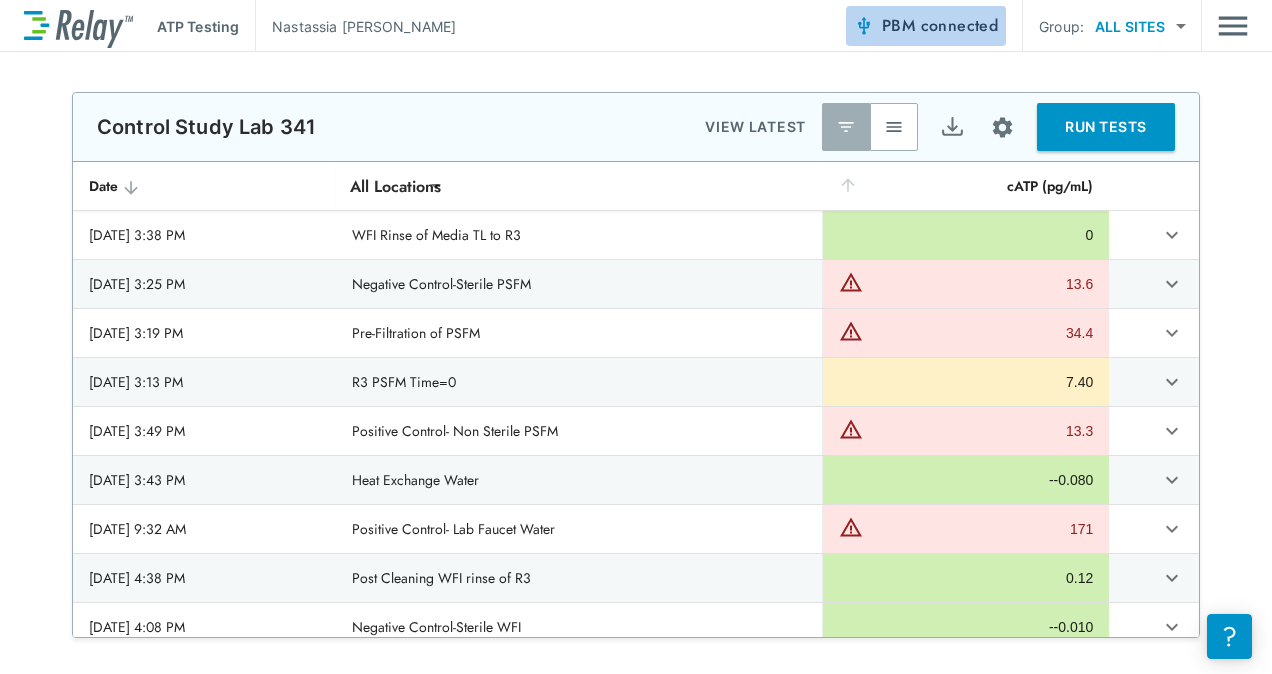 click on "connected" at bounding box center [960, 25] 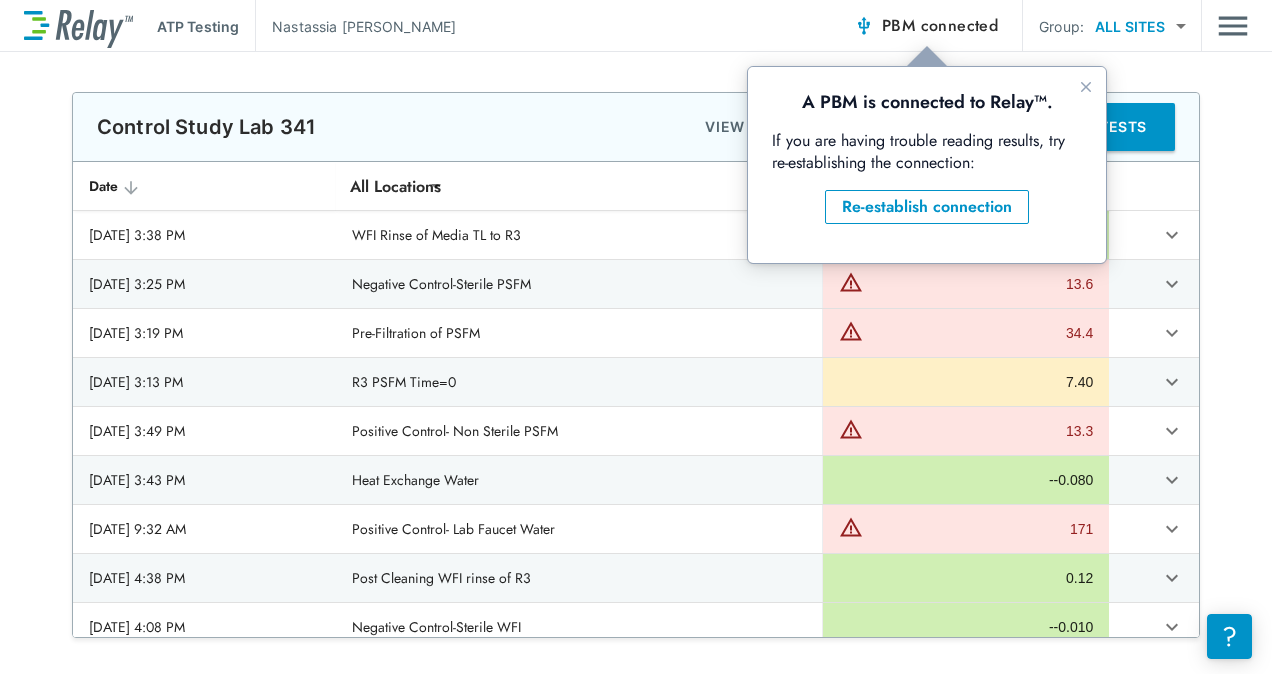 scroll, scrollTop: 0, scrollLeft: 0, axis: both 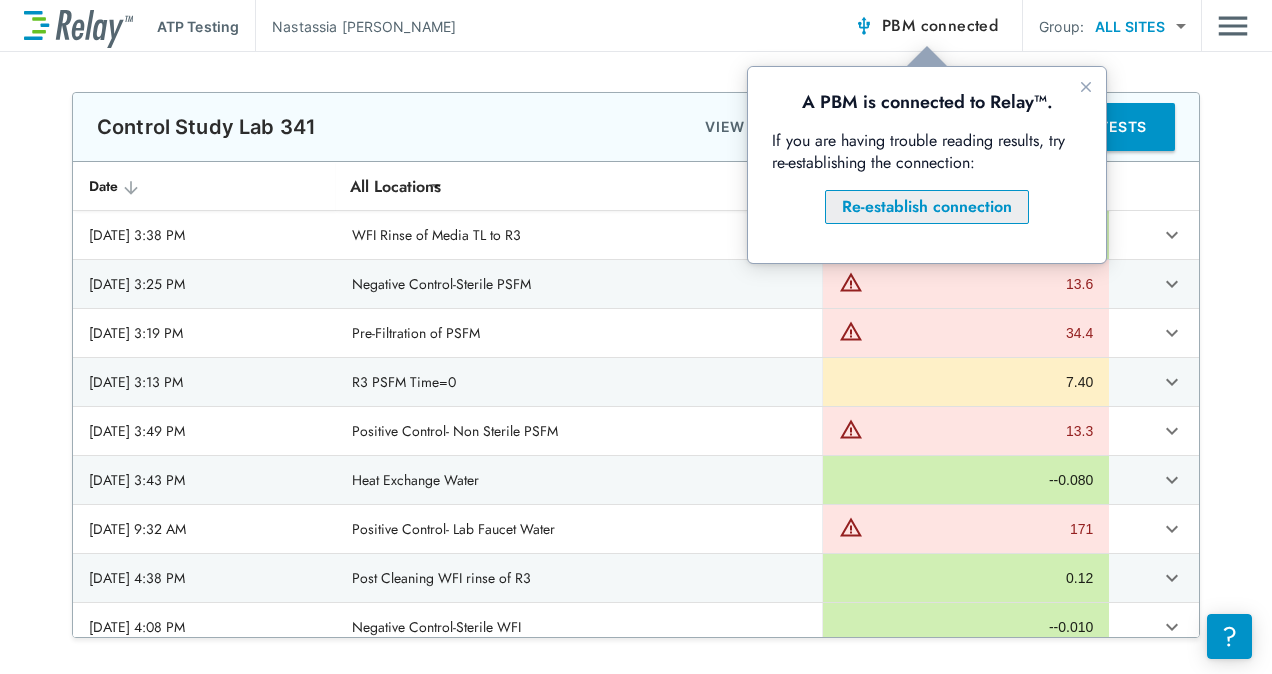 click on "Re-establish connection" at bounding box center (927, 207) 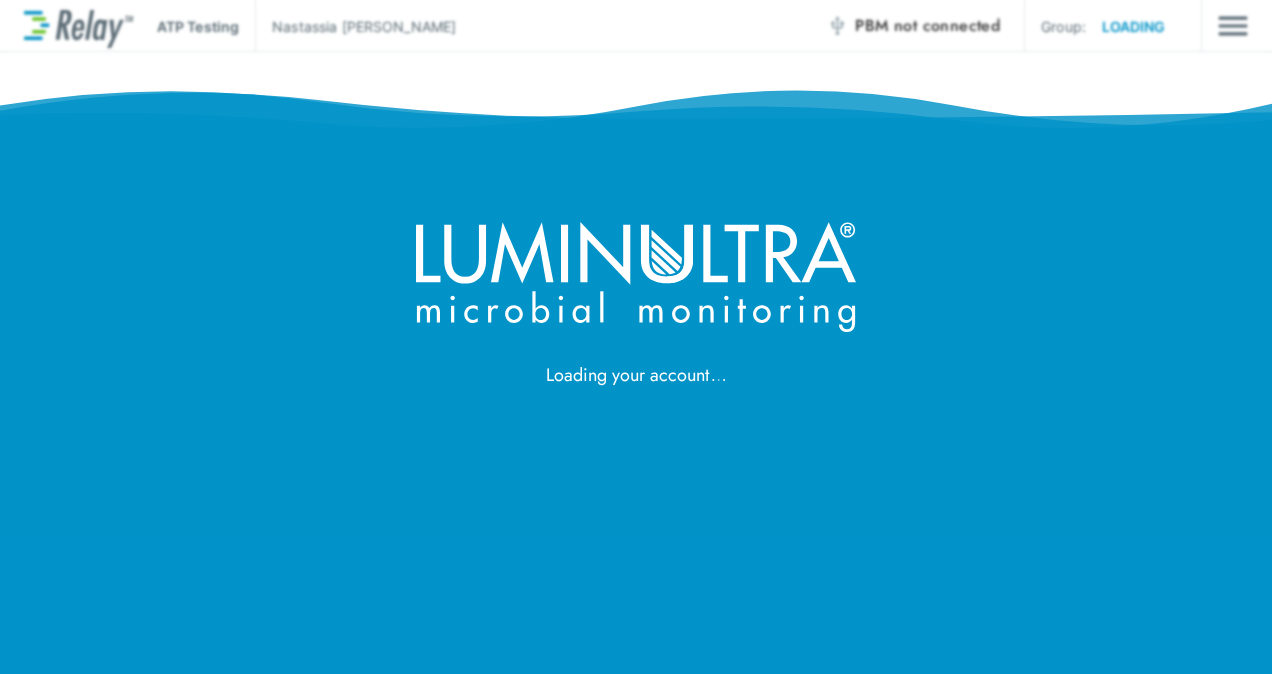 scroll, scrollTop: 0, scrollLeft: 0, axis: both 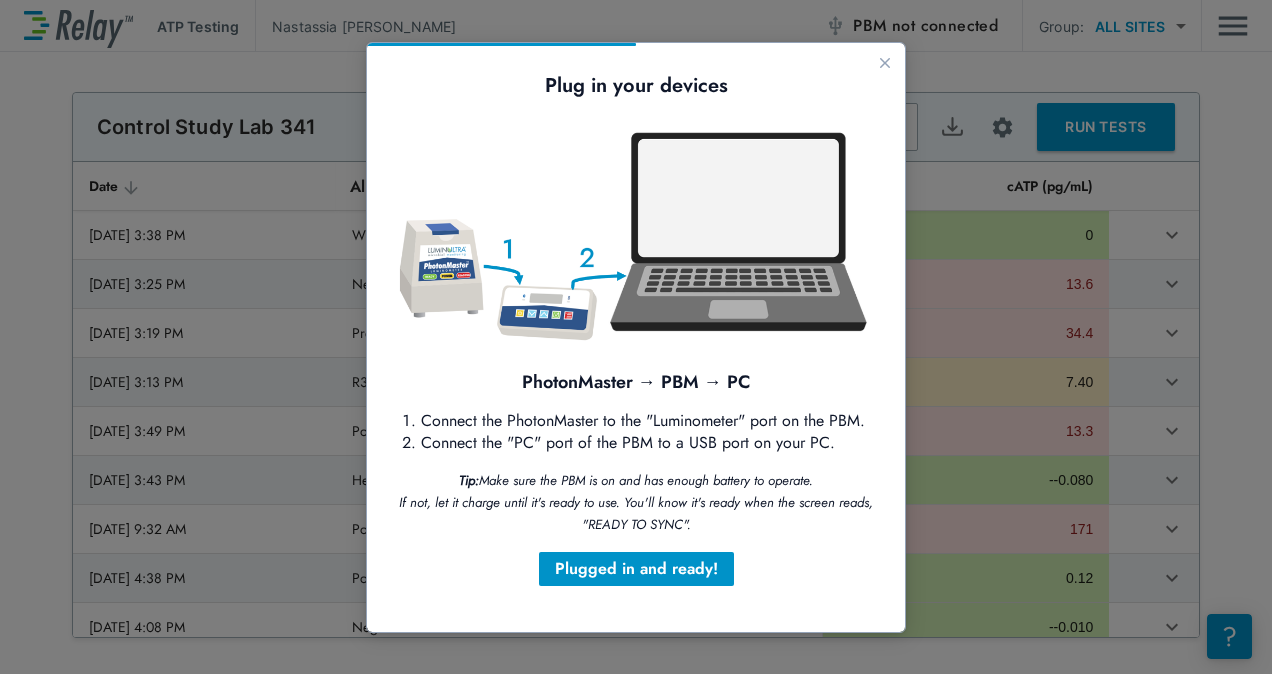 click on "Plug in your devices PhotonMaster → PBM → PC Connect the PhotonMaster to the "Luminometer" port on the PBM.  Connect the "PC" port of the PBM to a USB port on your PC.  Tip:  Make sure the PBM is on and has enough battery to operate.  If not, let it charge until it's ready to use. You'll know it's ready when the screen reads, "READY TO SYNC". Plugged in and ready!" at bounding box center [636, 329] 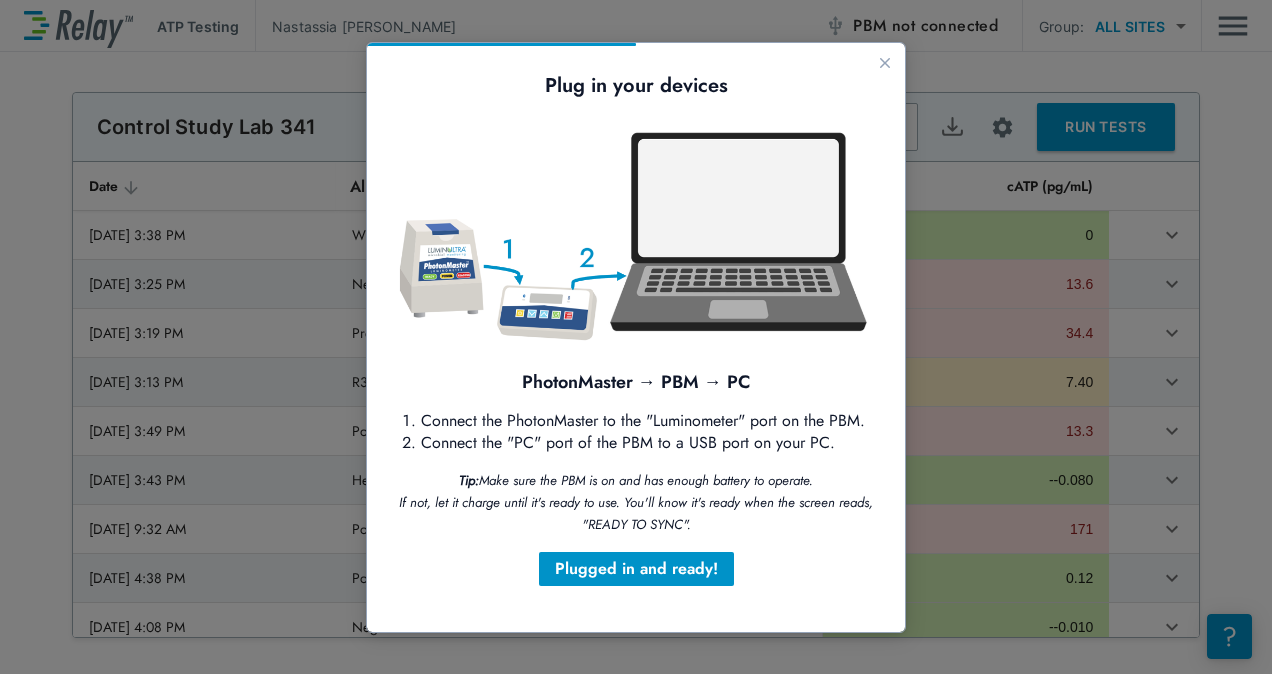 click on "Plug in your devices PhotonMaster → PBM → PC Connect the PhotonMaster to the "Luminometer" port on the PBM.  Connect the "PC" port of the PBM to a USB port on your PC.  Tip:  Make sure the PBM is on and has enough battery to operate.  If not, let it charge until it's ready to use. You'll know it's ready when the screen reads, "READY TO SYNC". Plugged in and ready!" at bounding box center (636, 329) 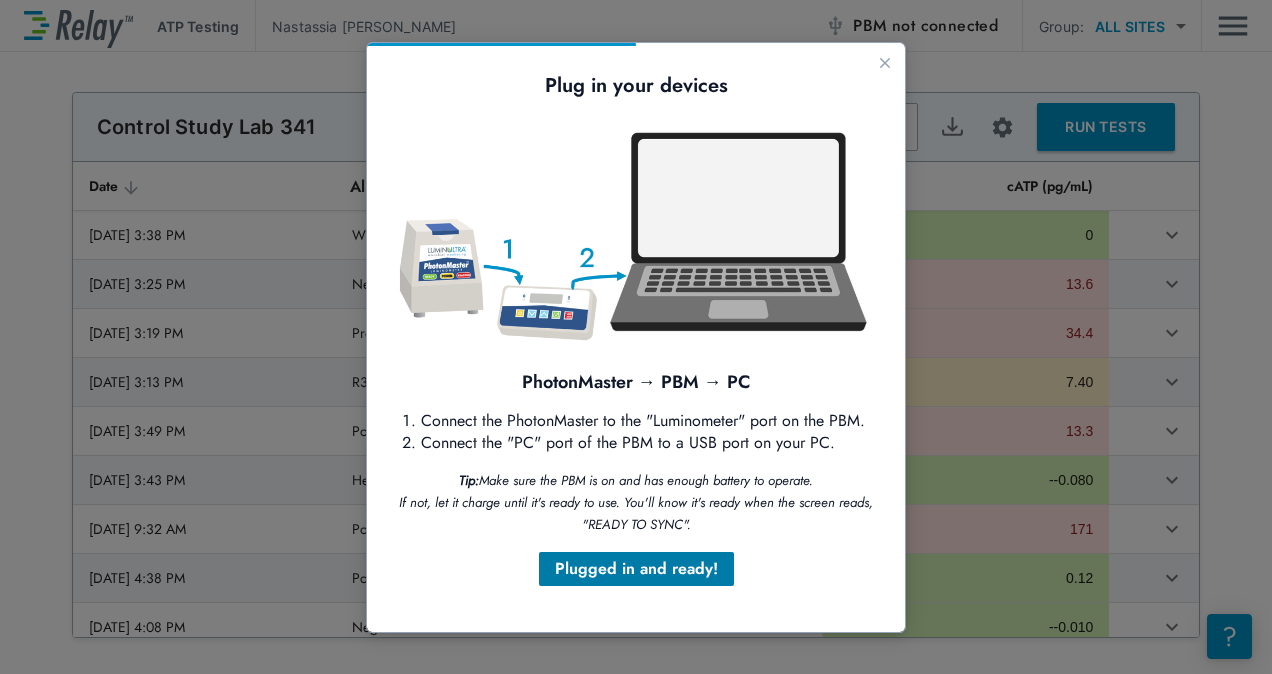 click on "Plugged in and ready!" at bounding box center [636, 569] 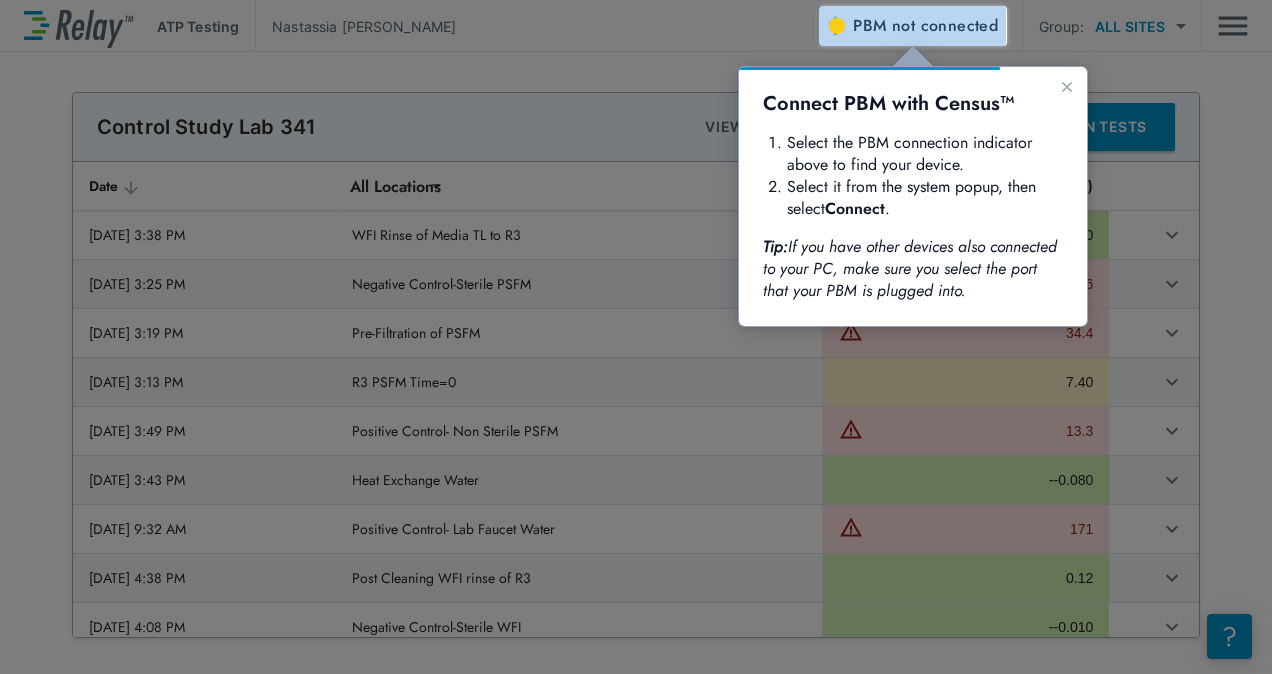 click on "PBM   not connected" at bounding box center (911, 26) 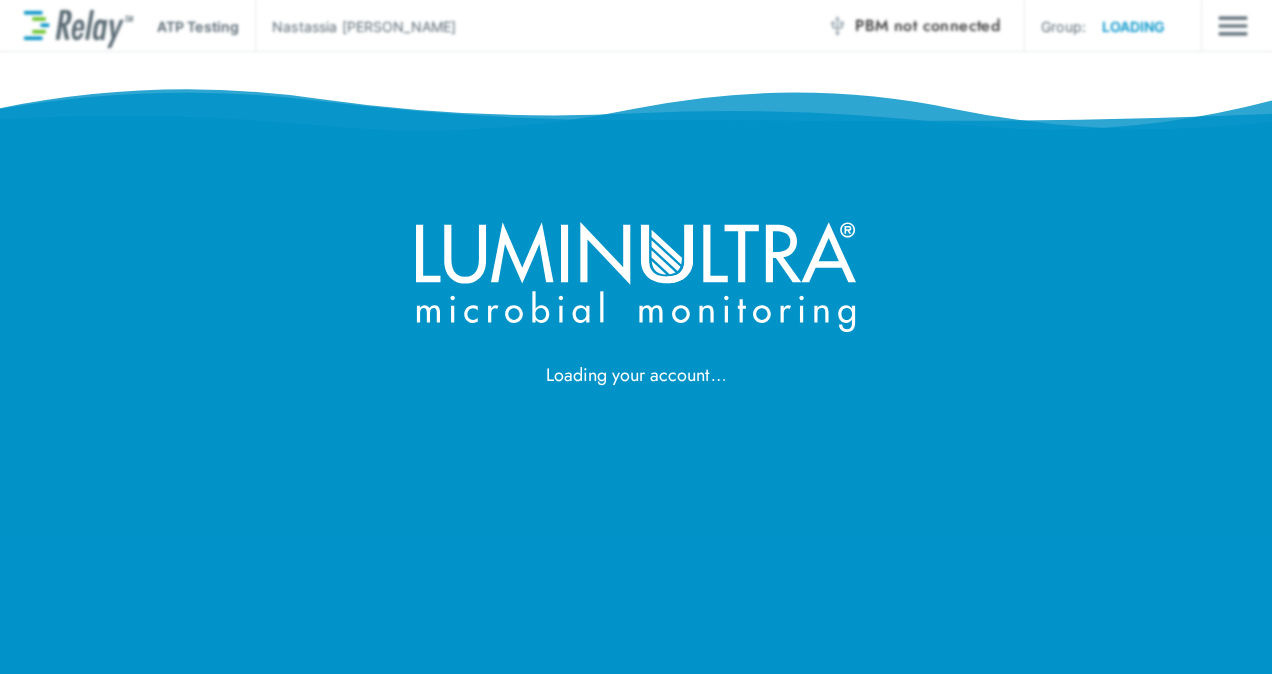 scroll, scrollTop: 0, scrollLeft: 0, axis: both 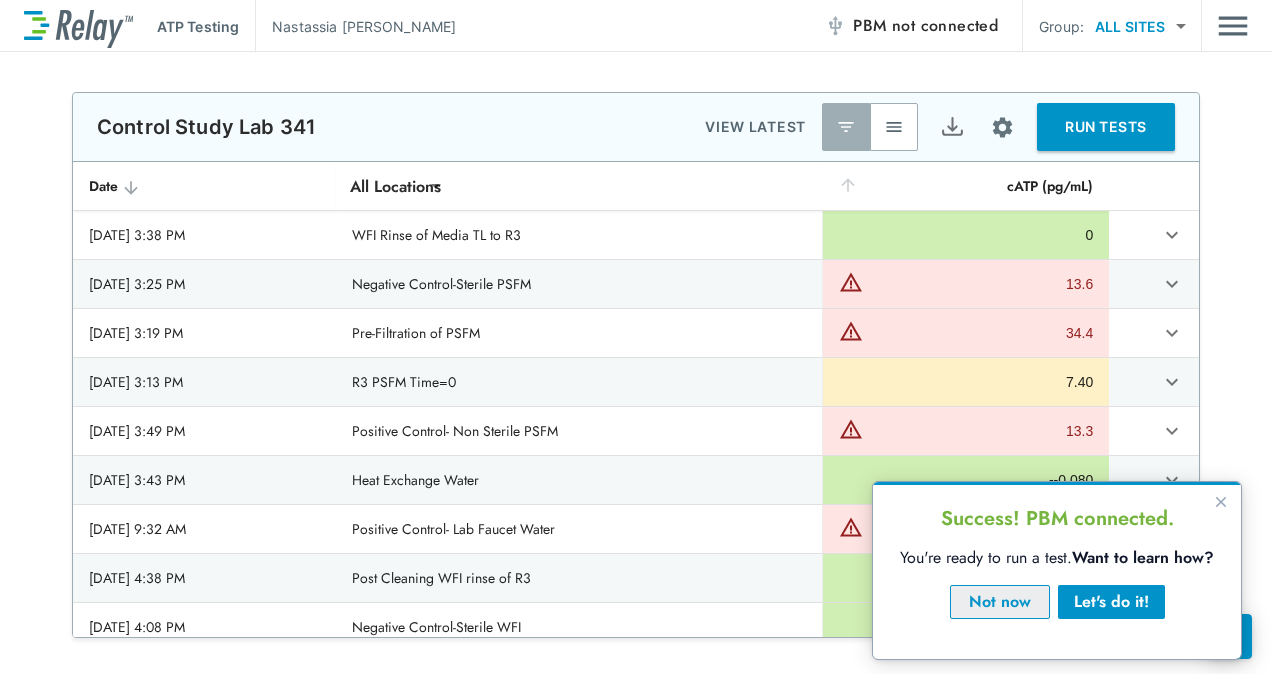 click on "Not now" at bounding box center [1000, 602] 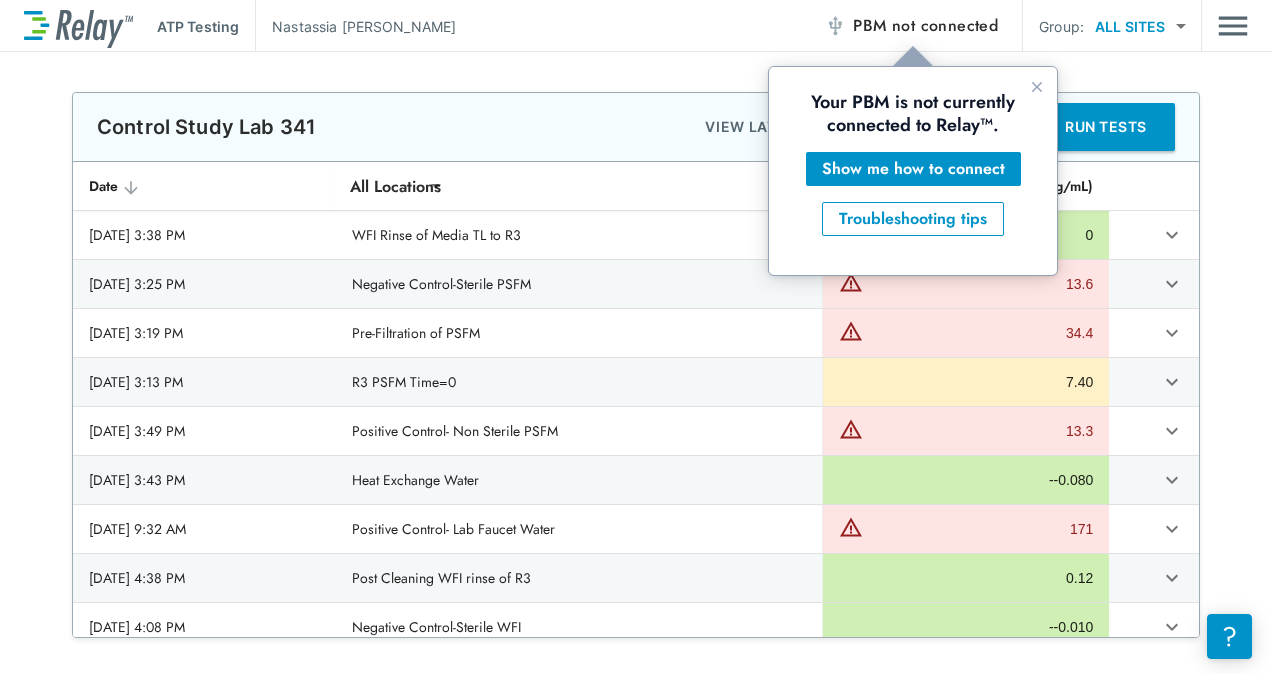 scroll, scrollTop: 0, scrollLeft: 0, axis: both 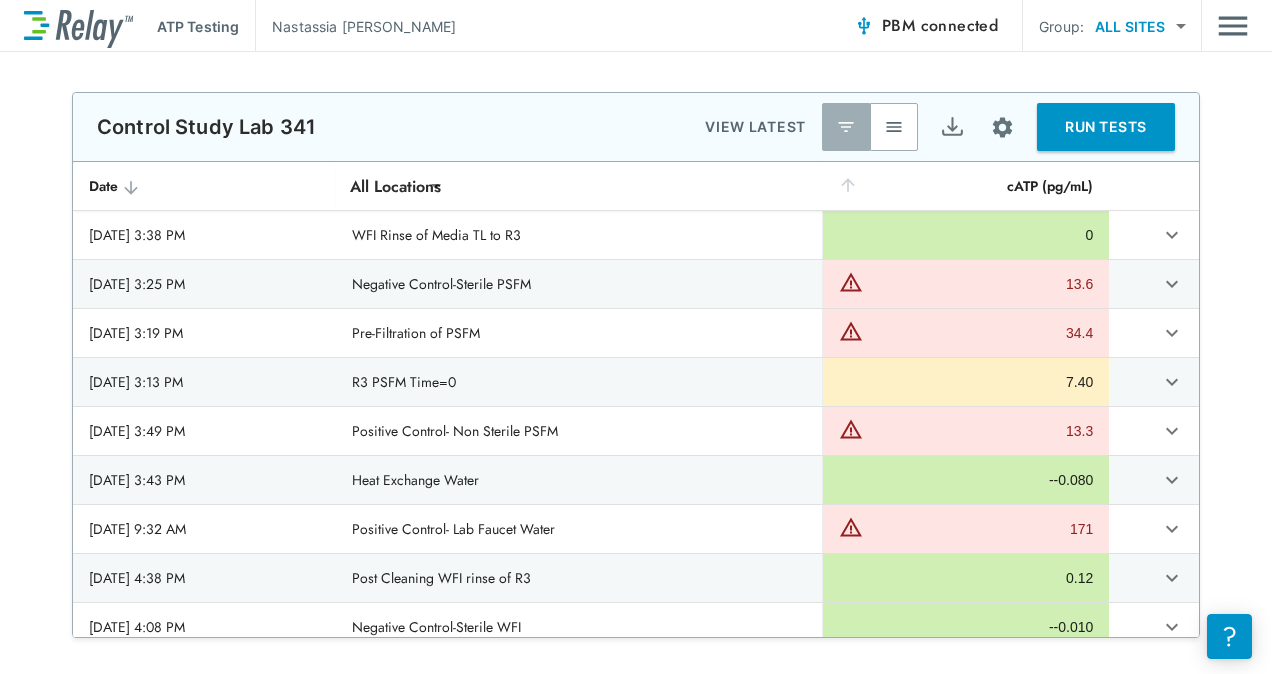 type 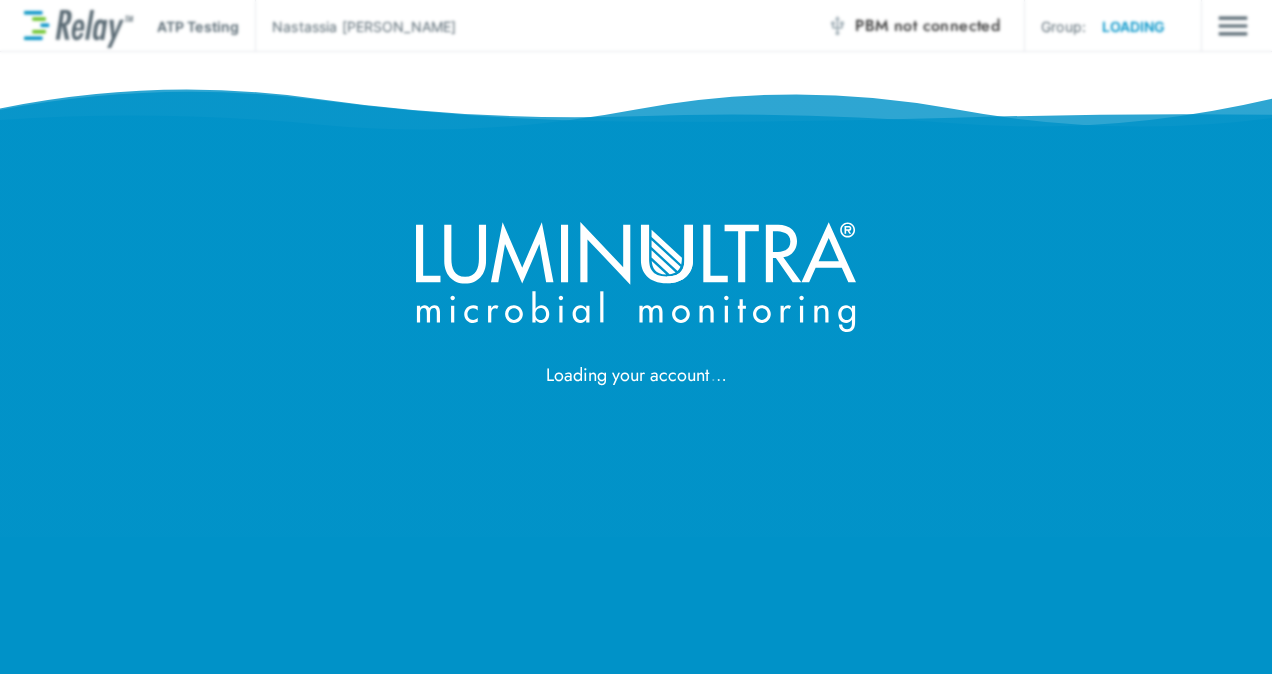 scroll, scrollTop: 0, scrollLeft: 0, axis: both 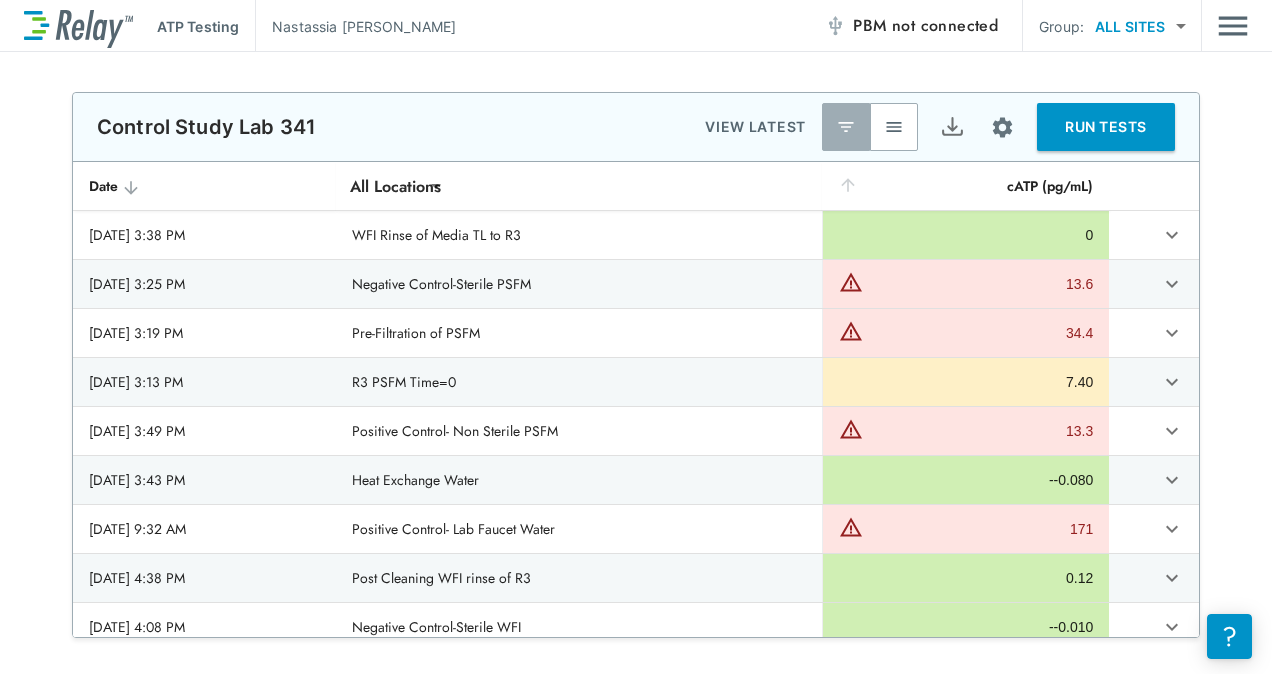 type on "*****" 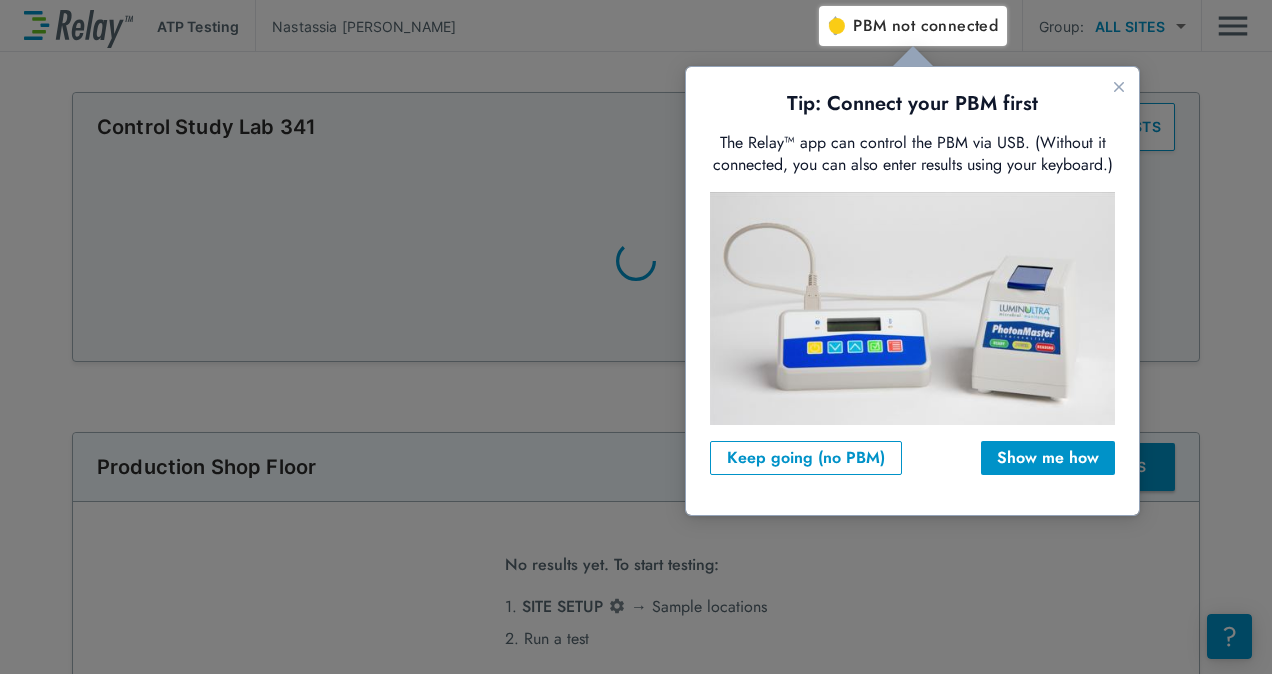 scroll, scrollTop: 0, scrollLeft: 0, axis: both 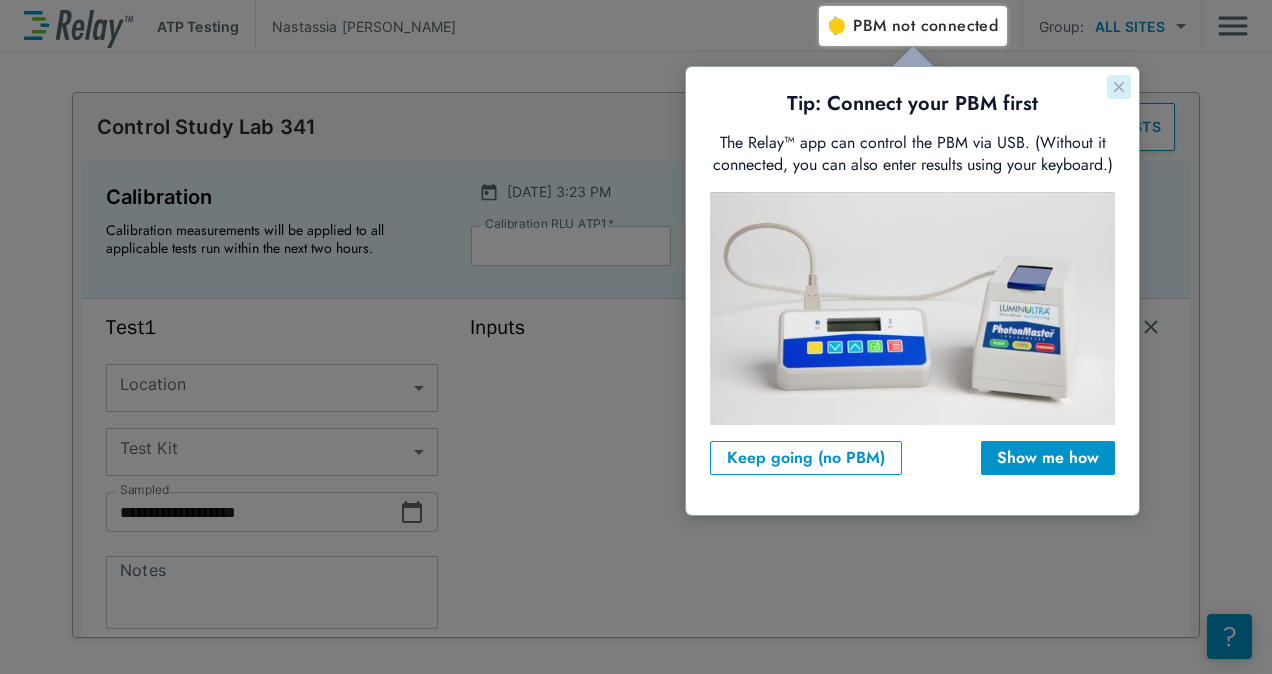 click 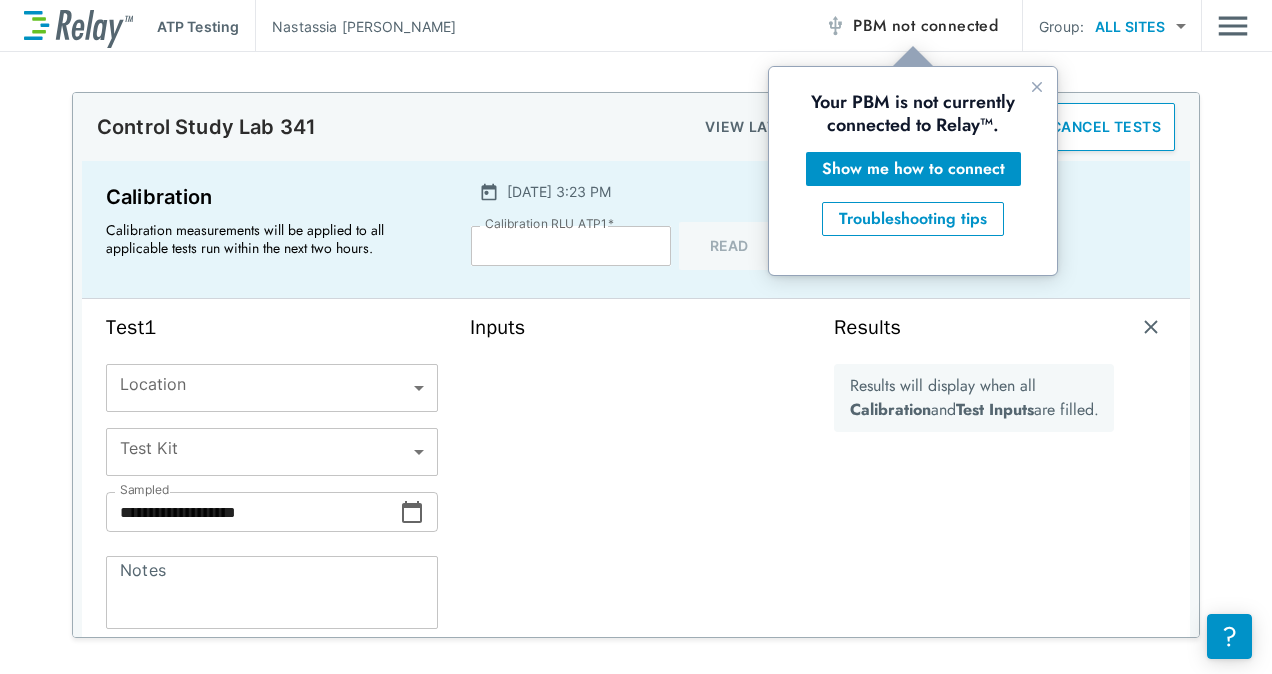 scroll, scrollTop: 0, scrollLeft: 0, axis: both 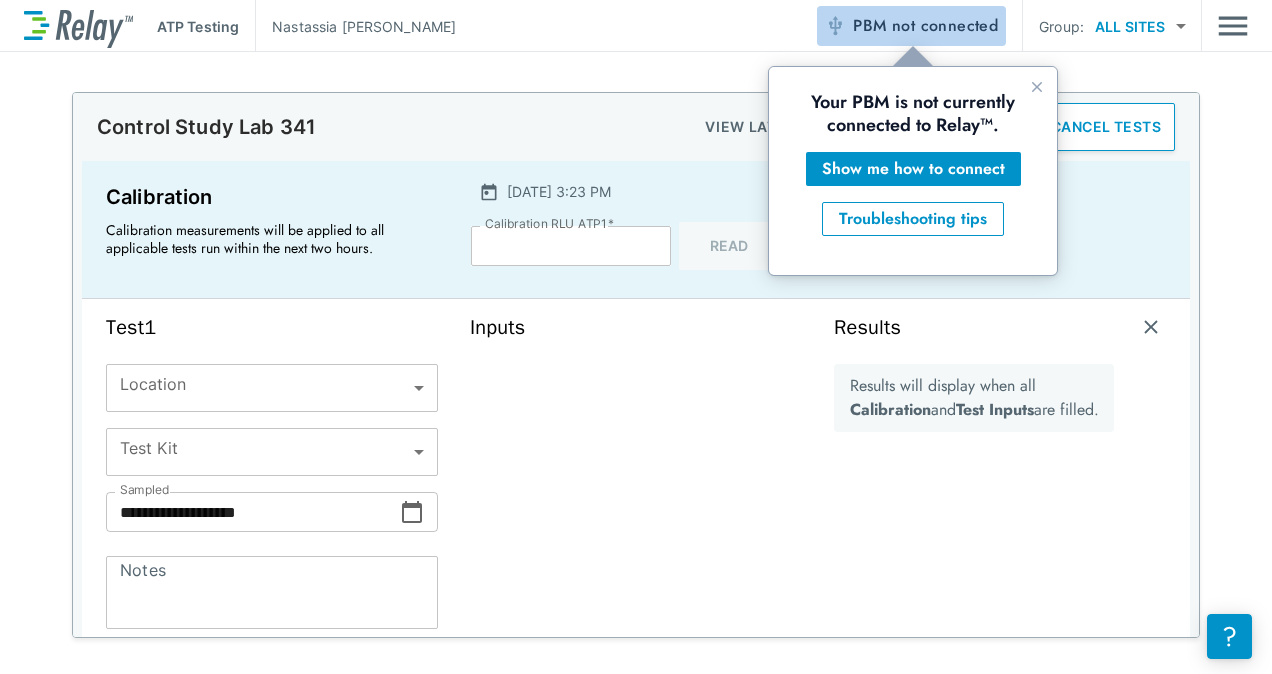 click on "PBM   not connected" at bounding box center [925, 26] 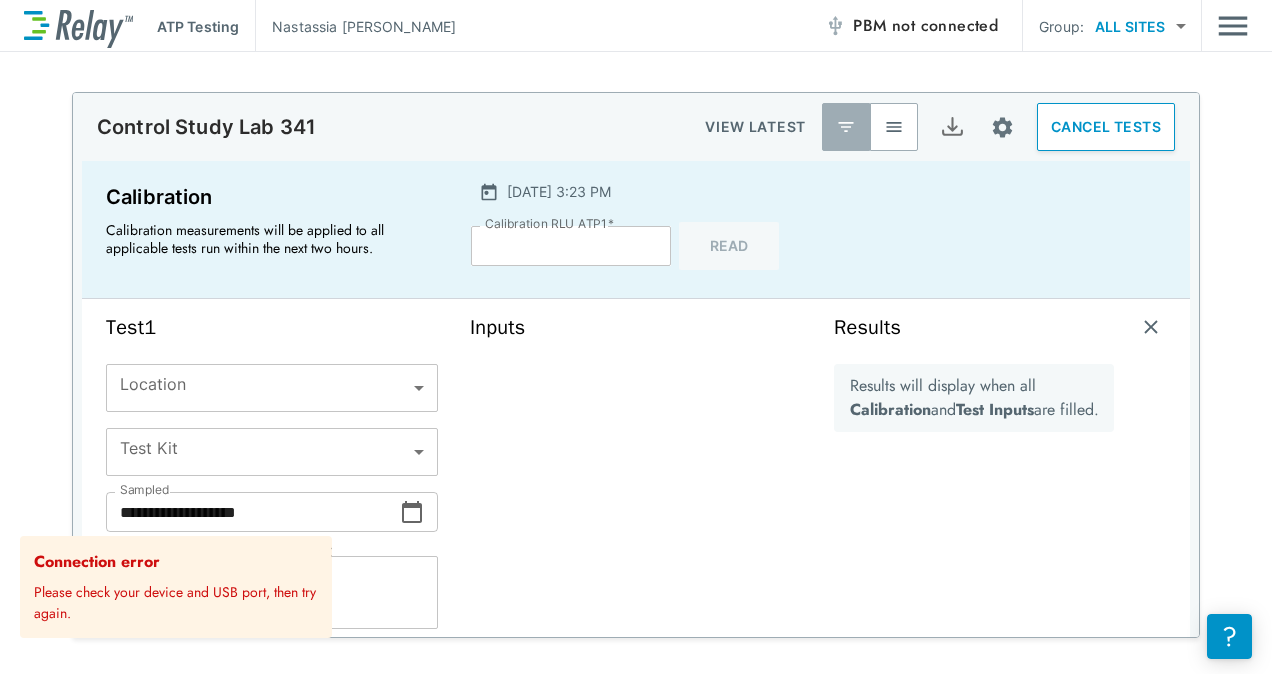 scroll, scrollTop: 0, scrollLeft: 0, axis: both 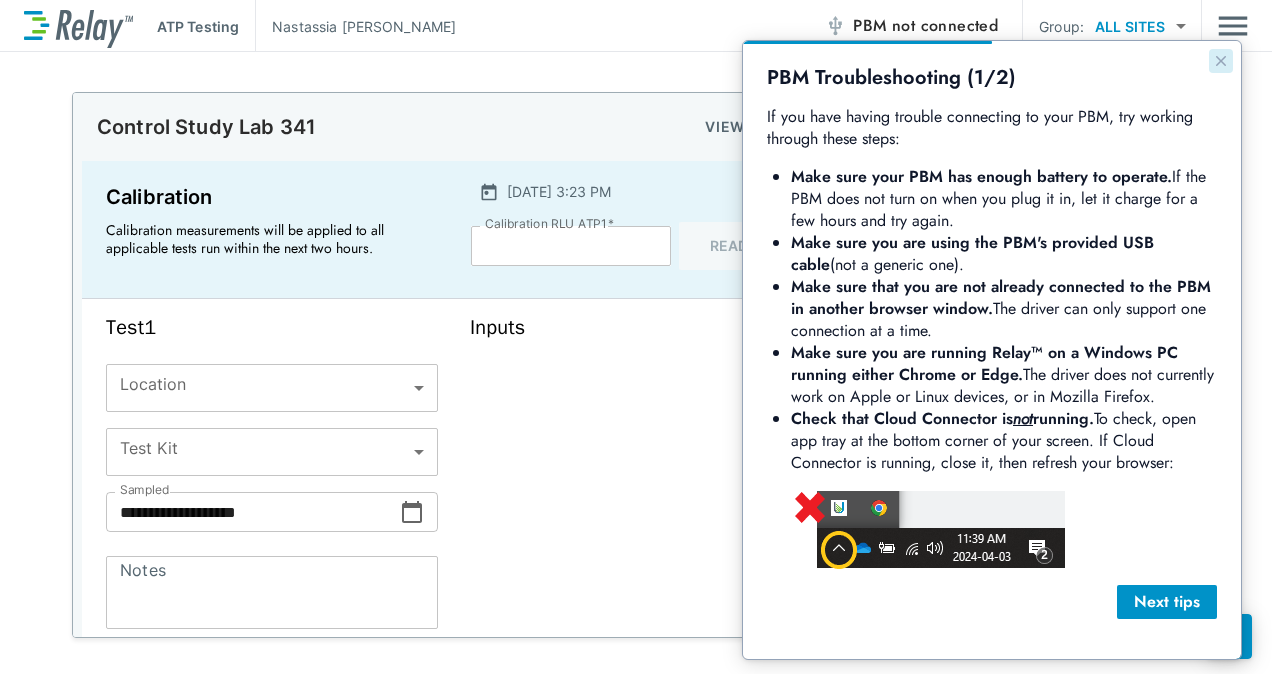 click 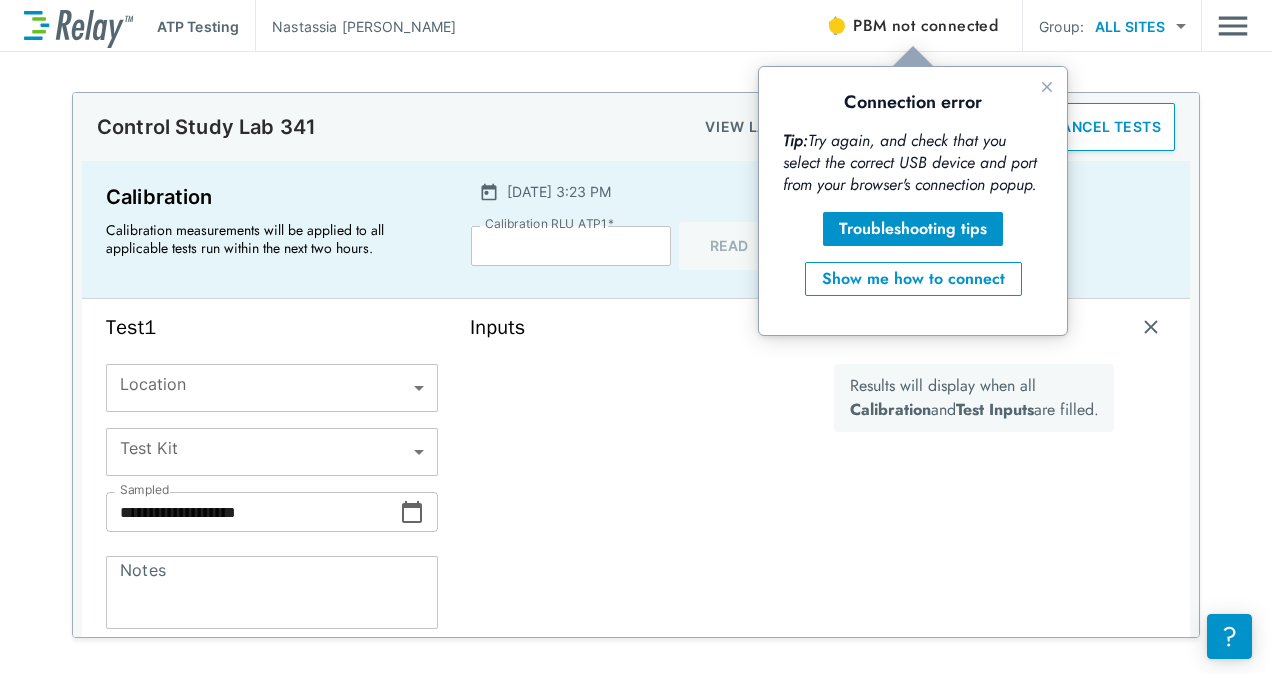 scroll, scrollTop: 0, scrollLeft: 0, axis: both 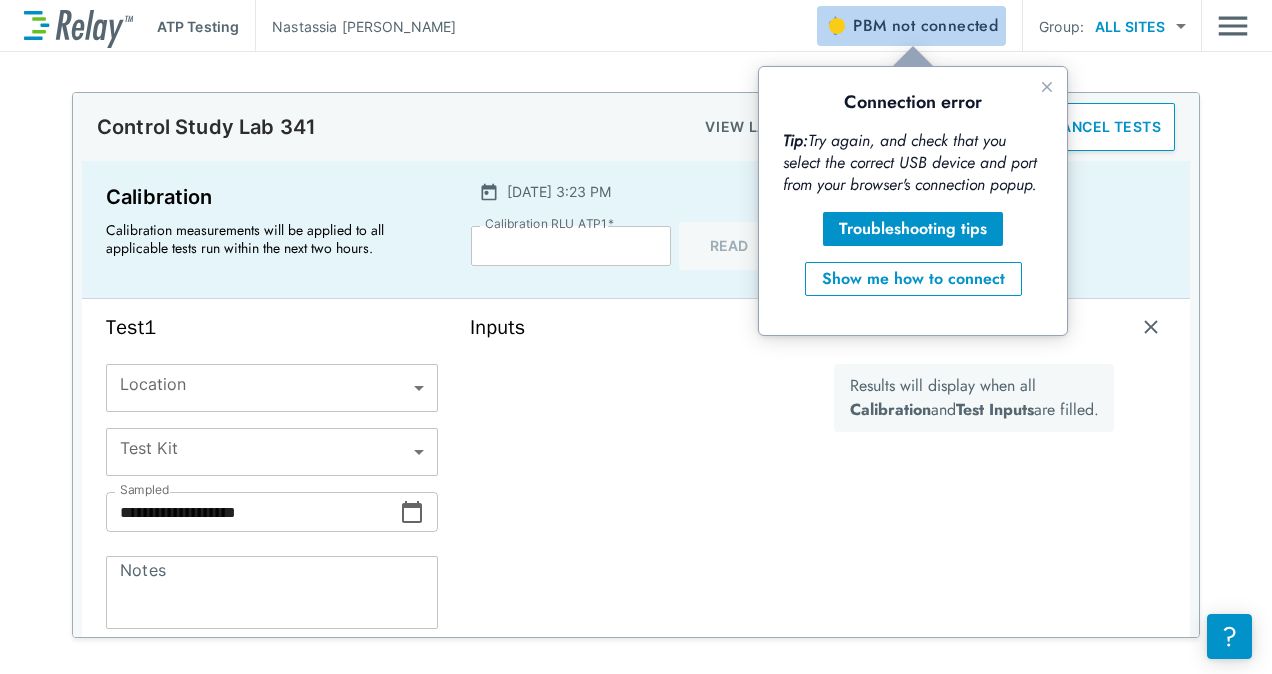 click on "not connected" at bounding box center [945, 25] 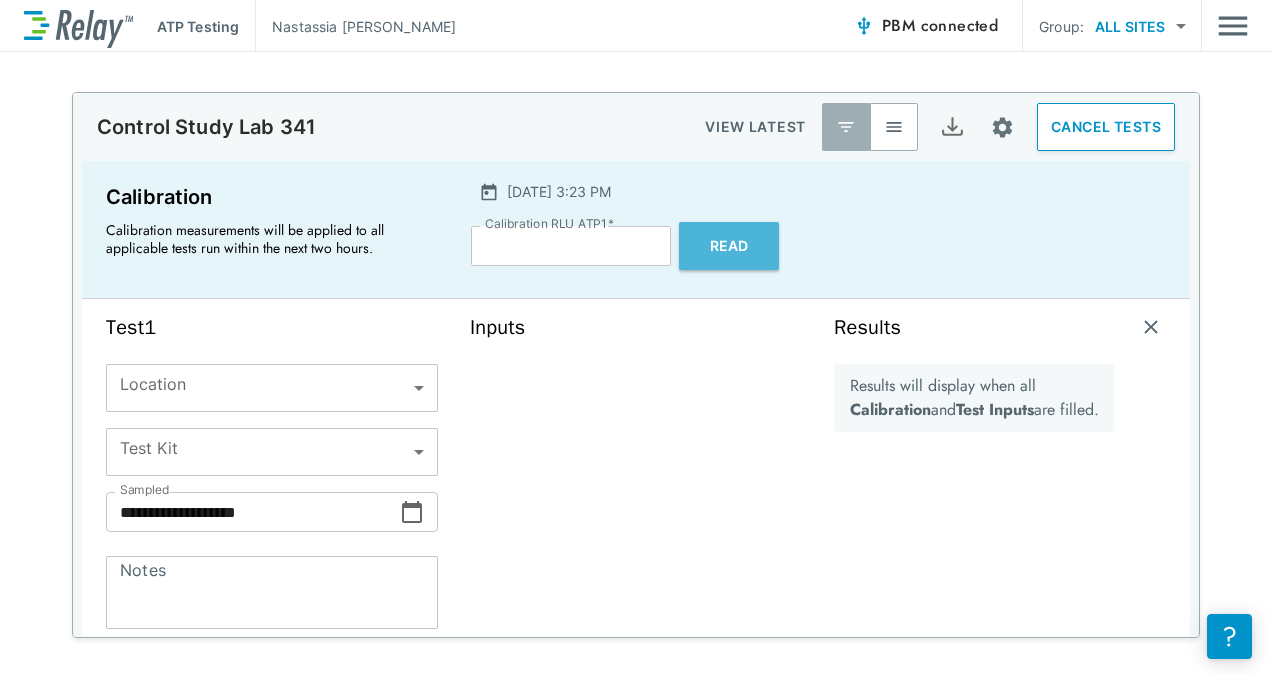 click on "Read" at bounding box center (729, 246) 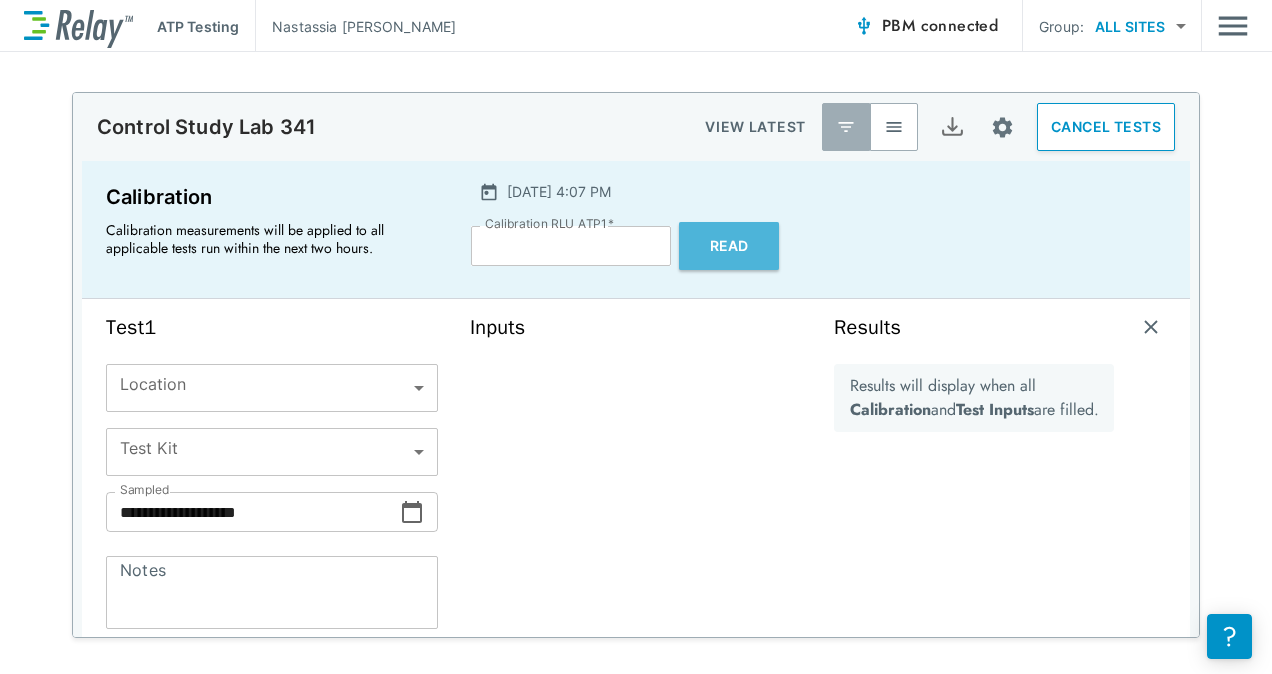click on "Read" at bounding box center [729, 246] 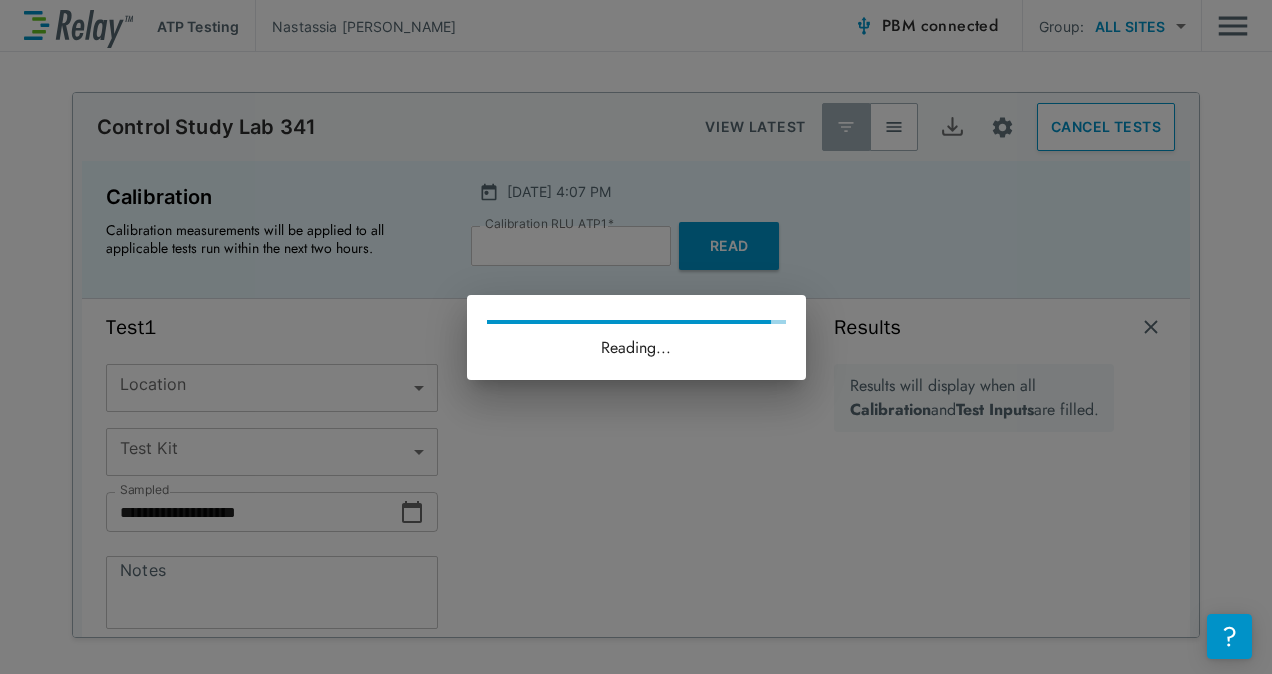 type on "****" 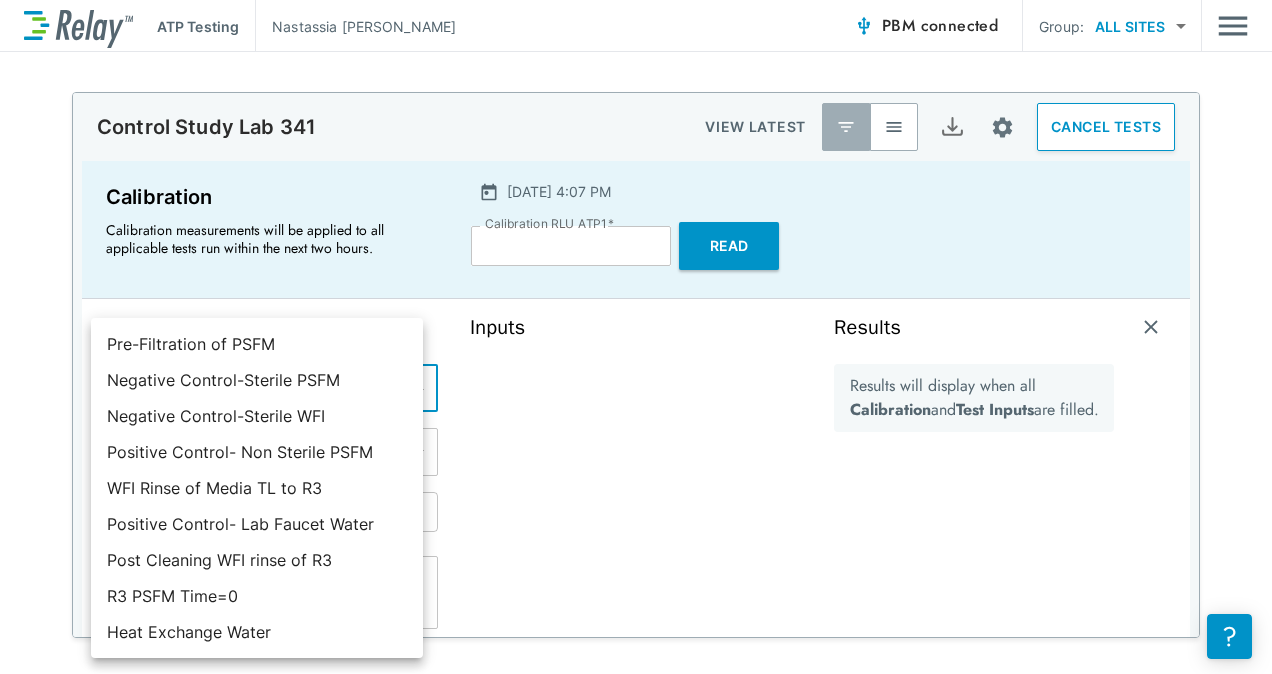 click on "**********" at bounding box center (636, 337) 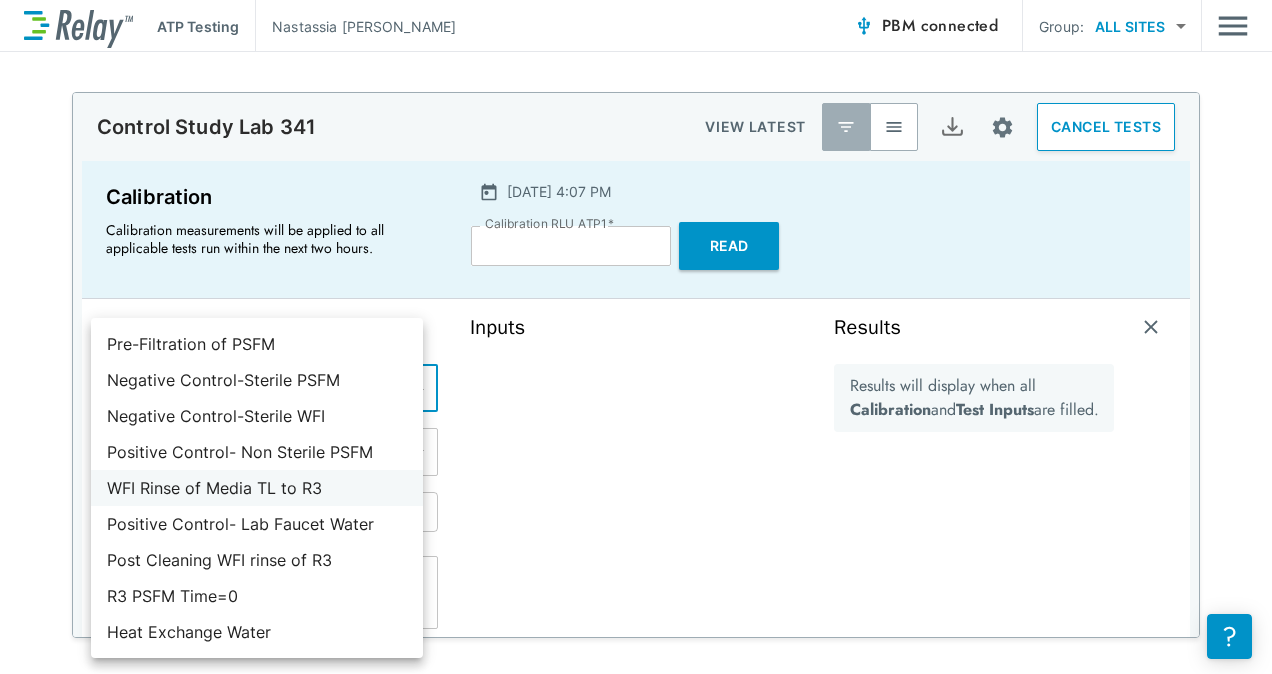 drag, startPoint x: 179, startPoint y: 487, endPoint x: 128, endPoint y: 496, distance: 51.78803 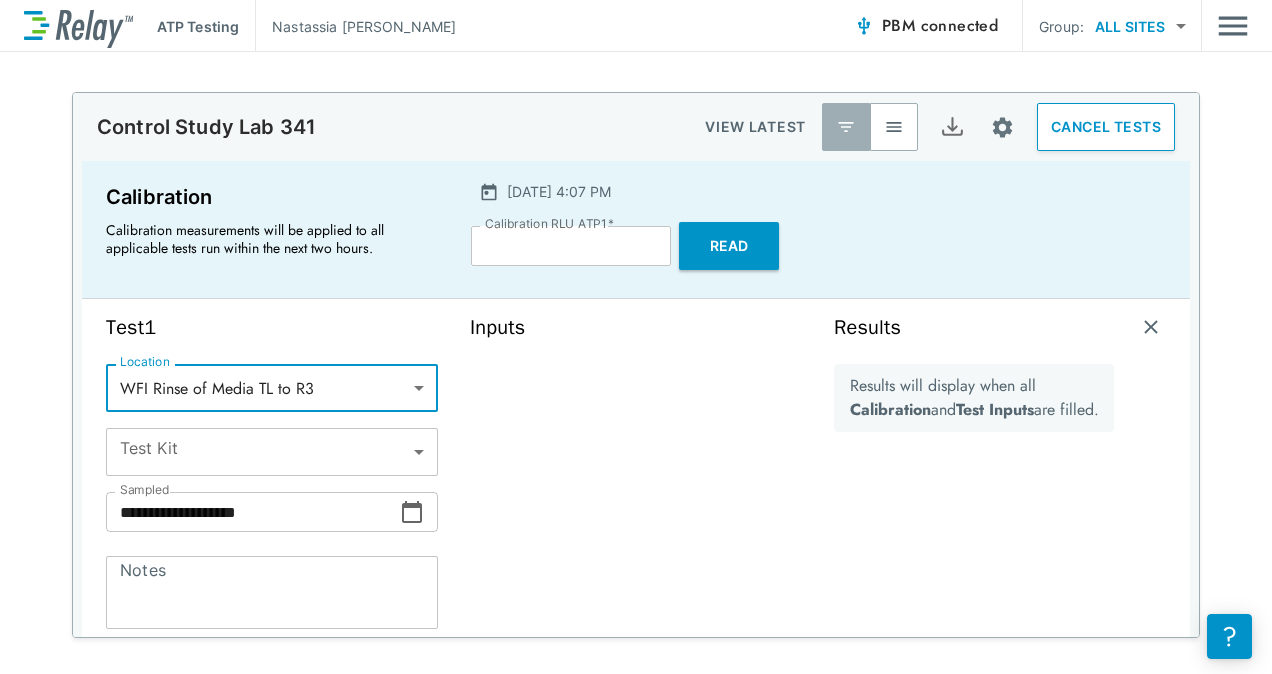 type on "***" 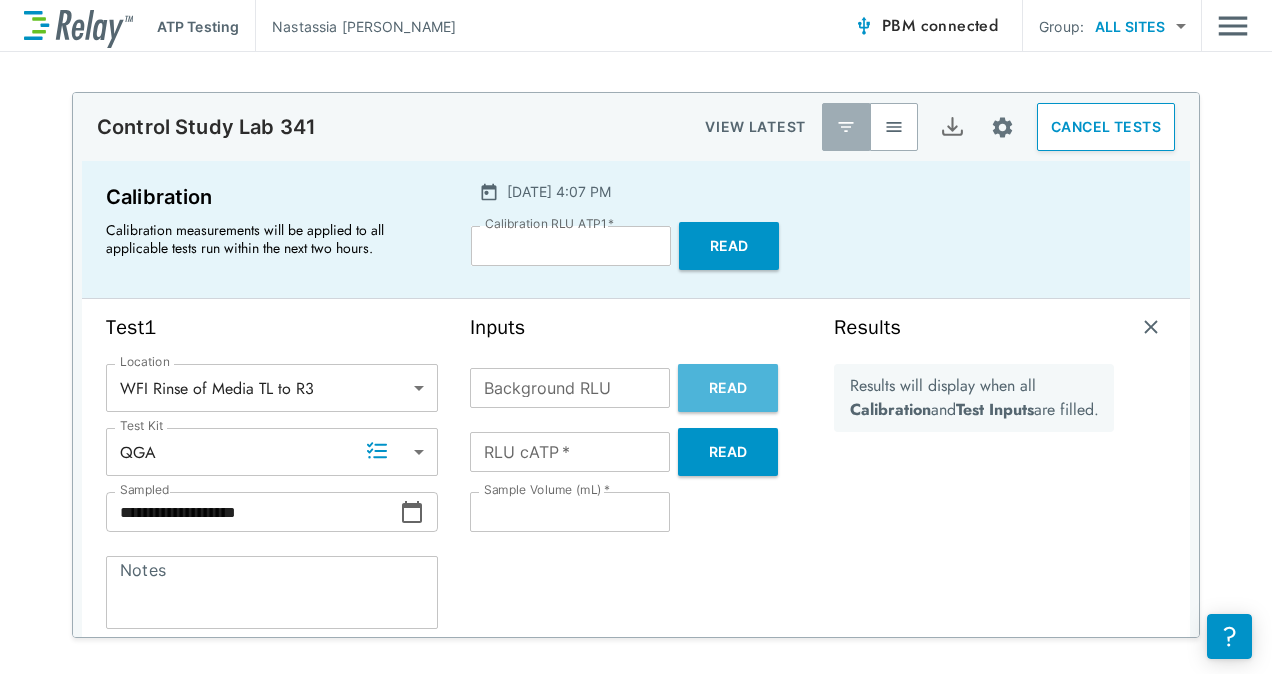 click on "Read" at bounding box center [728, 388] 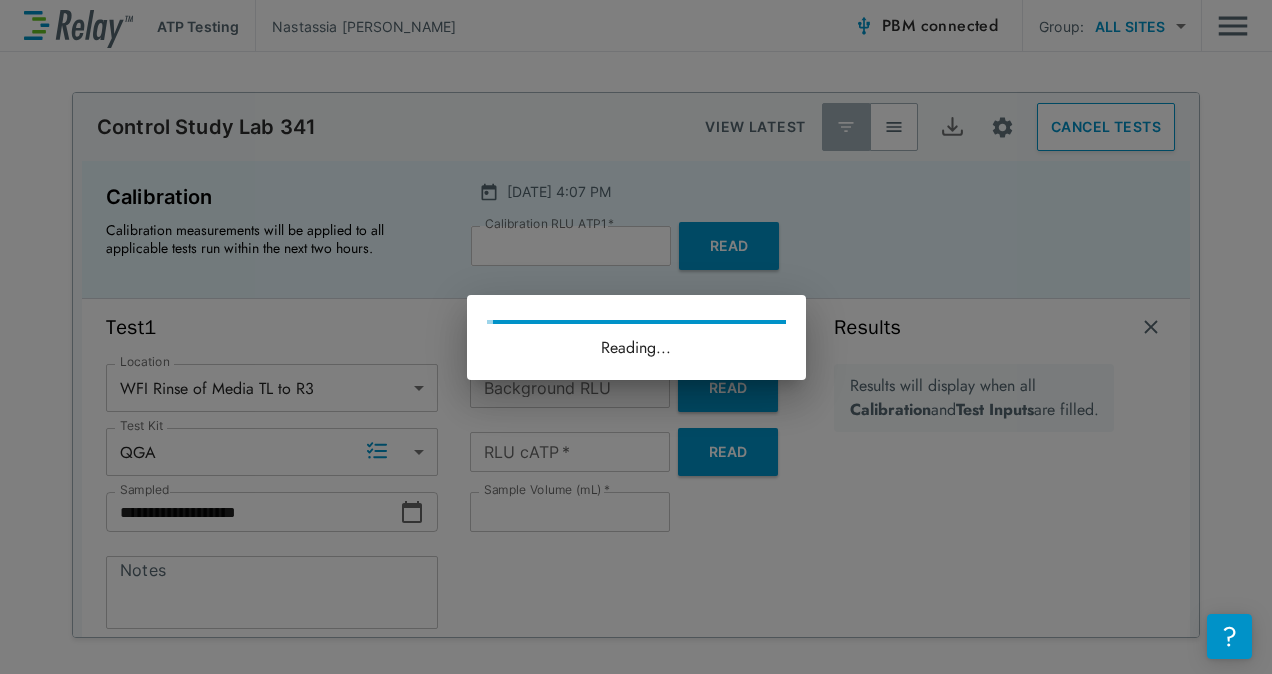 type on "*" 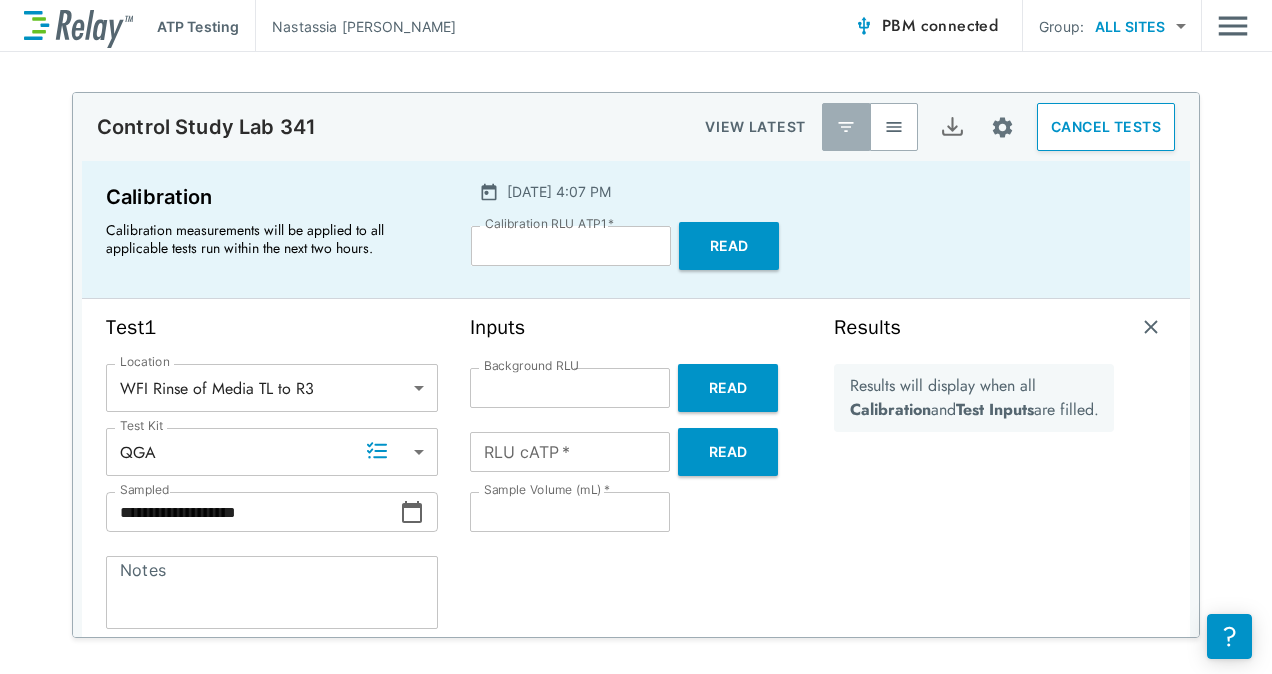 click on "Read" at bounding box center (728, 452) 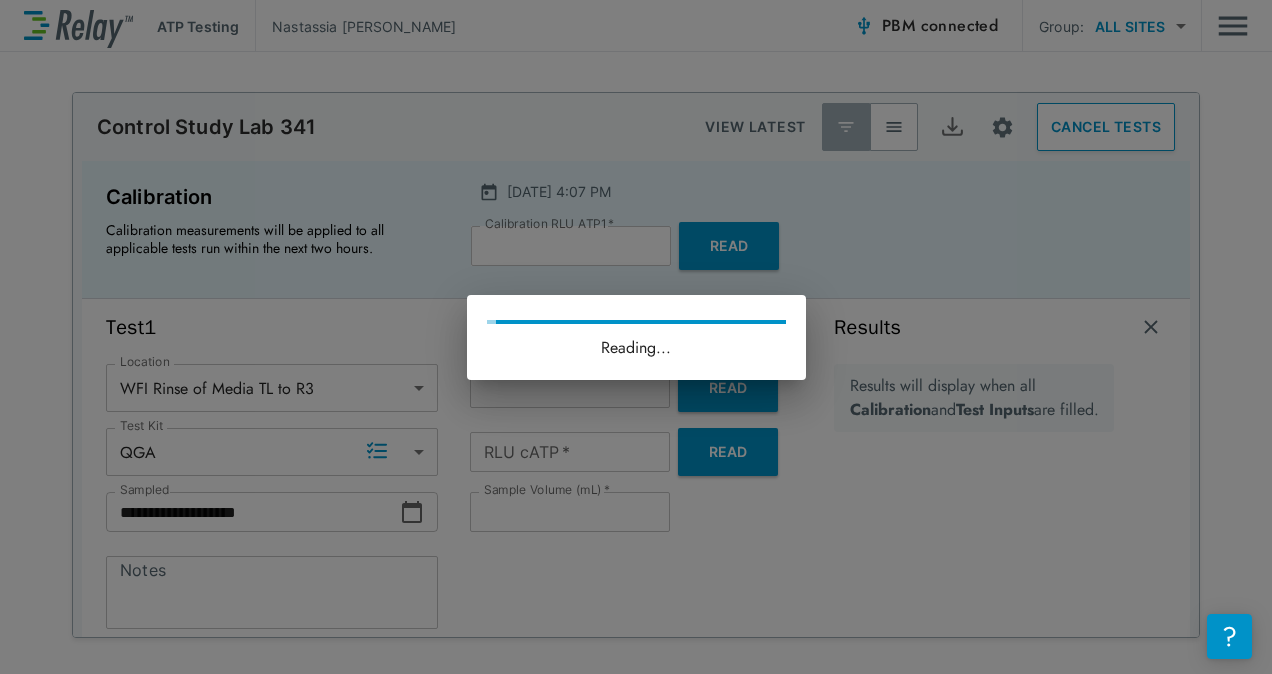 type on "**" 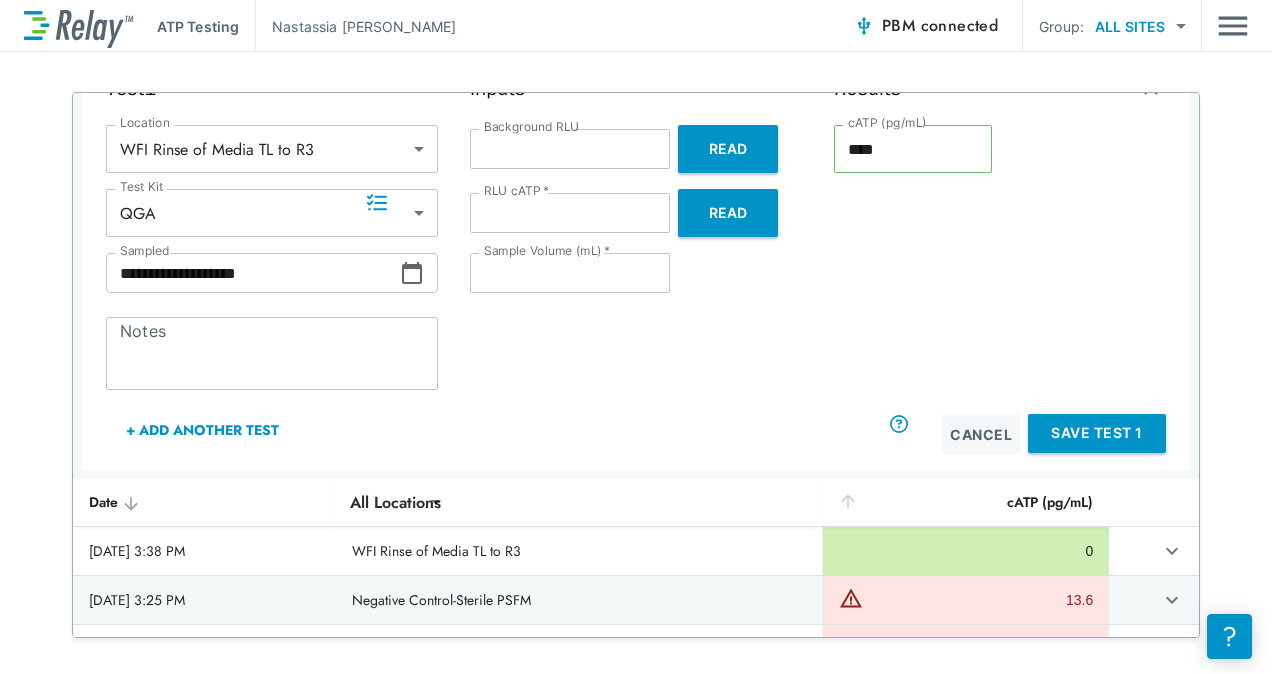 scroll, scrollTop: 248, scrollLeft: 0, axis: vertical 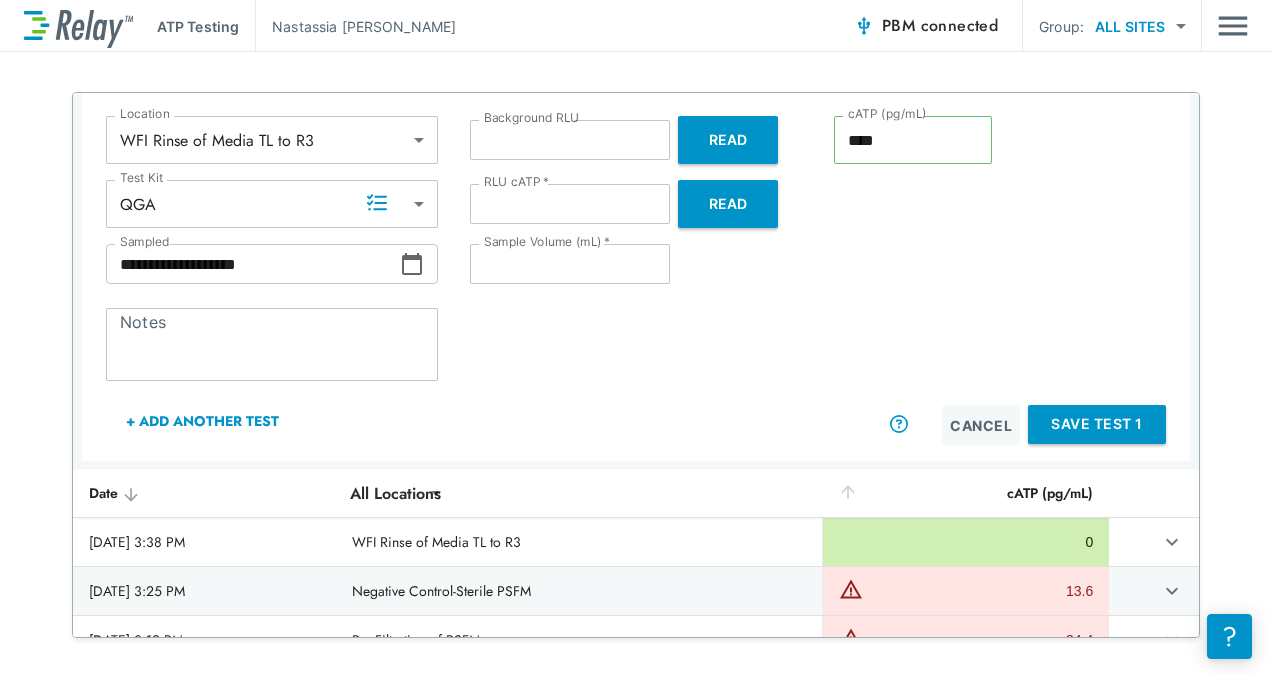 click on "Save Test 1" at bounding box center [1097, 424] 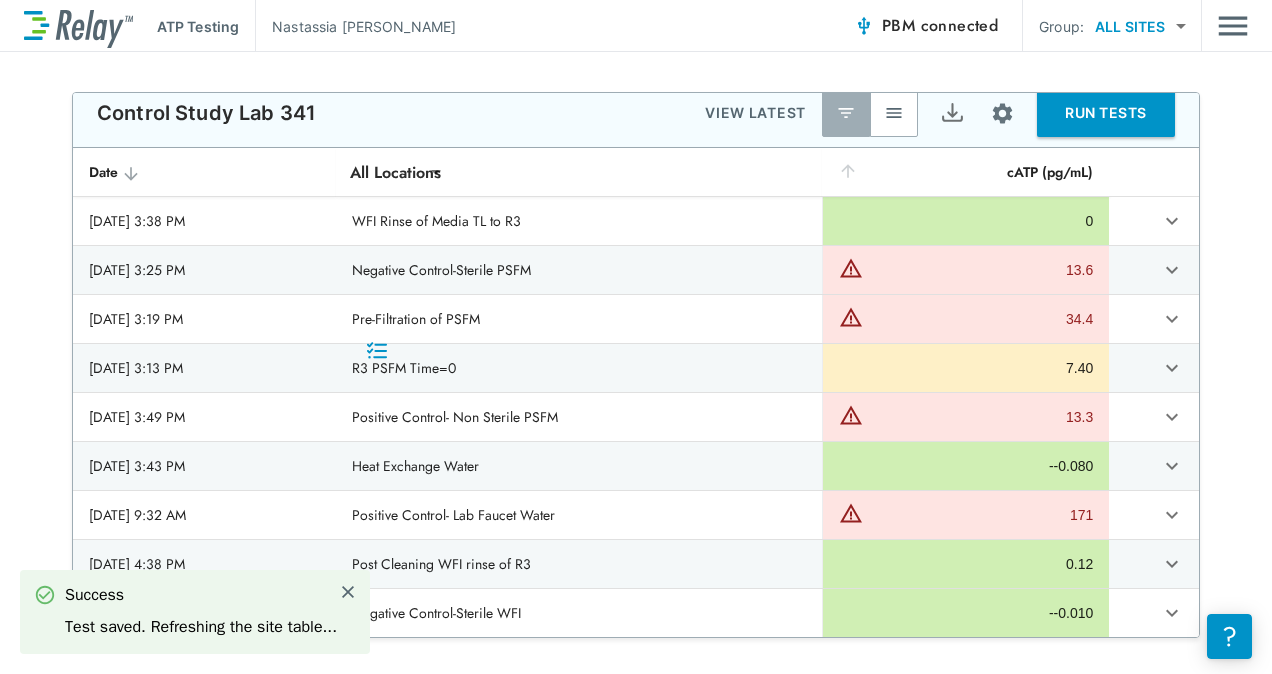 scroll, scrollTop: 10, scrollLeft: 0, axis: vertical 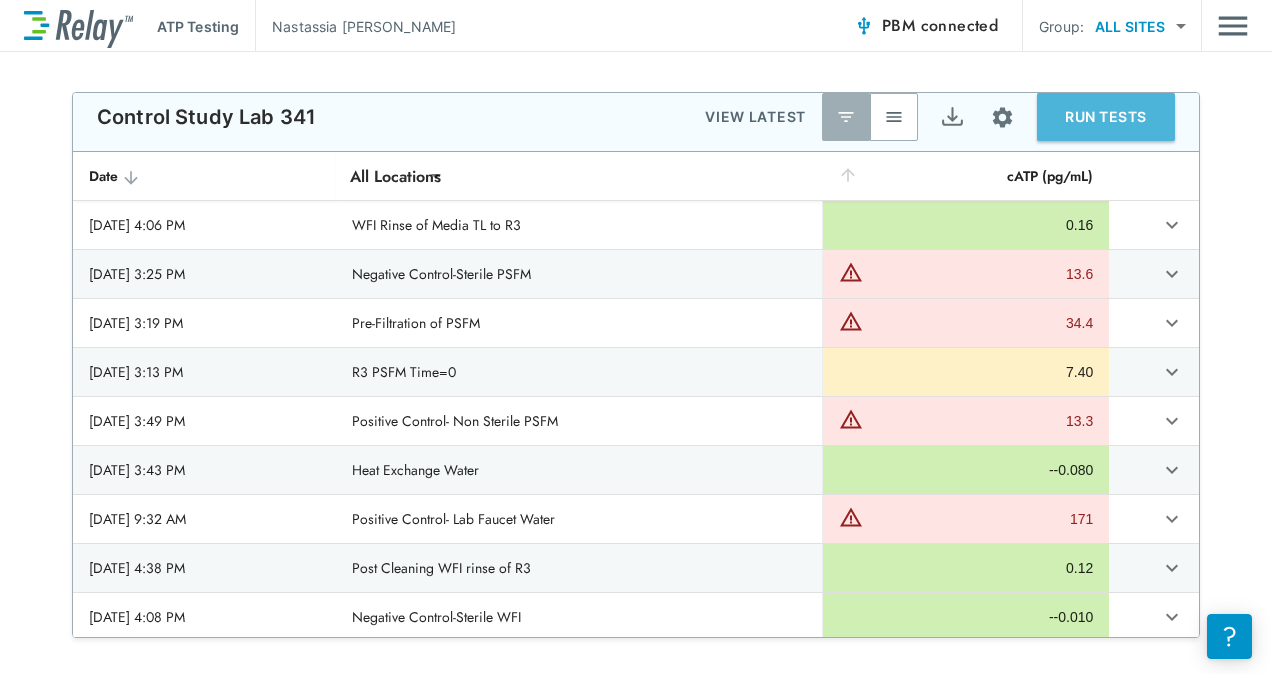 click on "RUN TESTS" at bounding box center (1106, 117) 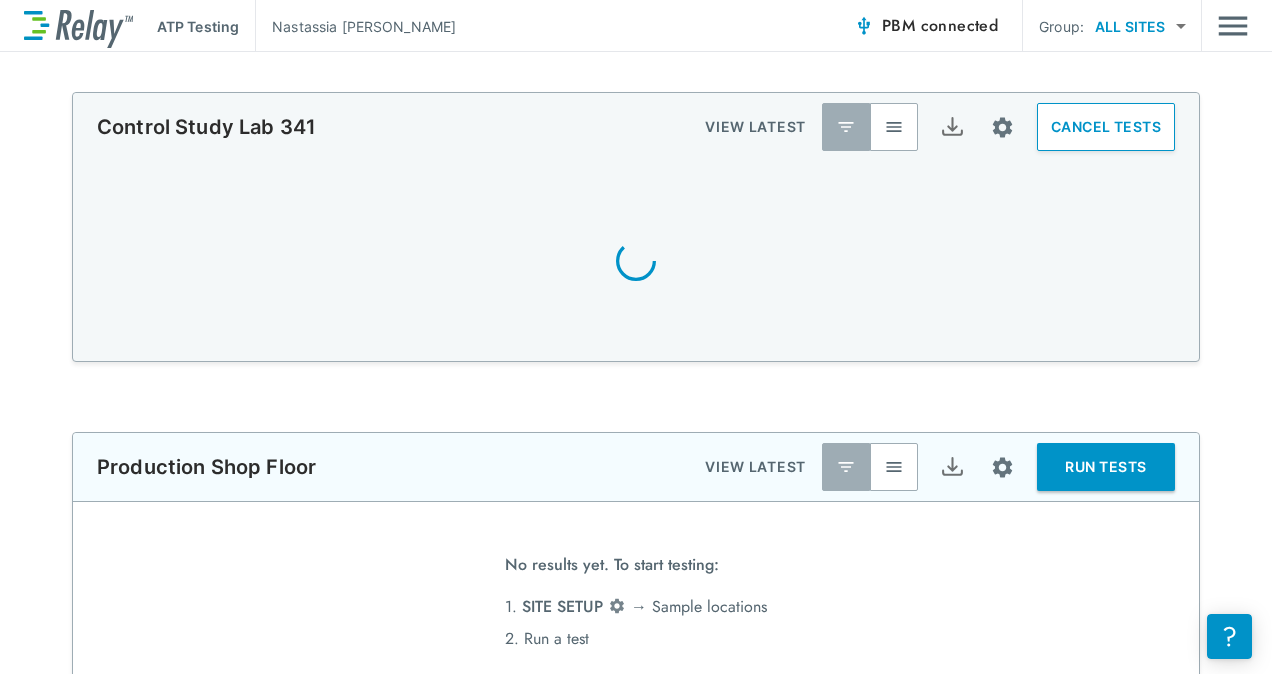 scroll, scrollTop: 0, scrollLeft: 0, axis: both 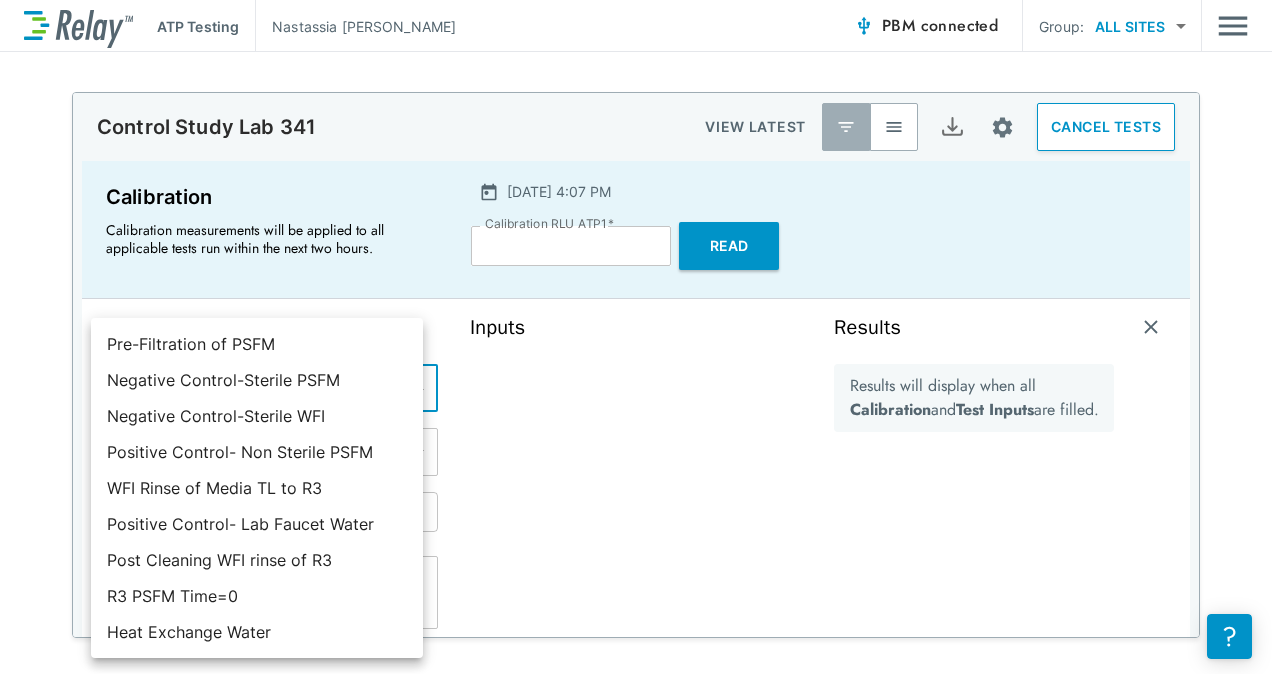 click on "**********" at bounding box center [636, 337] 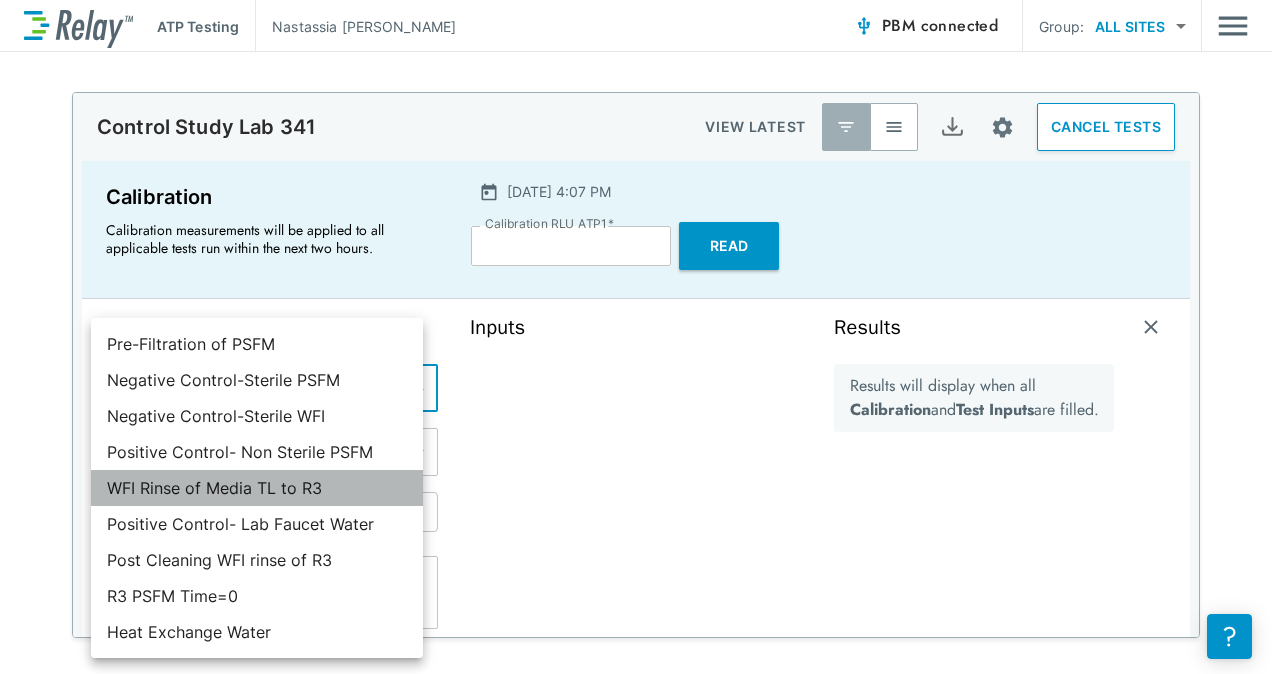 click on "WFI Rinse of Media TL to R3" at bounding box center (257, 488) 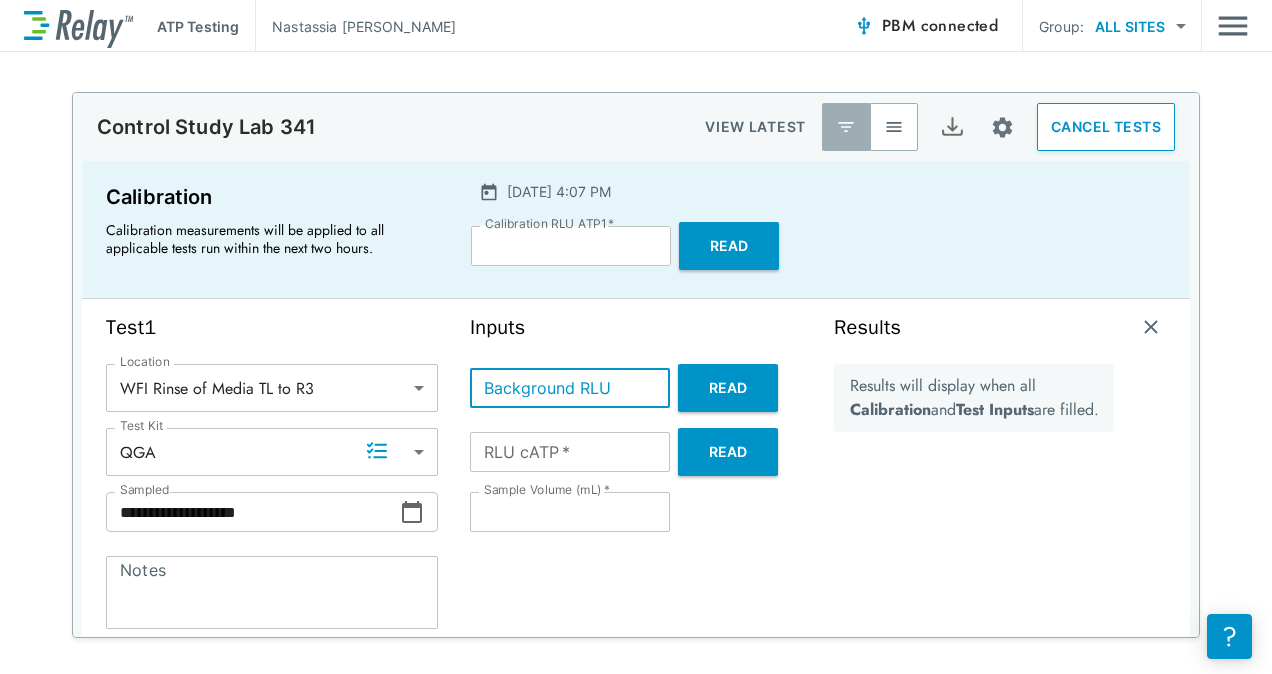 click on "Background RLU" at bounding box center (570, 388) 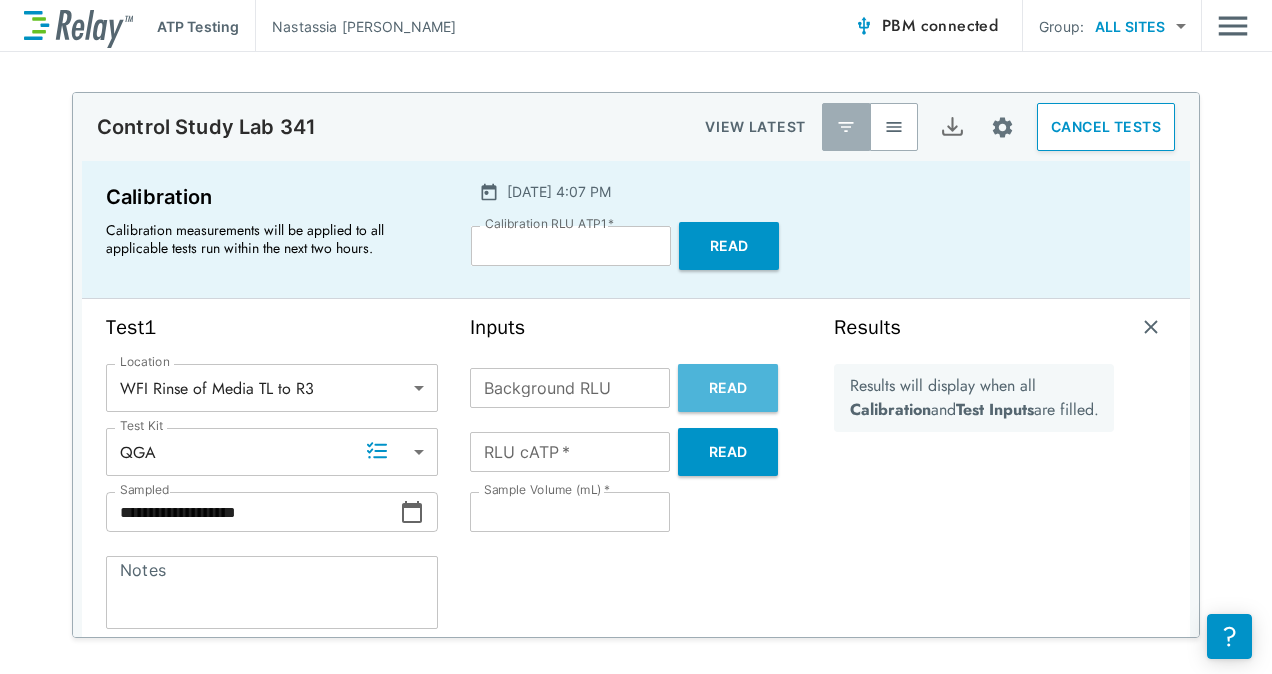 click on "Read" at bounding box center (728, 388) 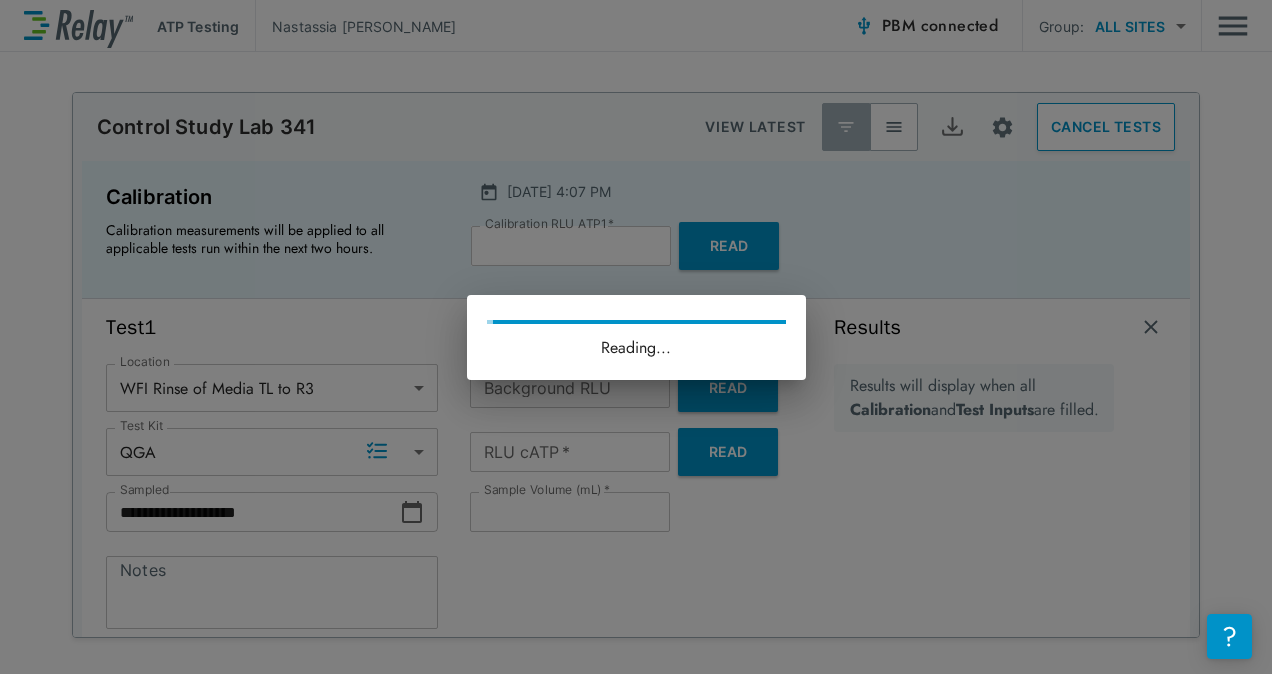 type on "*" 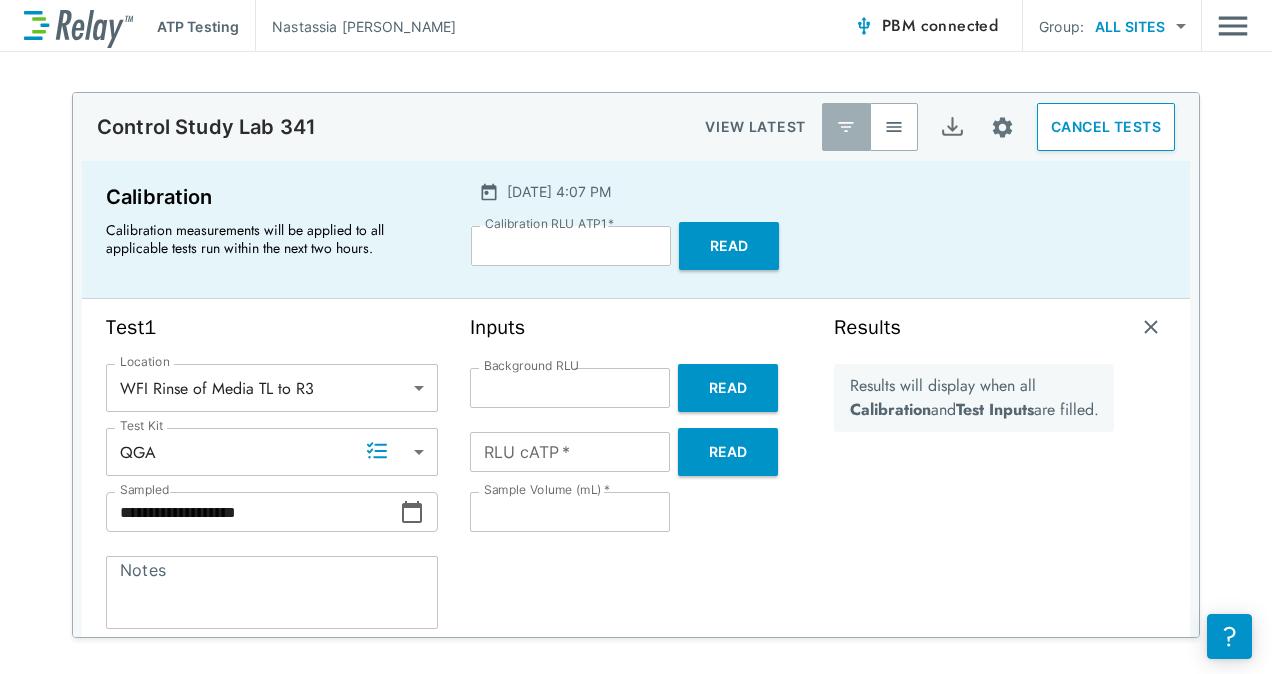 click on "Read" at bounding box center [728, 452] 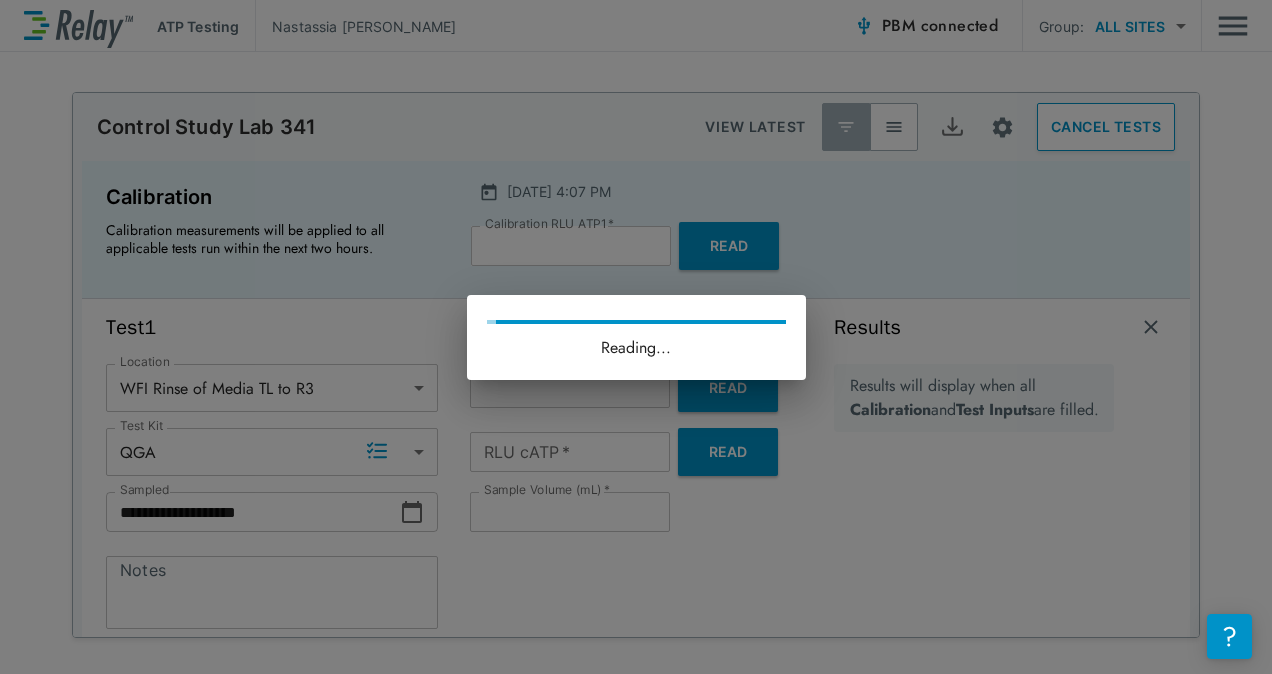 type on "*" 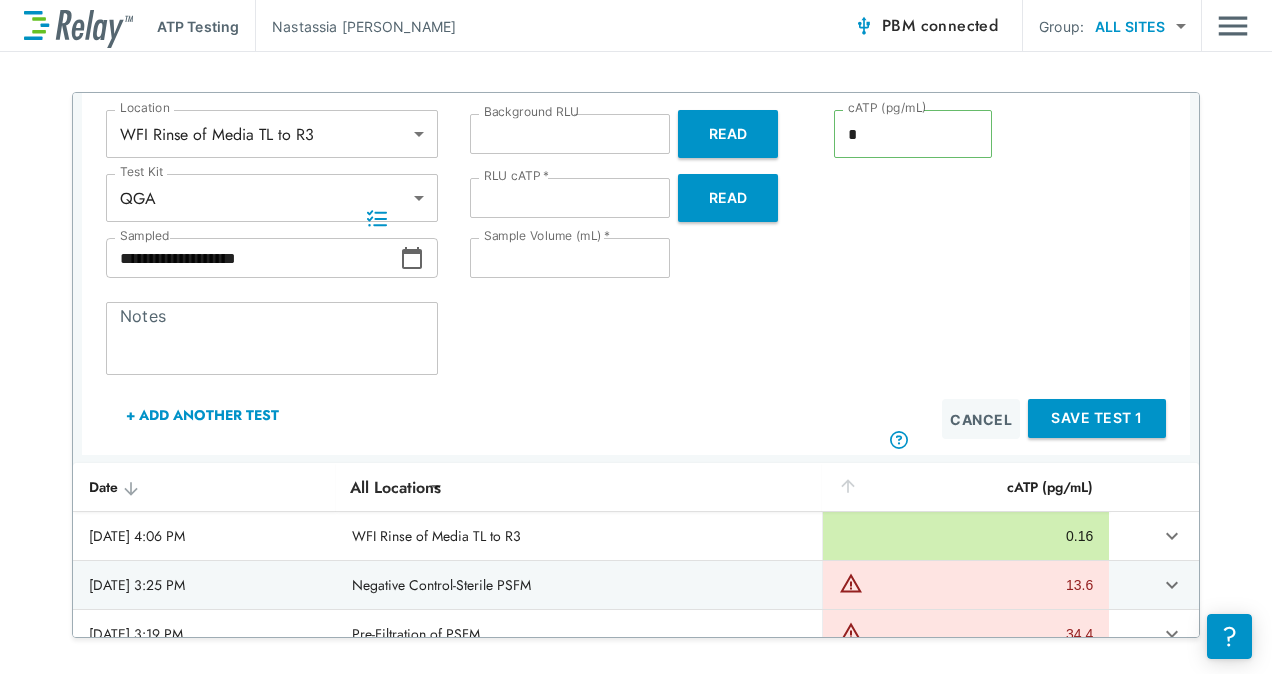 scroll, scrollTop: 270, scrollLeft: 0, axis: vertical 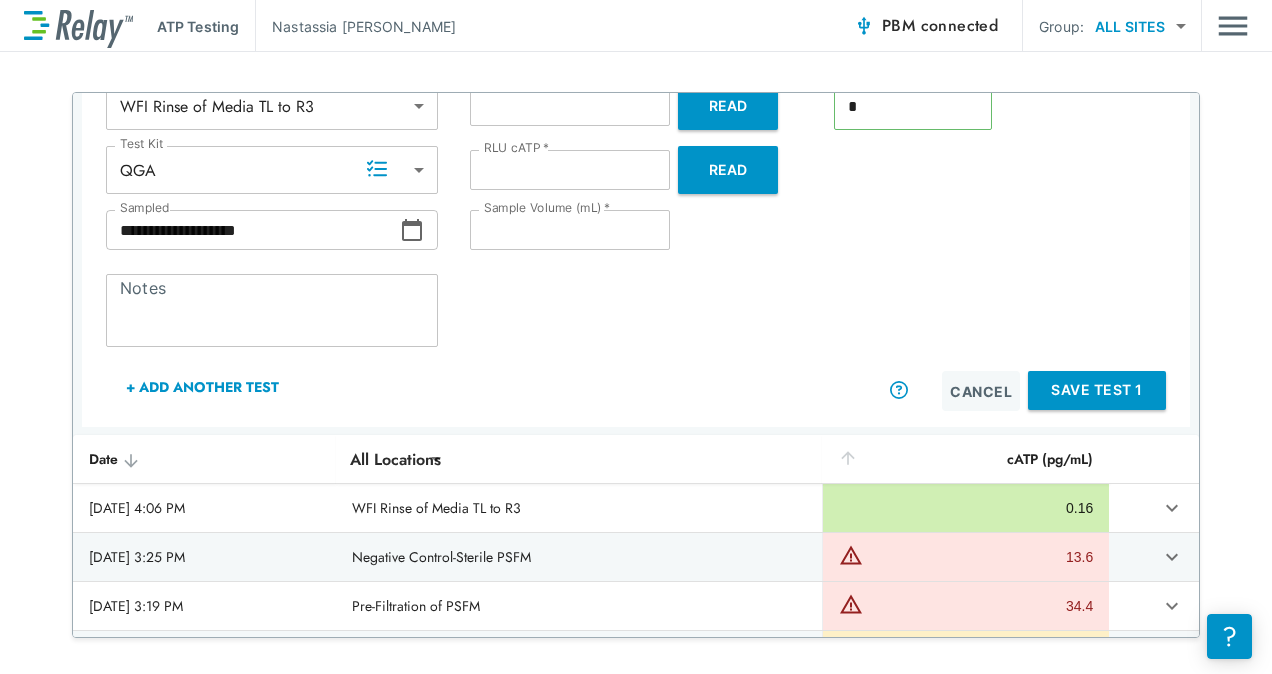click on "Save Test 1" at bounding box center (1097, 390) 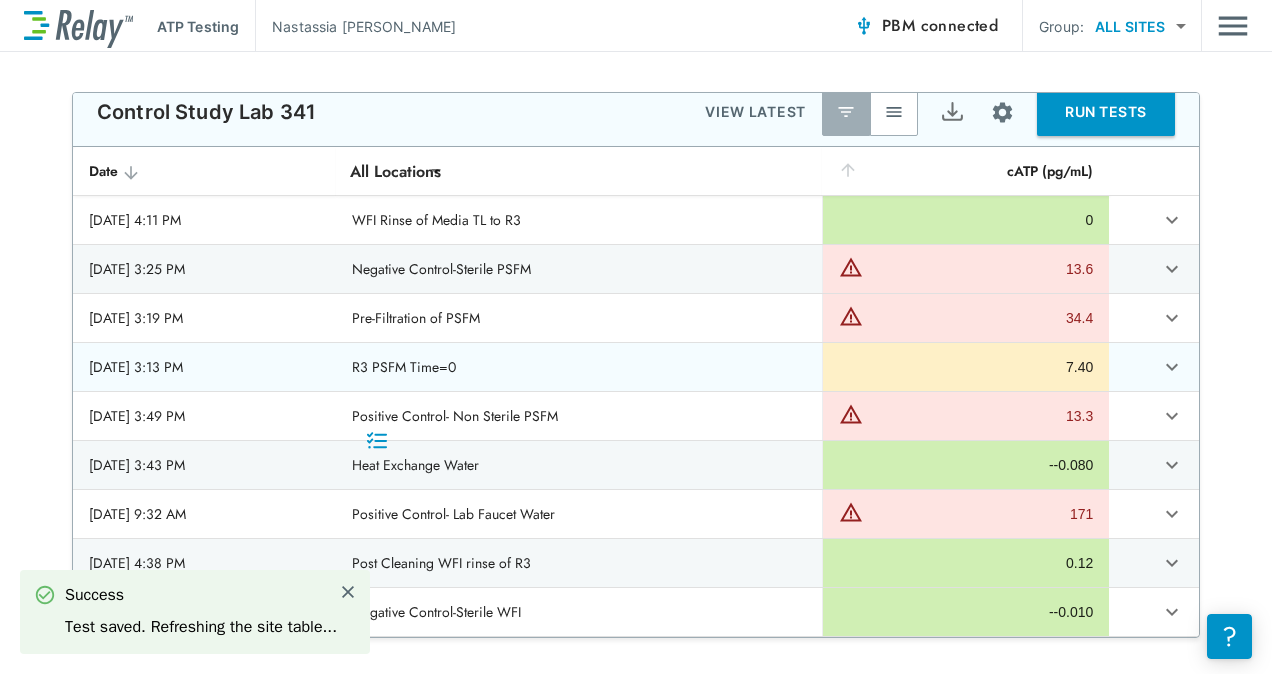 scroll, scrollTop: 10, scrollLeft: 0, axis: vertical 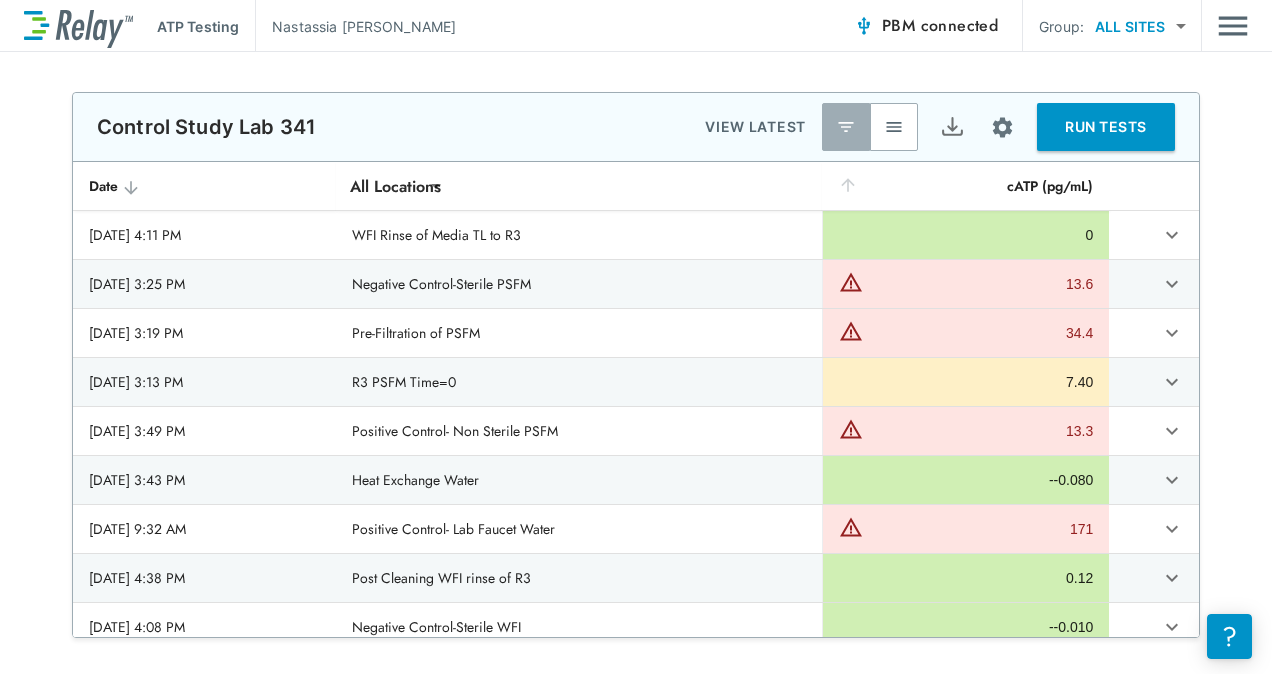 click at bounding box center [894, 127] 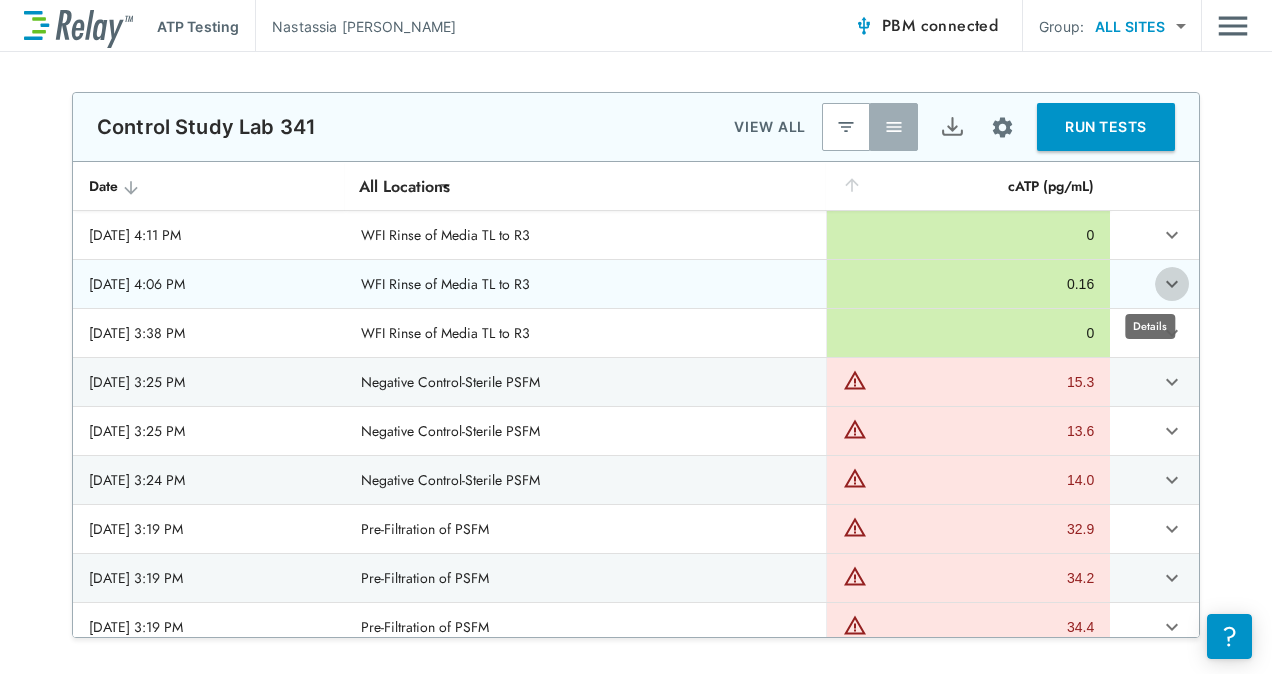click 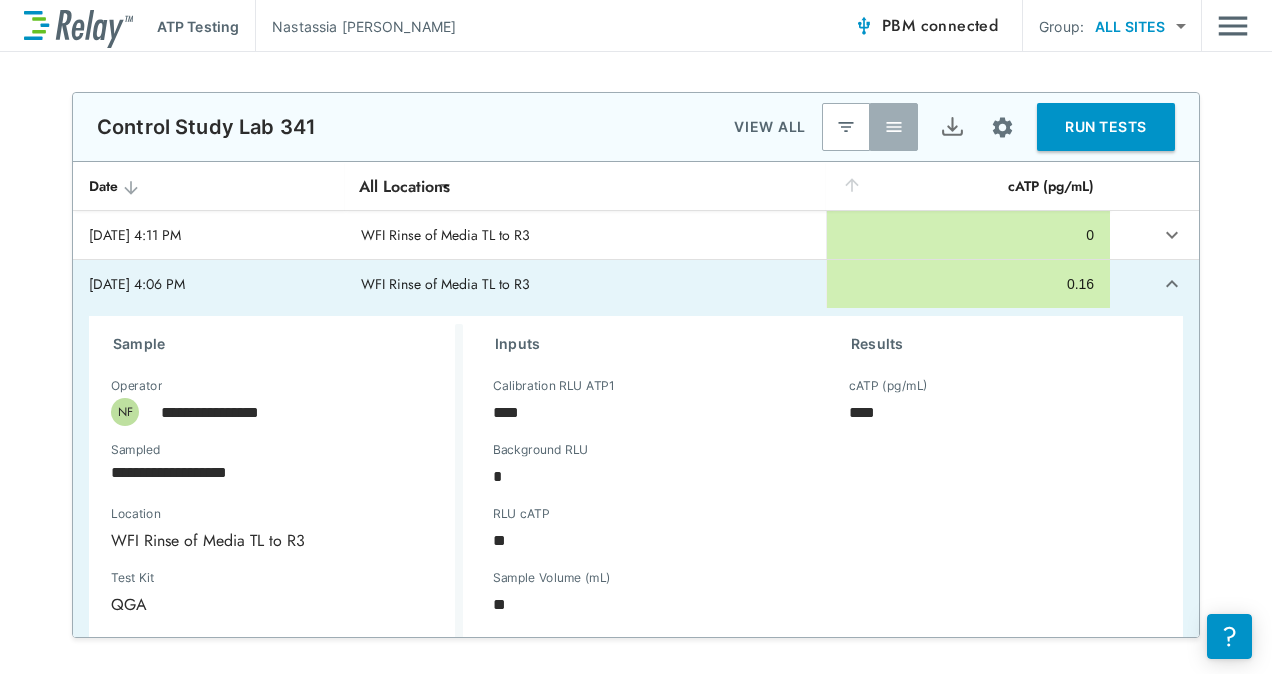 scroll, scrollTop: 330, scrollLeft: 0, axis: vertical 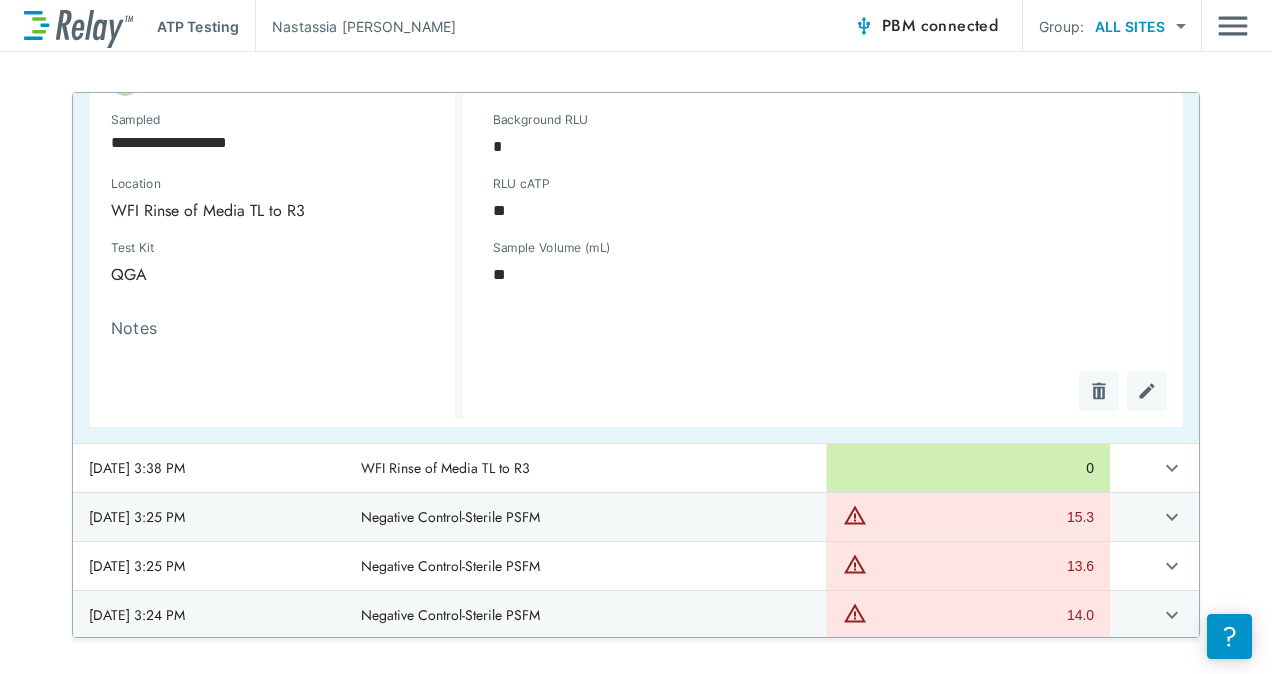 click on "**********" at bounding box center [636, 365] 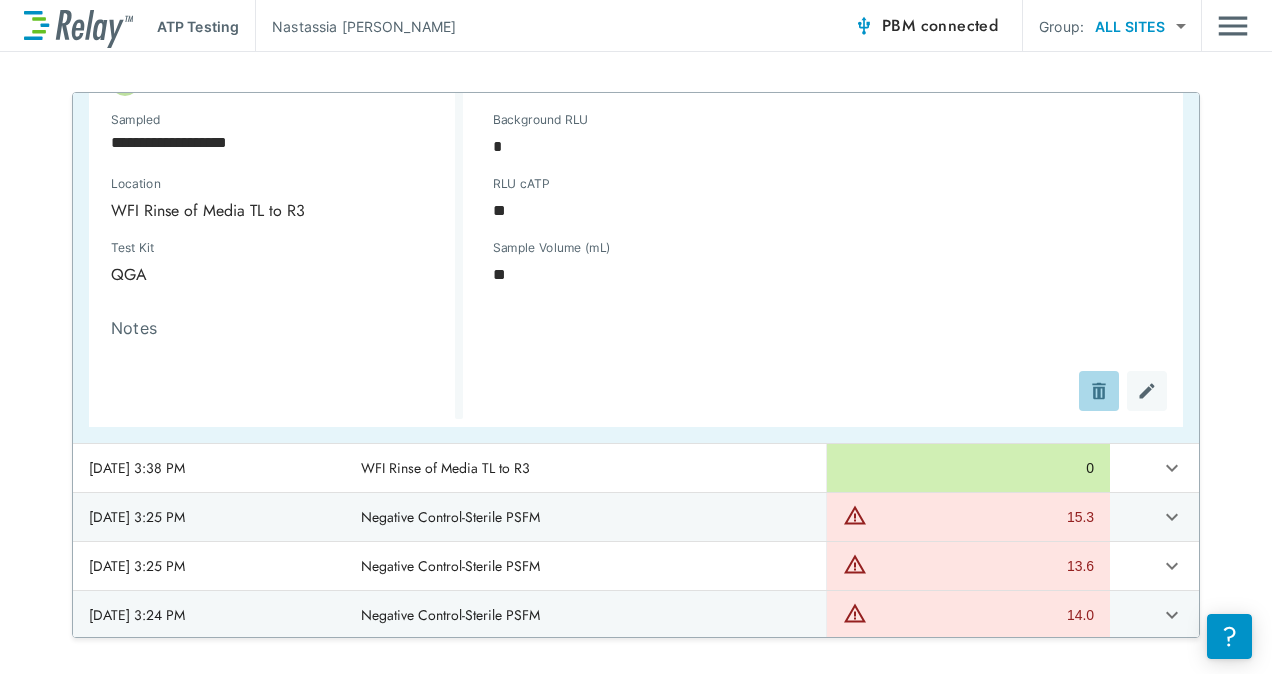 click at bounding box center (1099, 391) 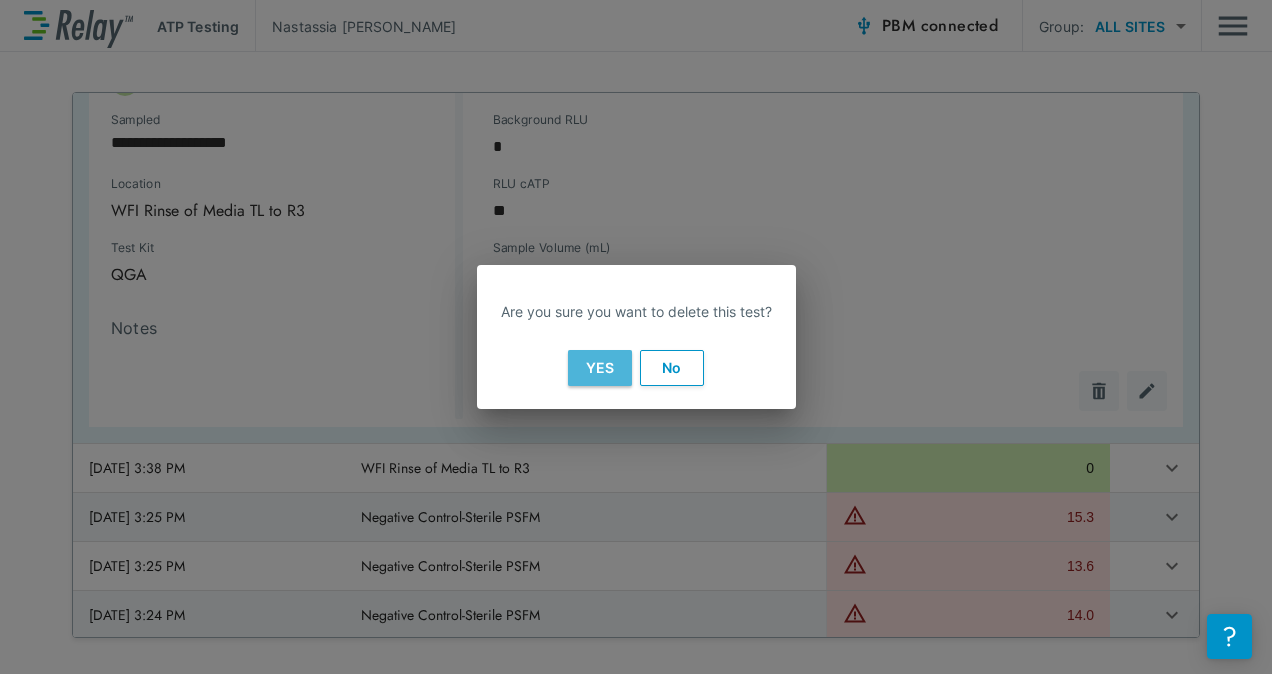 click on "Yes" at bounding box center [600, 368] 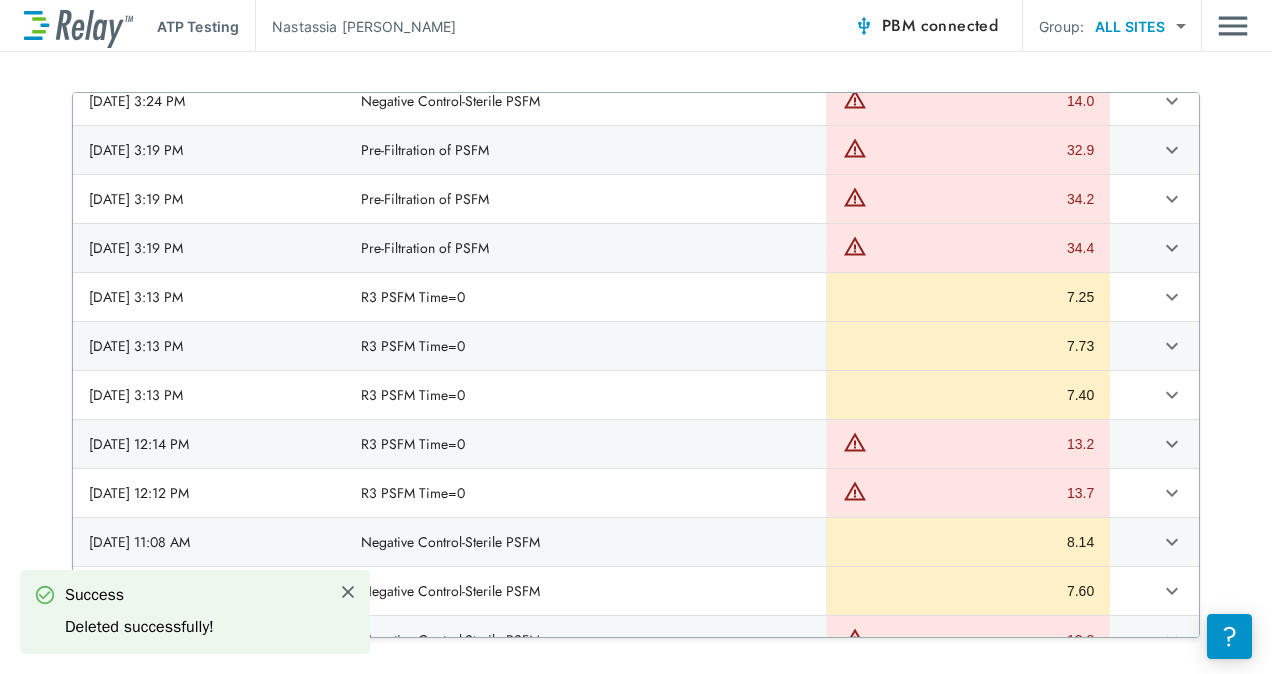 scroll, scrollTop: 0, scrollLeft: 0, axis: both 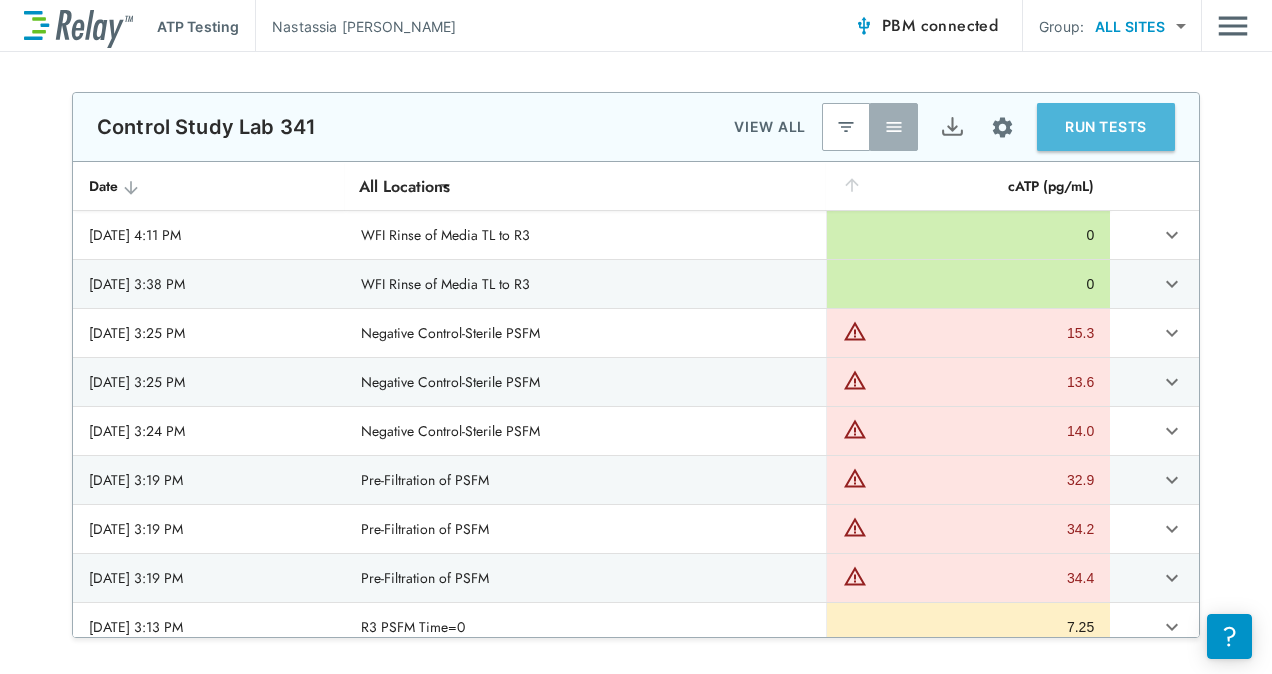 click on "RUN TESTS" at bounding box center [1106, 127] 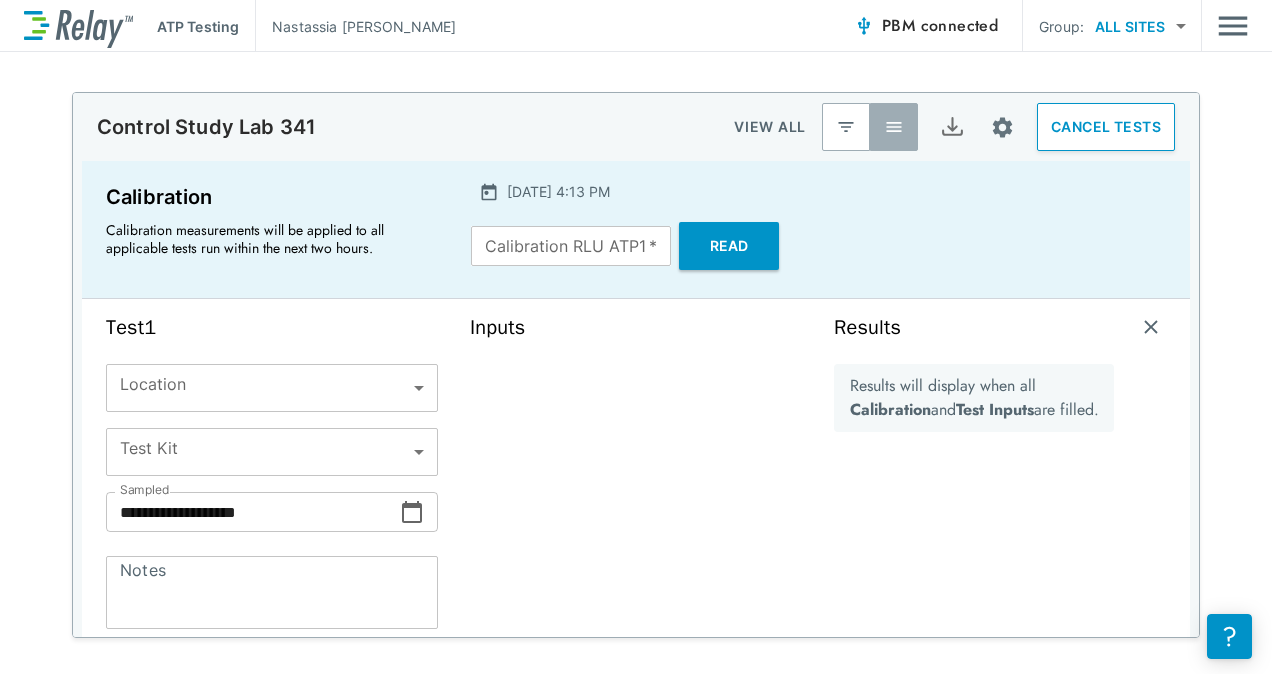 type on "****" 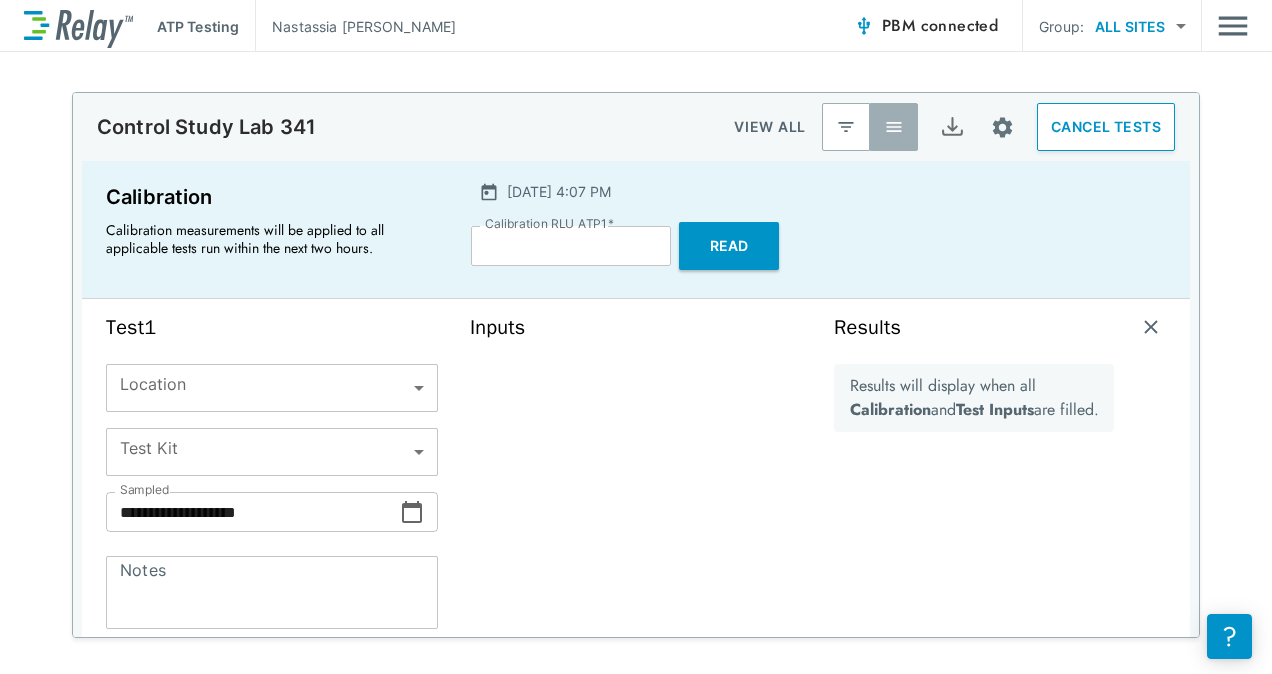 click on "**********" at bounding box center [636, 337] 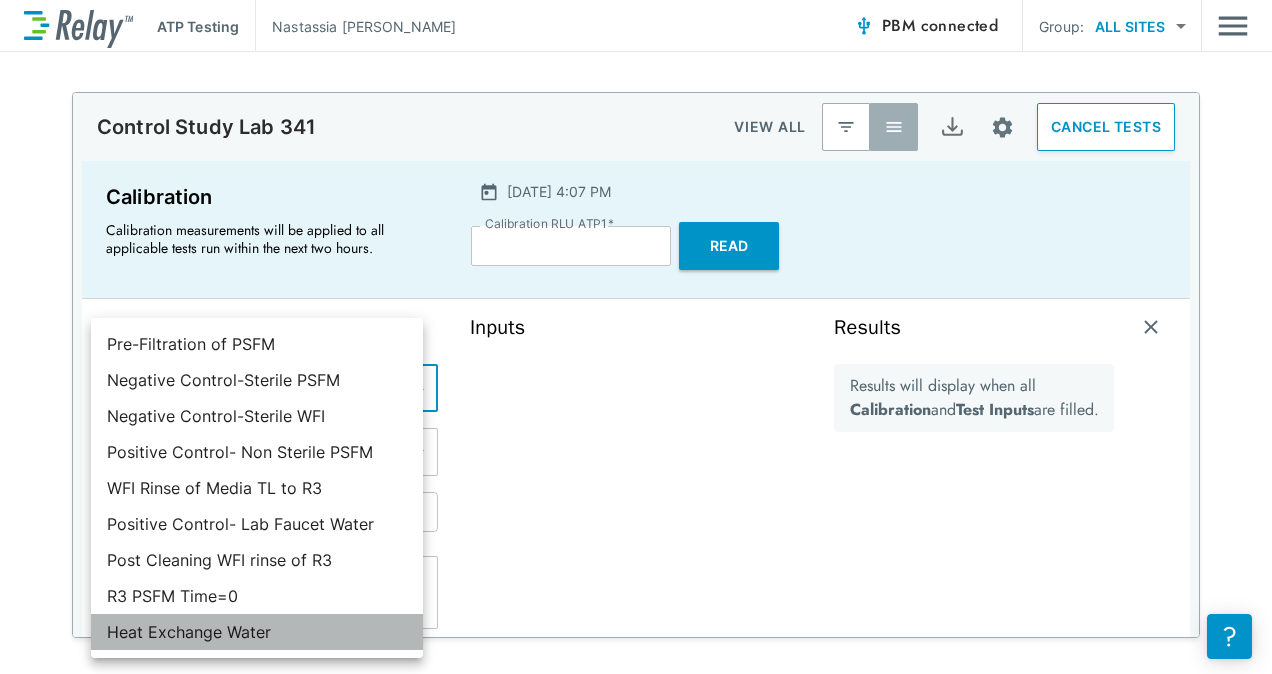 click on "Heat Exchange Water" at bounding box center (257, 632) 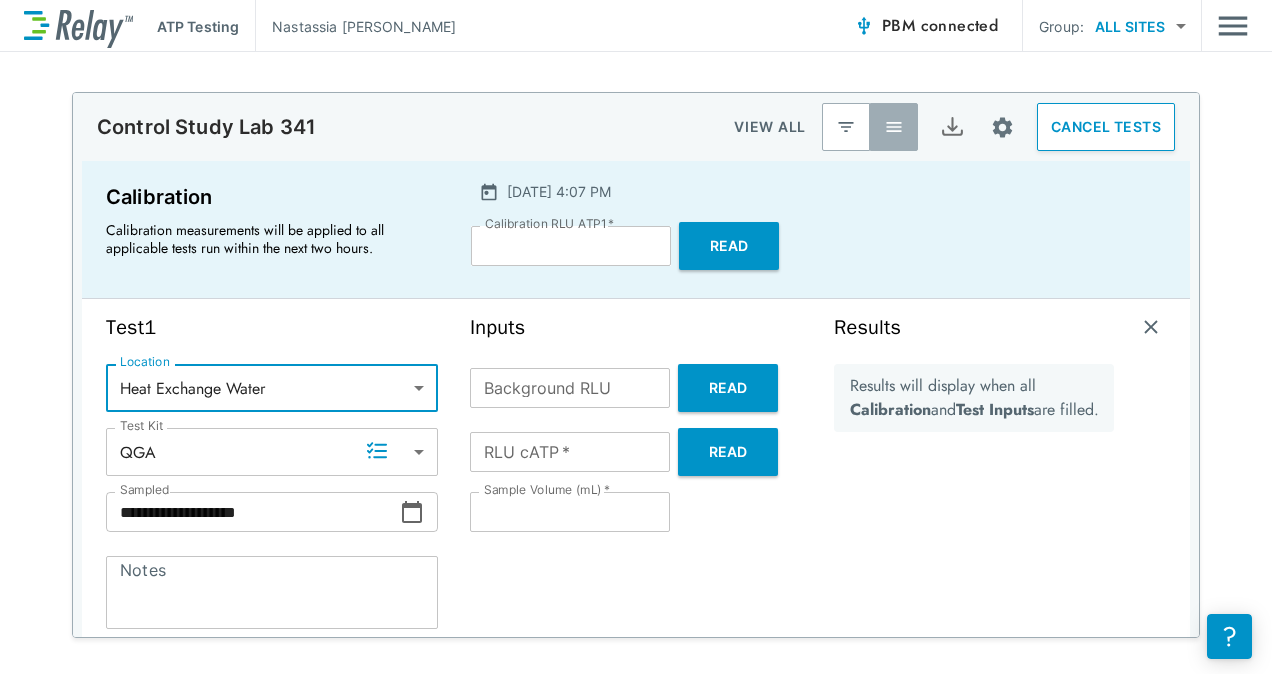 click on "Read" at bounding box center (728, 388) 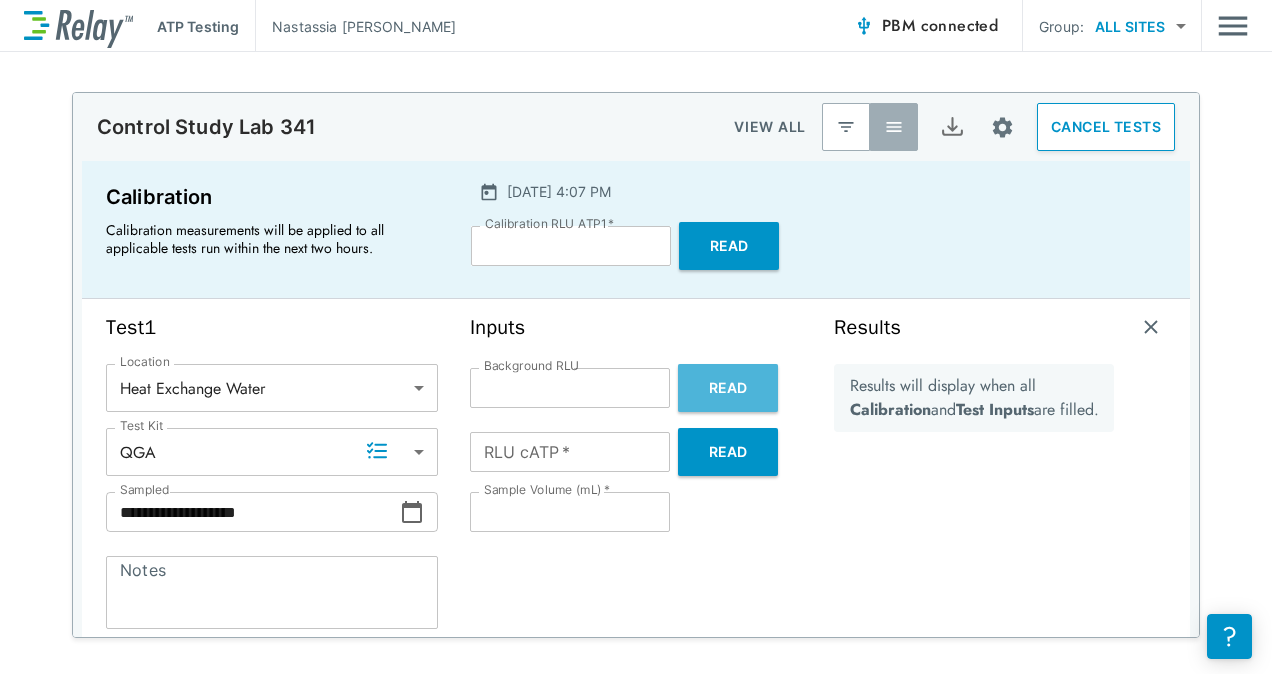 click on "Read" at bounding box center [728, 388] 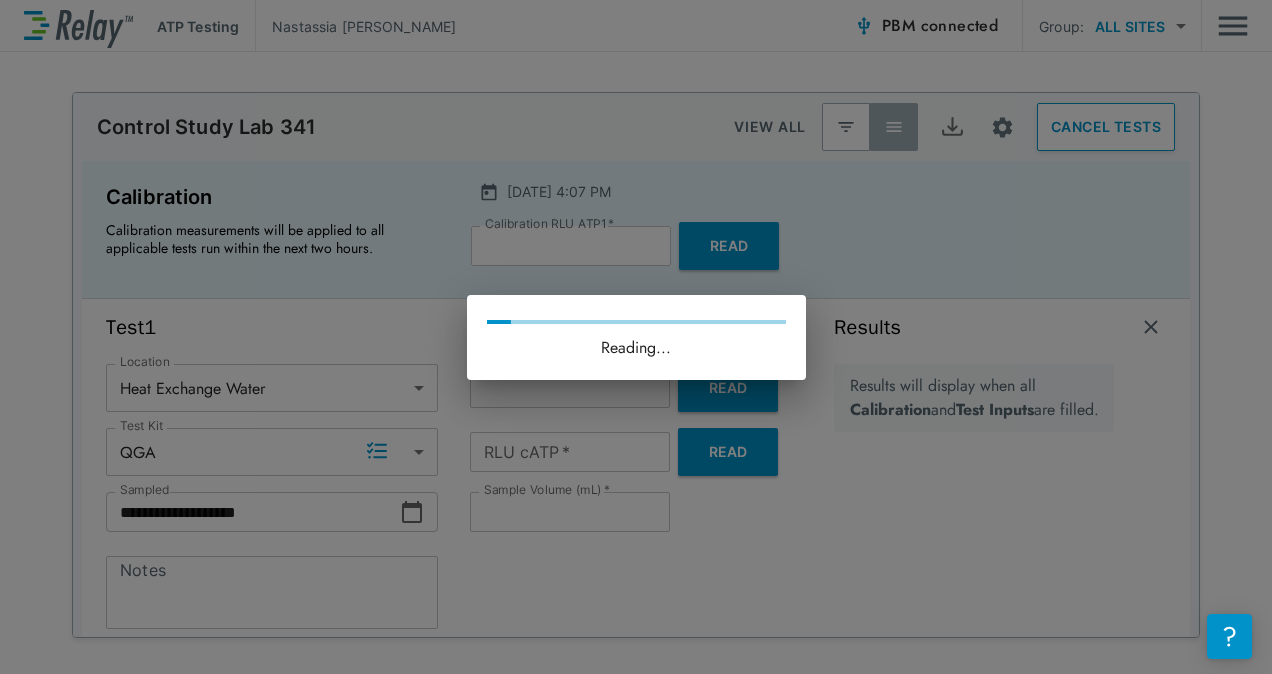 click on "Reading..." at bounding box center (636, 337) 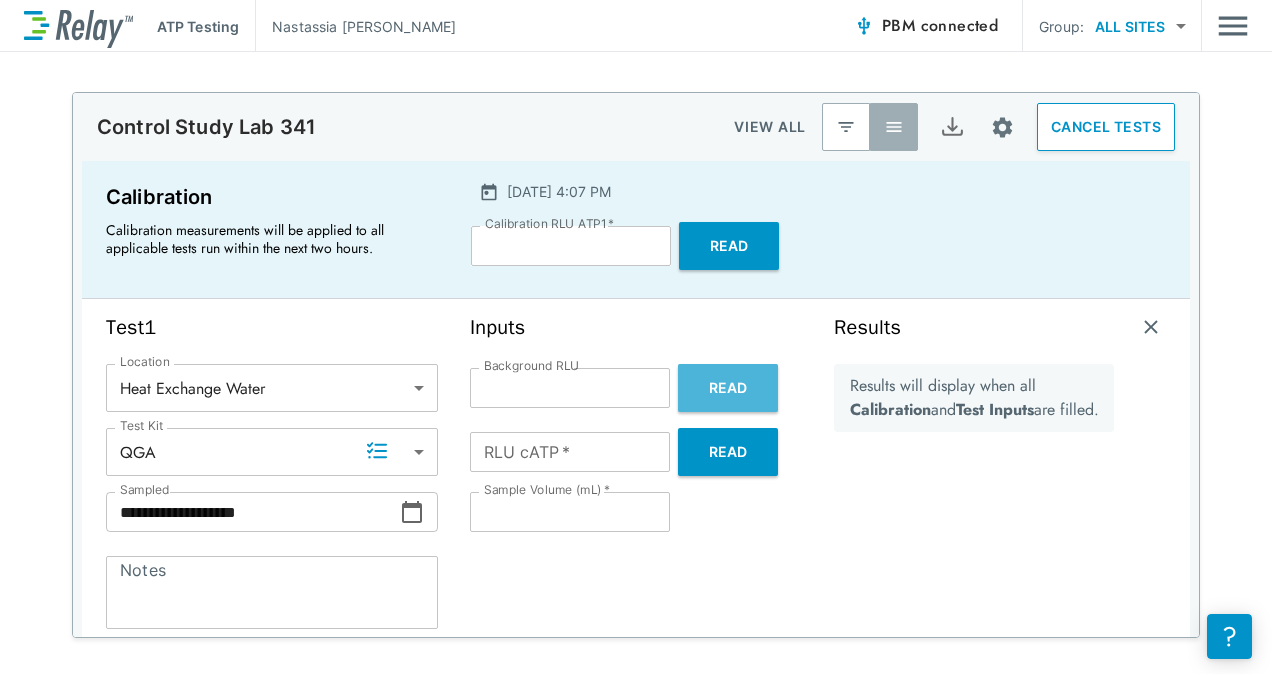 click on "Read" at bounding box center [728, 388] 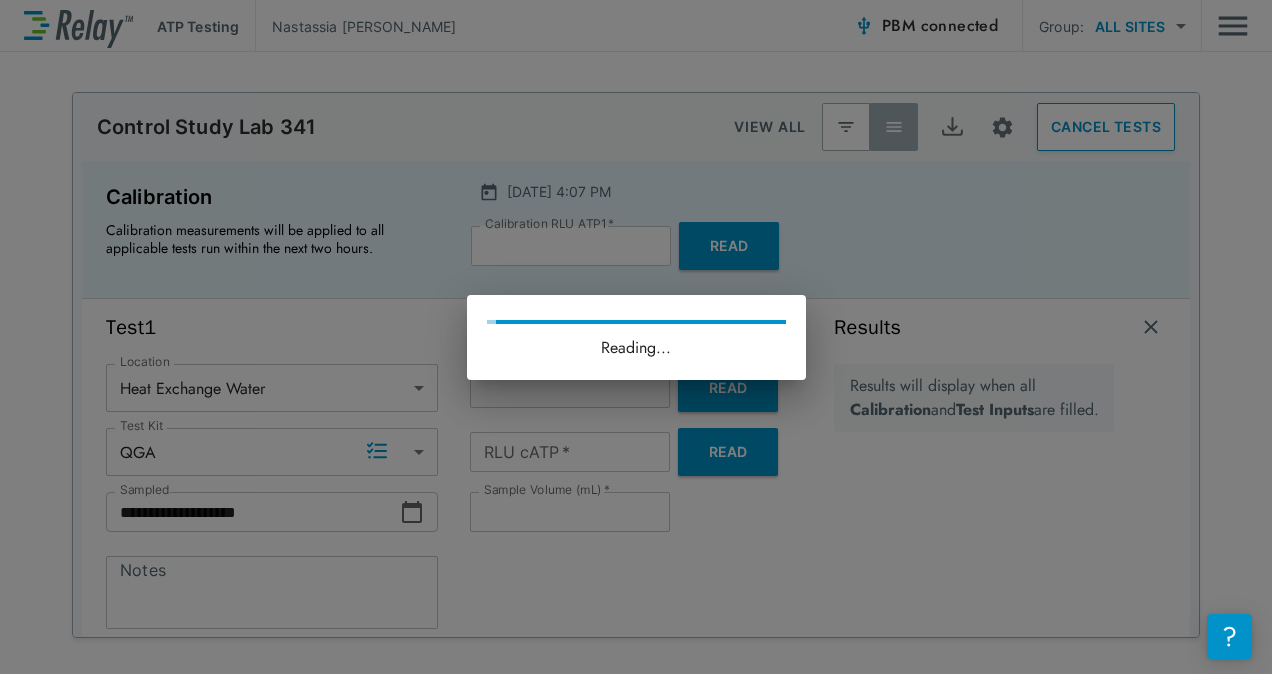 type on "*" 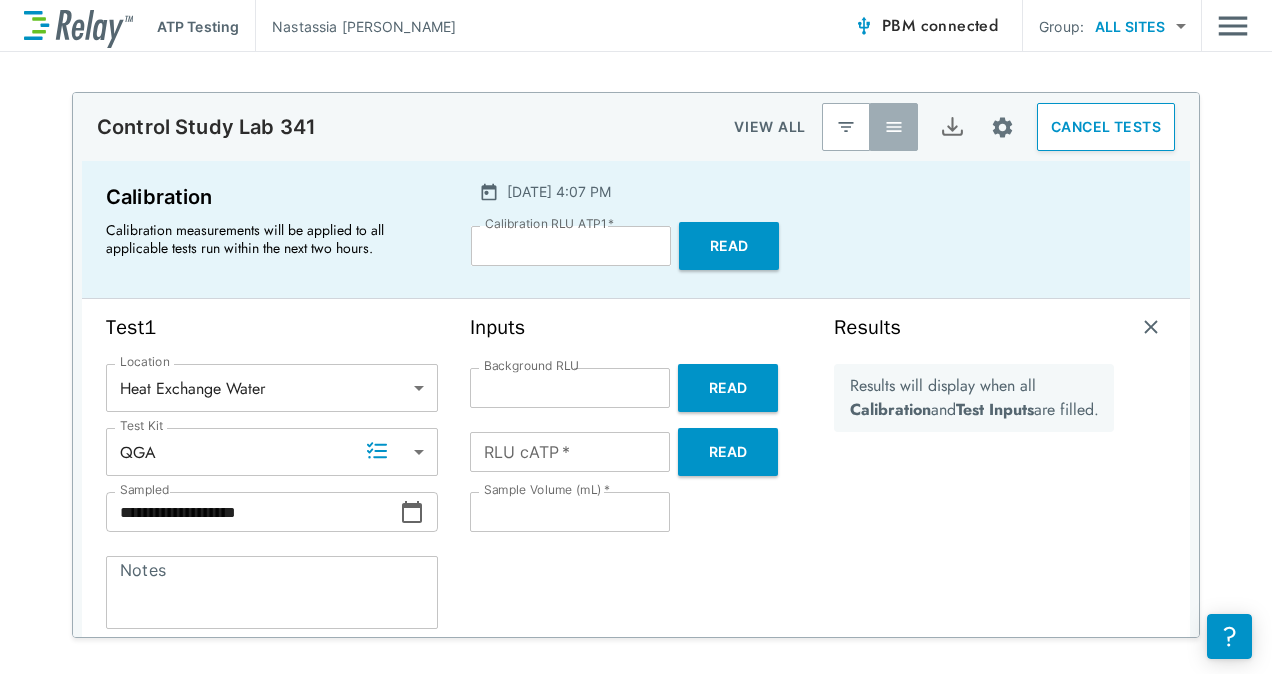 click on "Read" at bounding box center [728, 452] 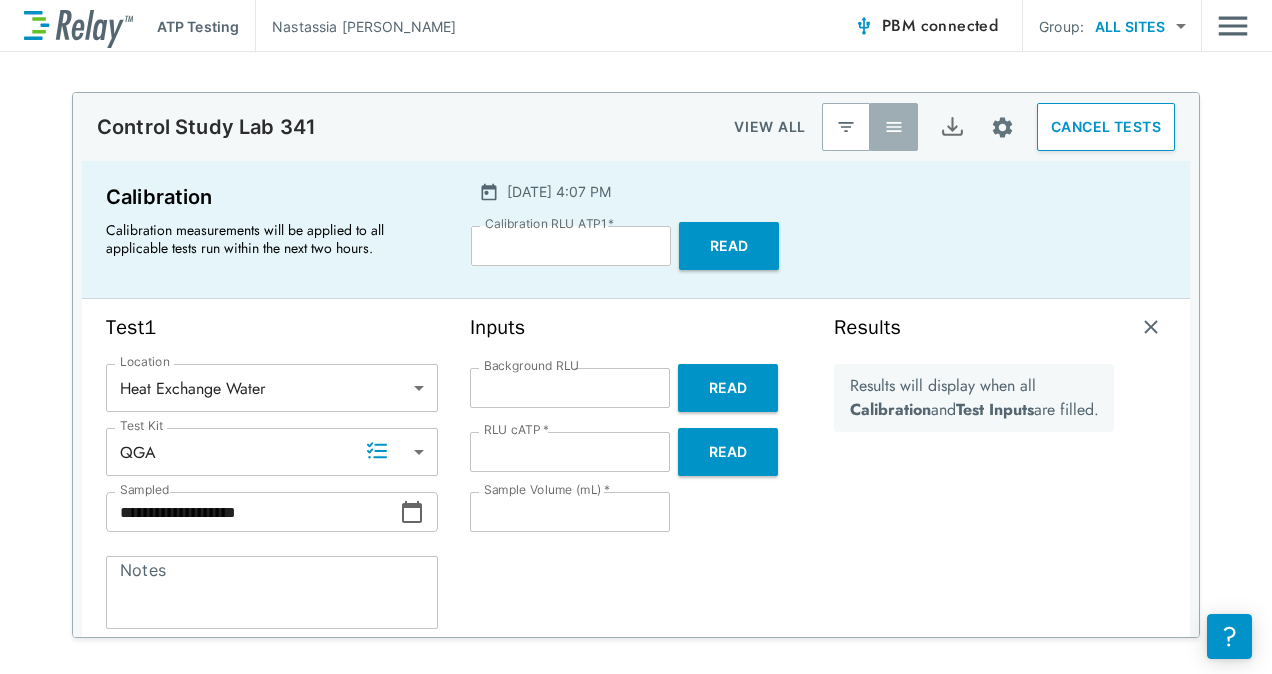 type on "**" 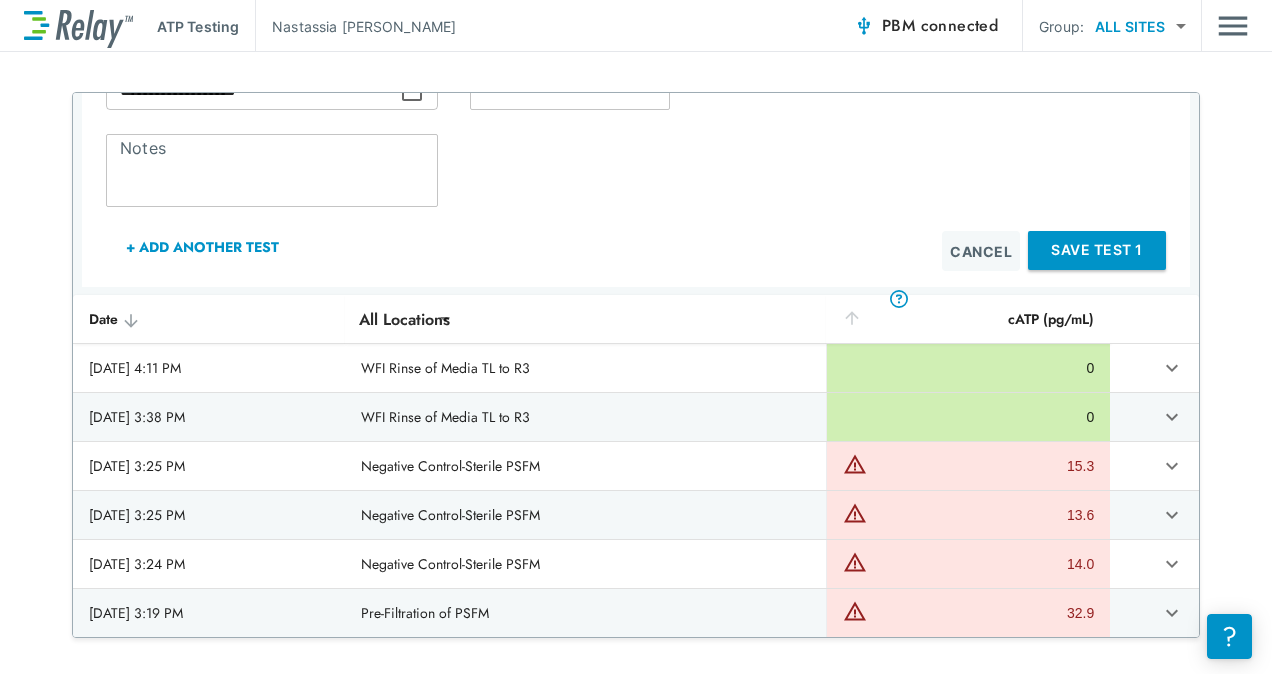 scroll, scrollTop: 354, scrollLeft: 0, axis: vertical 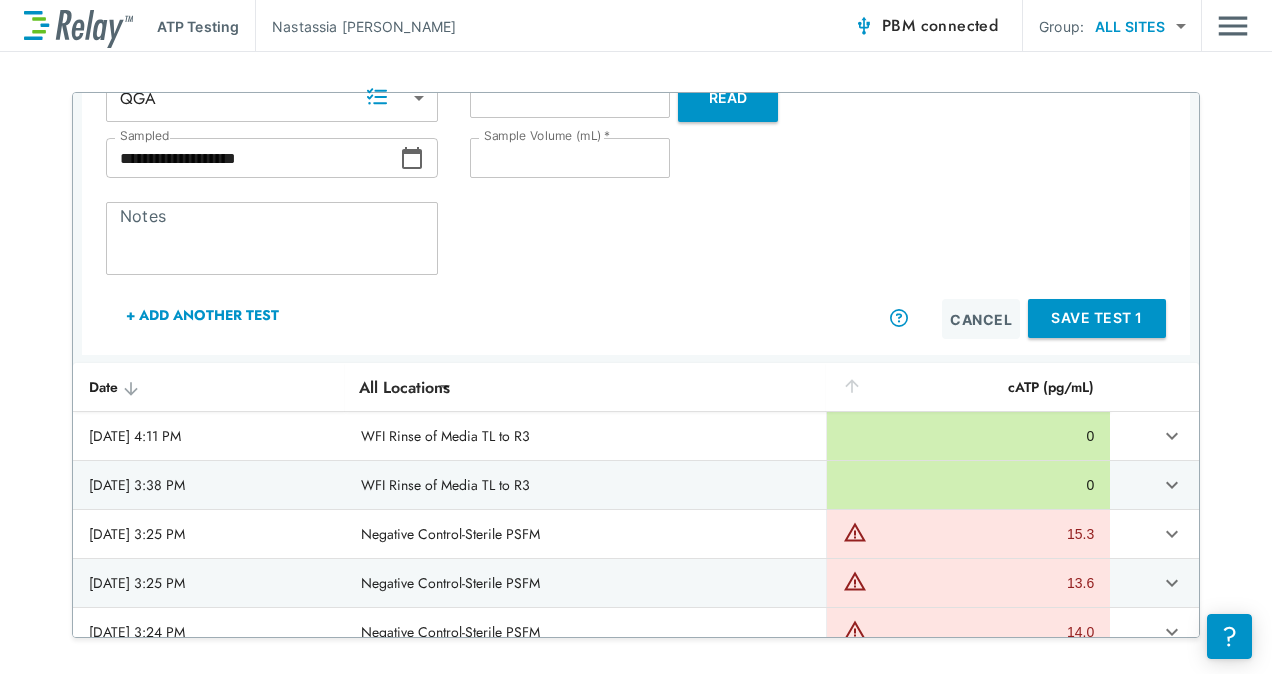 click on "Save Test 1" at bounding box center [1097, 318] 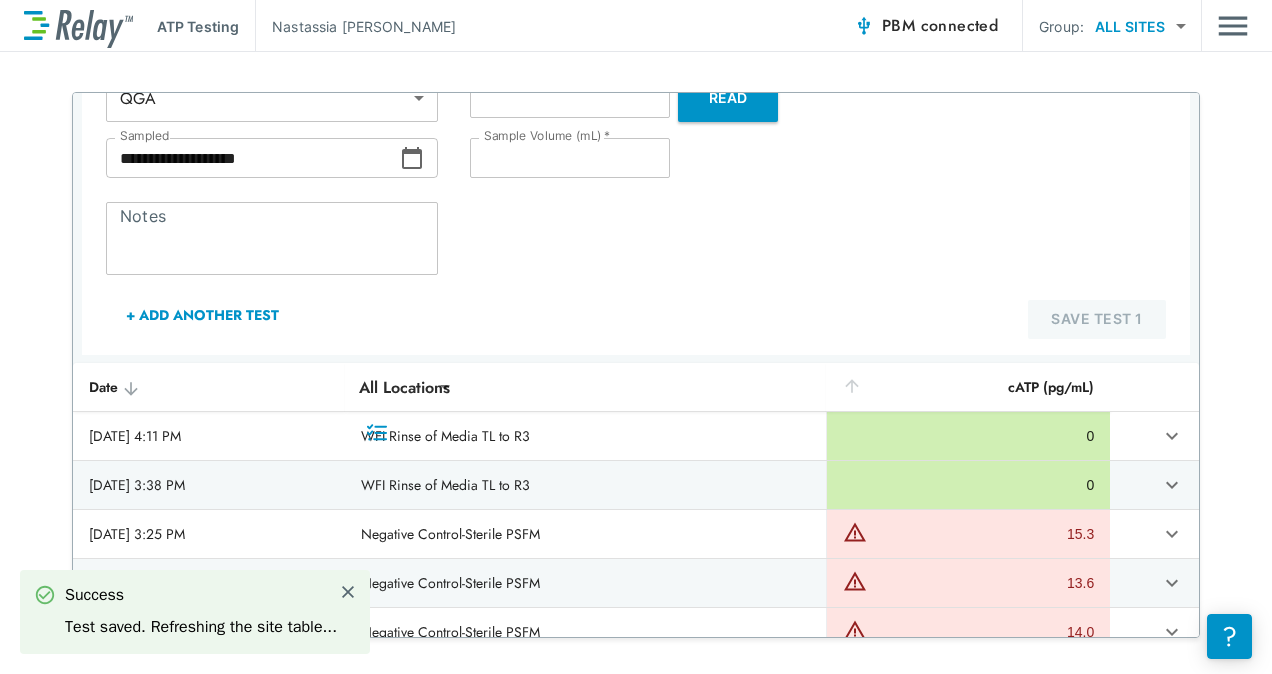 scroll, scrollTop: 0, scrollLeft: 0, axis: both 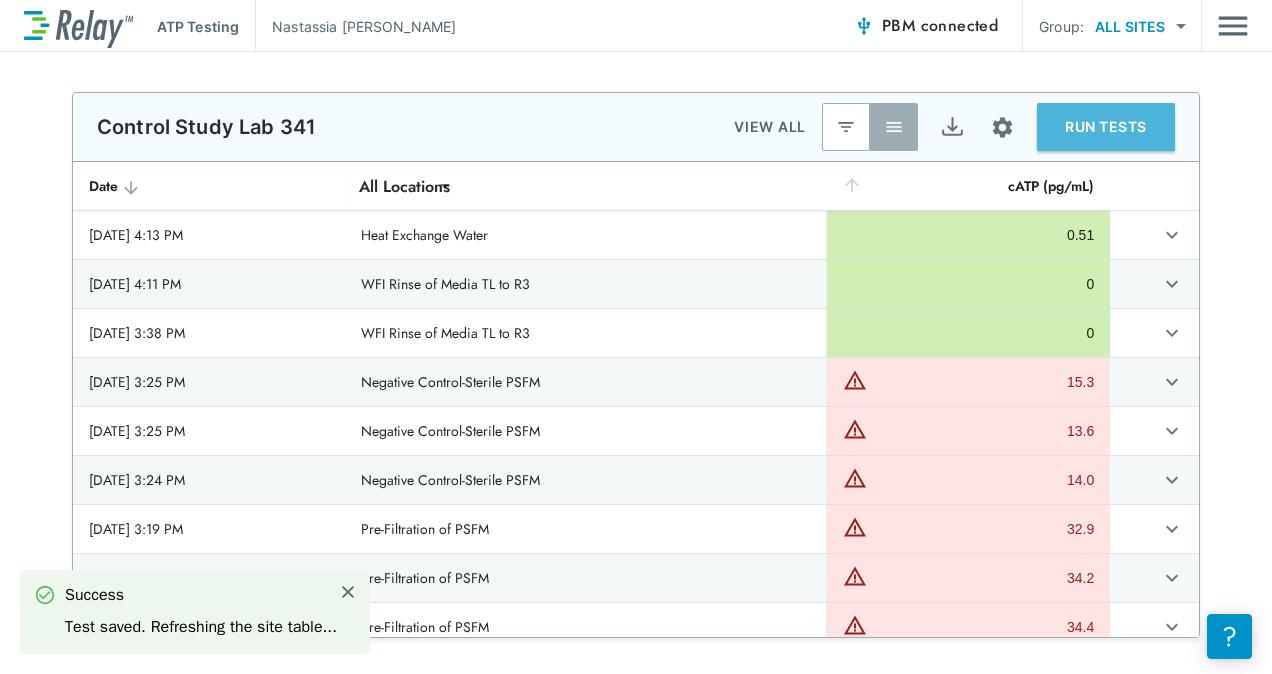 click on "RUN TESTS" at bounding box center (1106, 127) 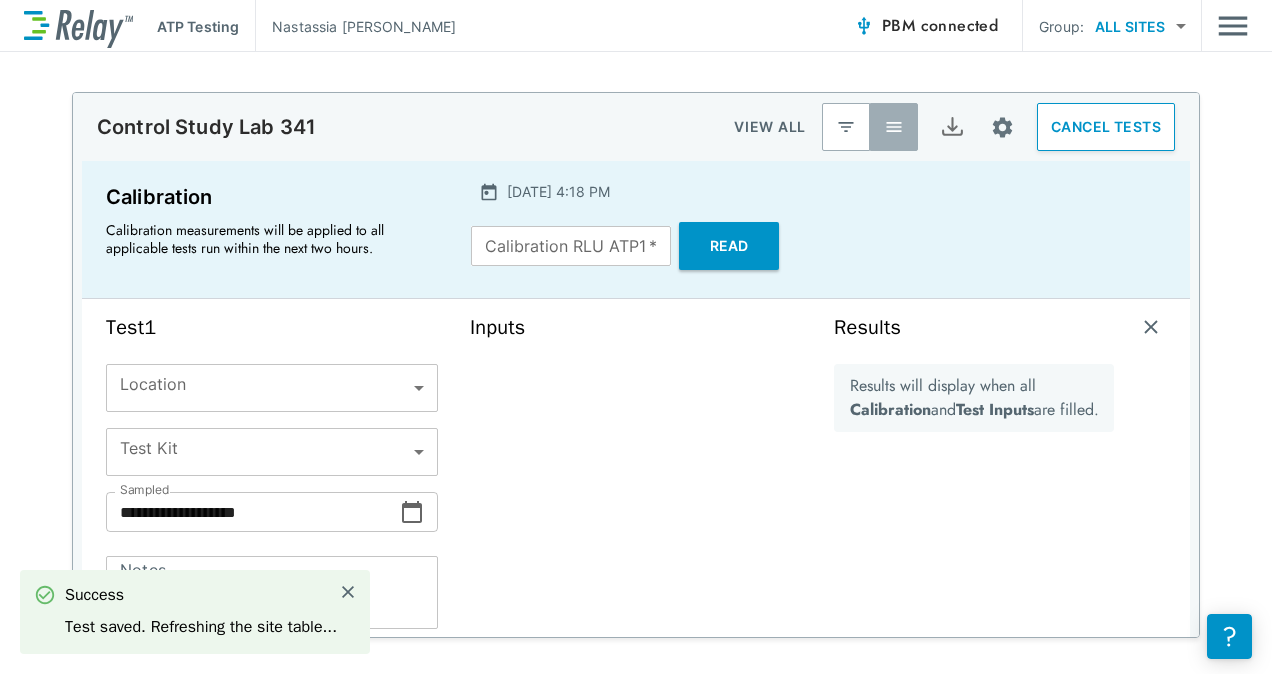 type on "****" 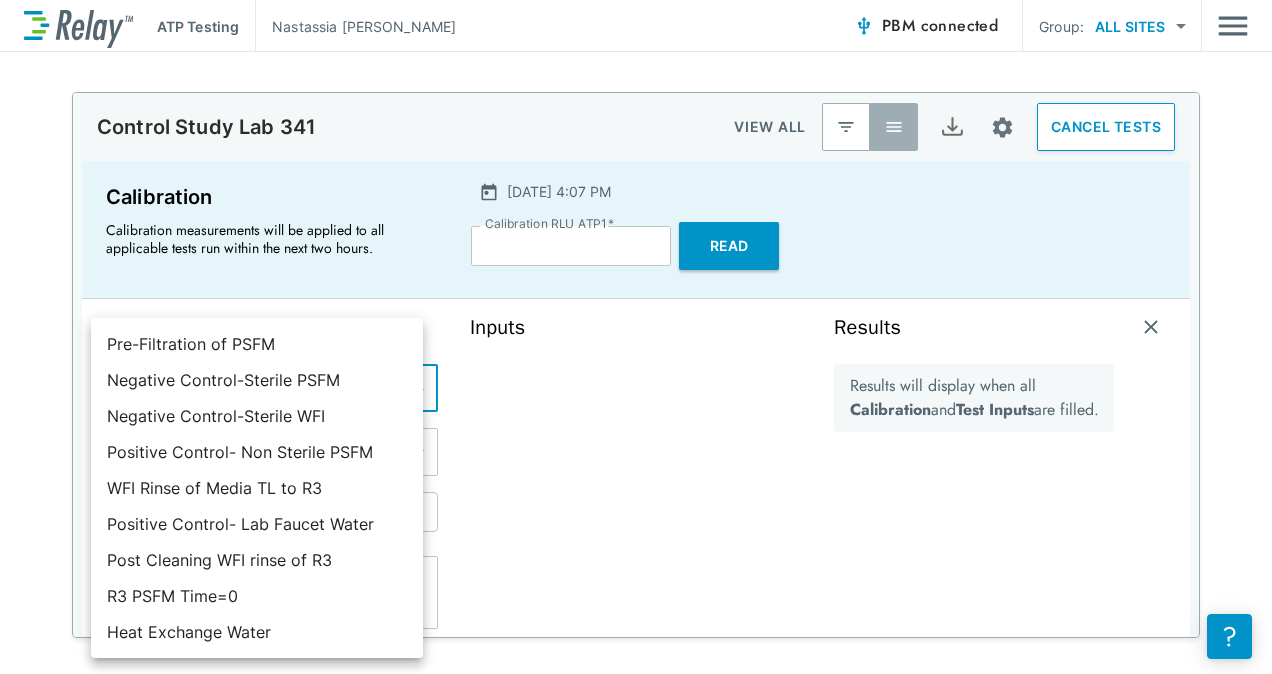click on "**********" at bounding box center (636, 337) 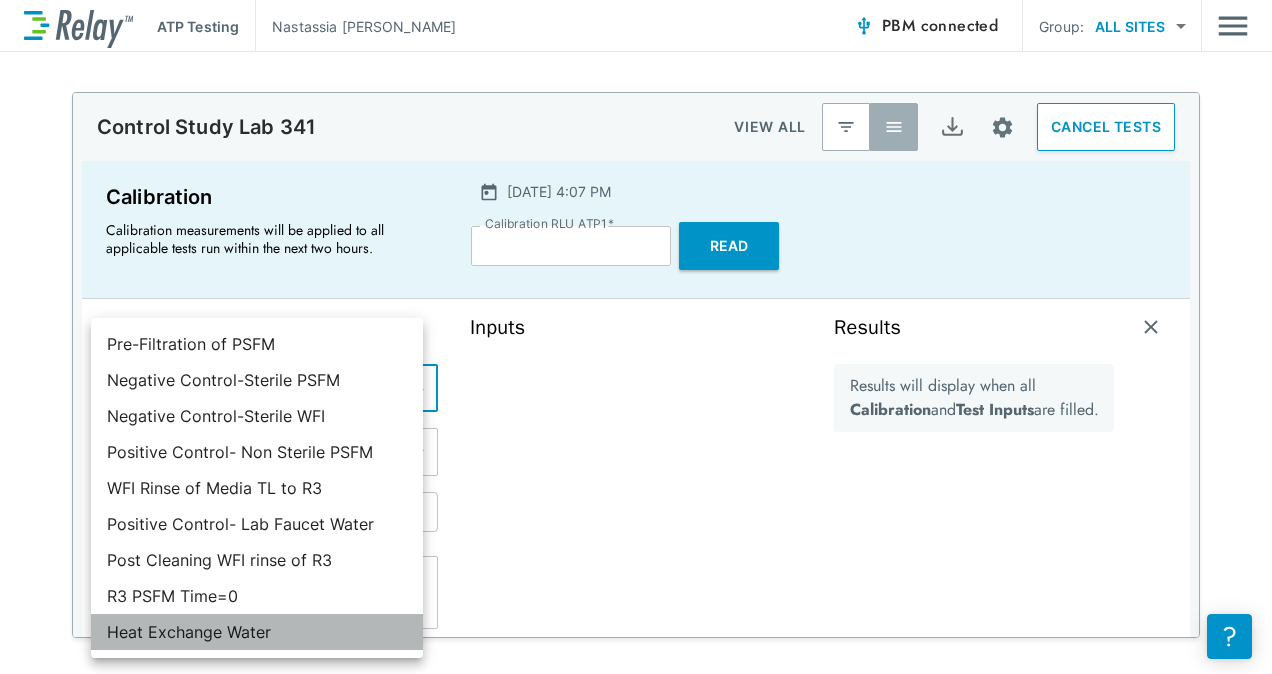 click on "Heat Exchange Water" at bounding box center [257, 632] 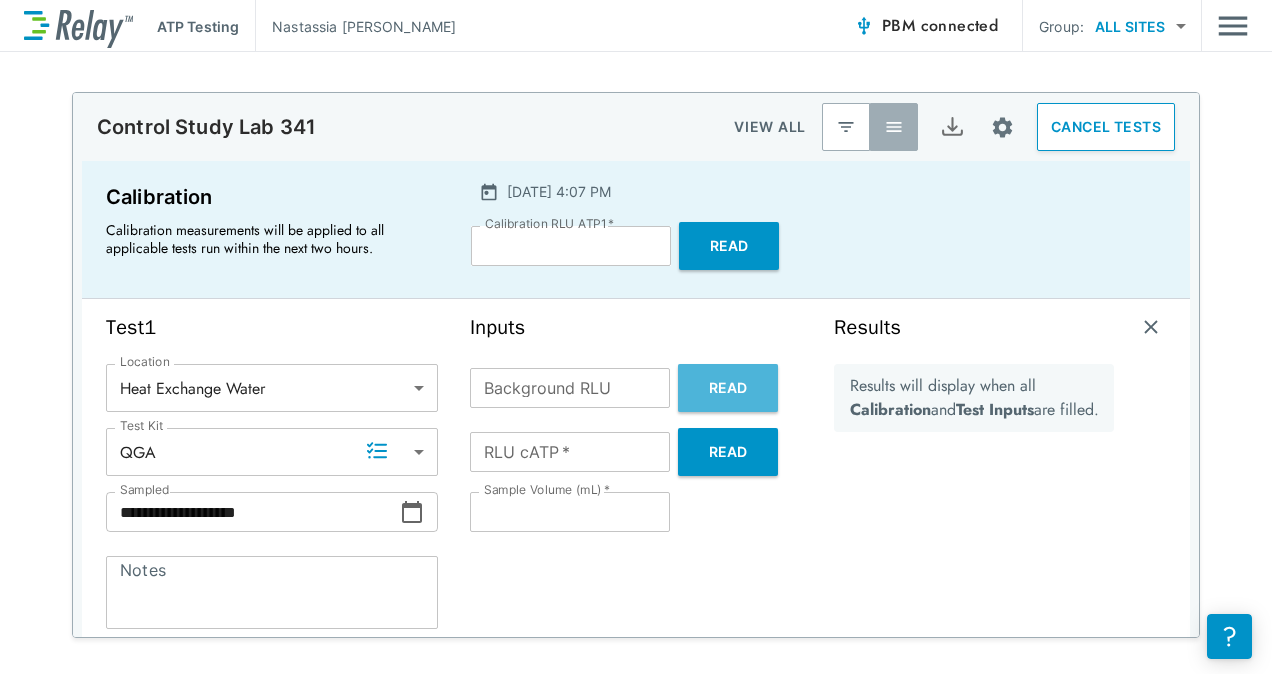 click on "Read" at bounding box center [728, 388] 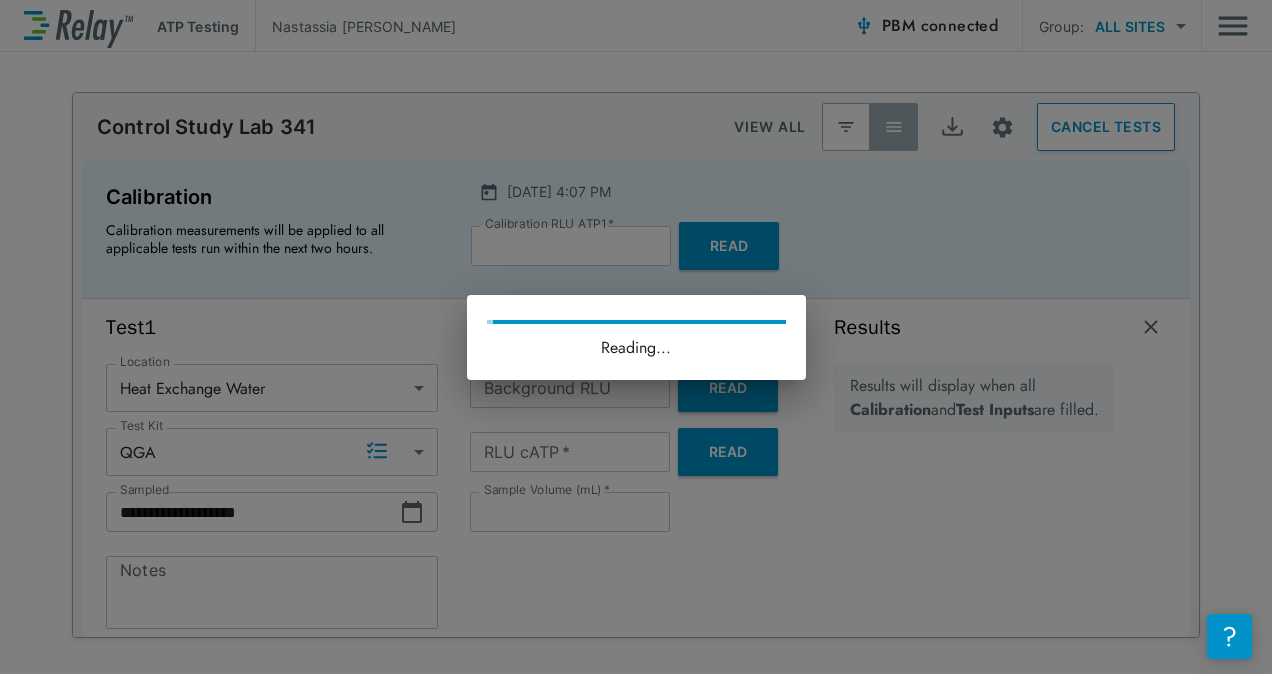 type on "**" 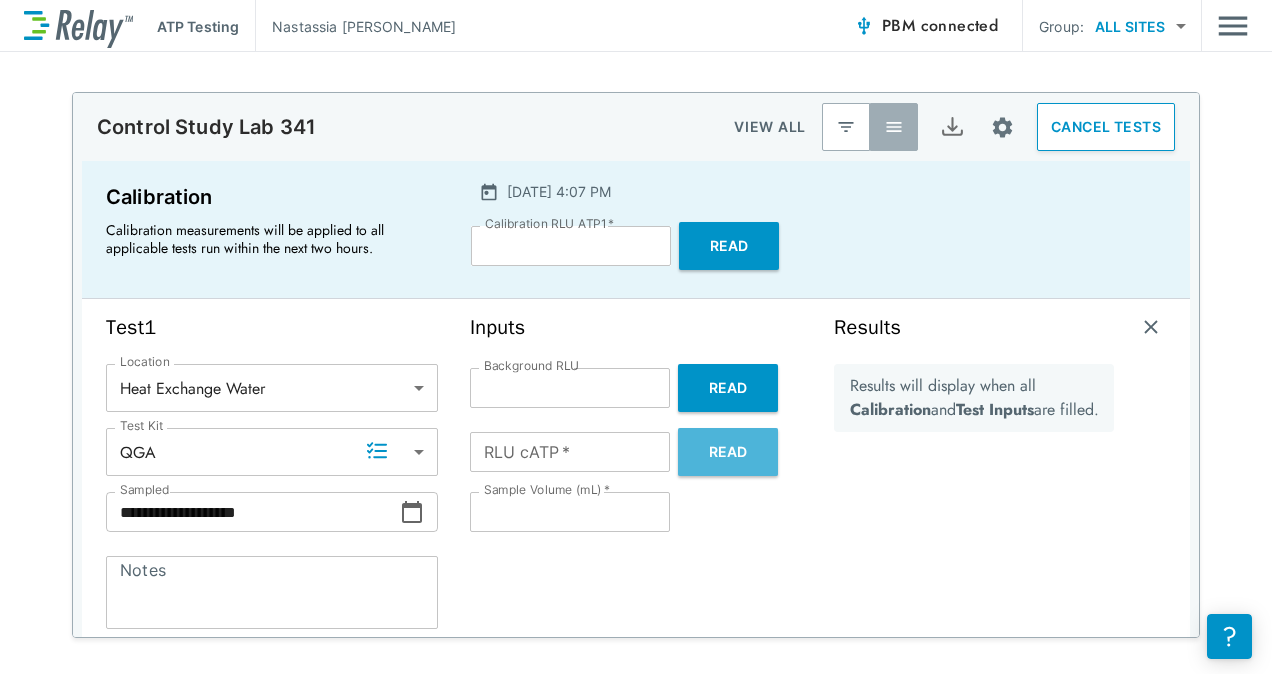 click on "Read" at bounding box center [728, 452] 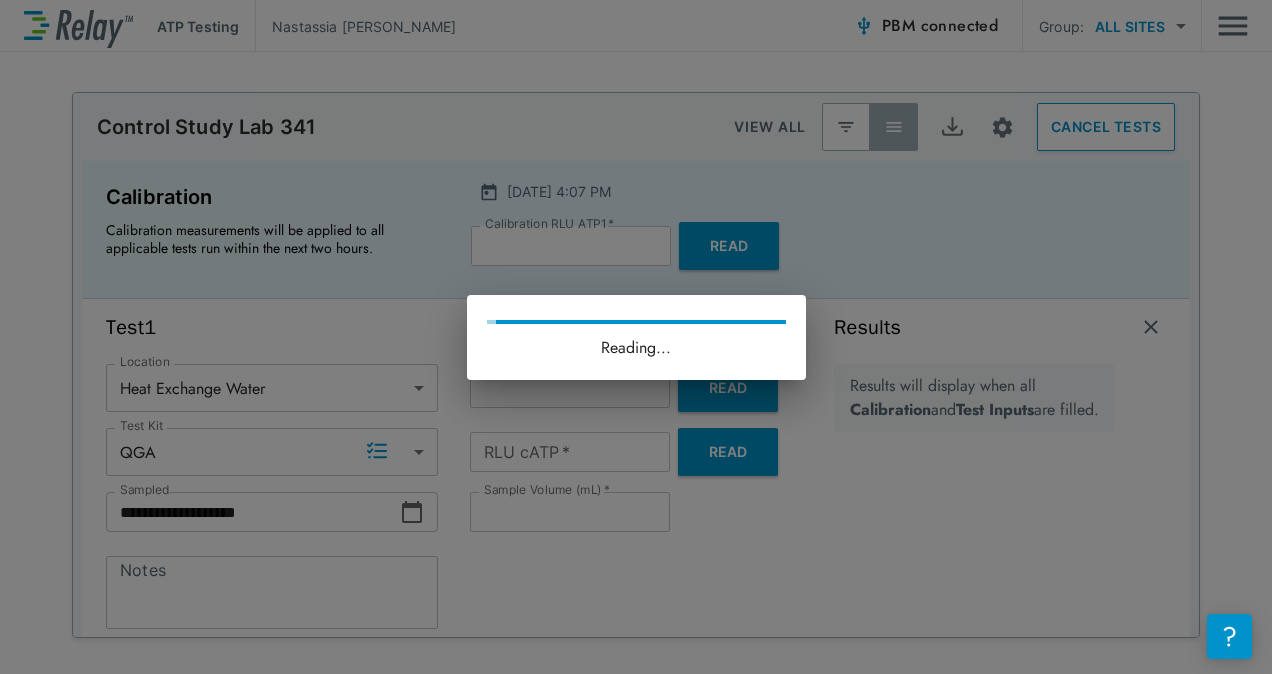 type on "**" 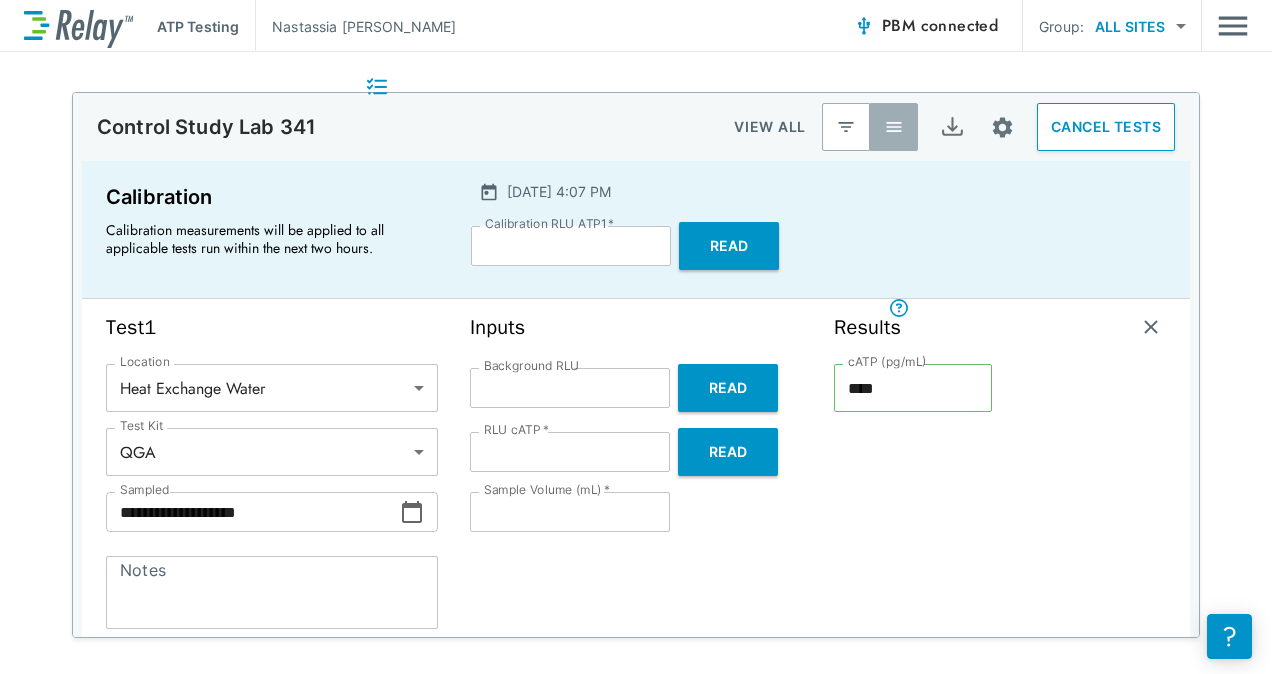 scroll, scrollTop: 494, scrollLeft: 0, axis: vertical 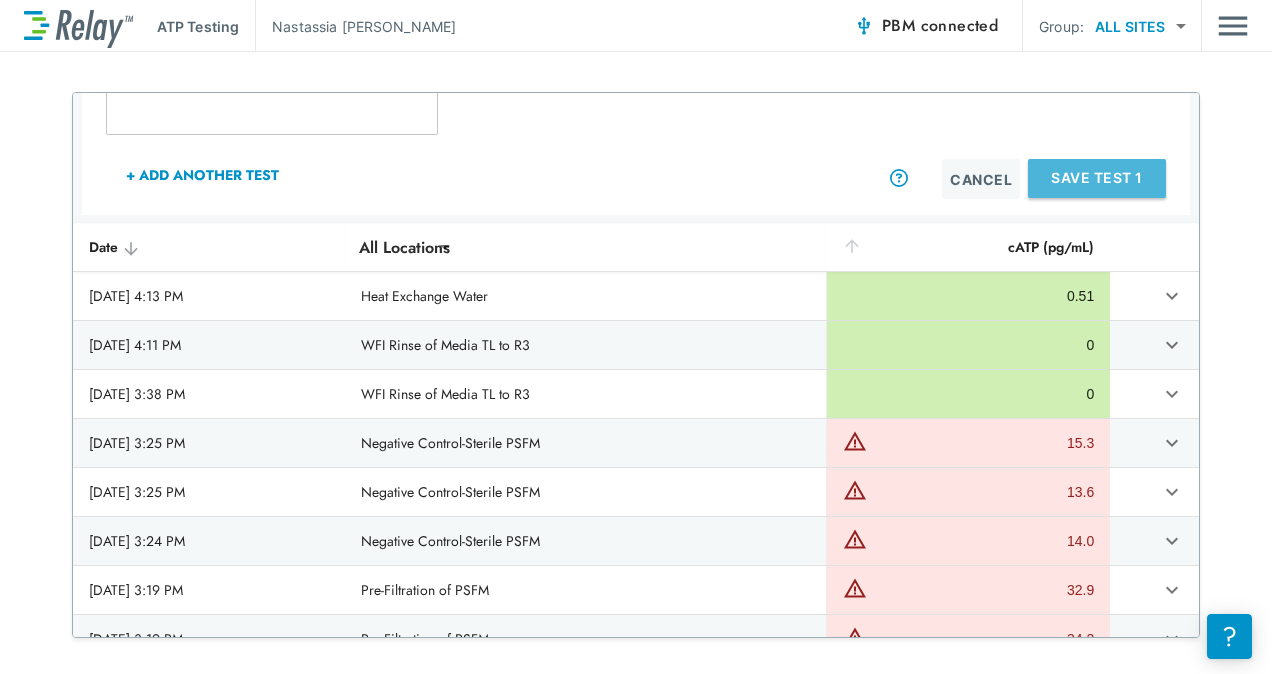 click on "Save Test 1" at bounding box center [1097, 178] 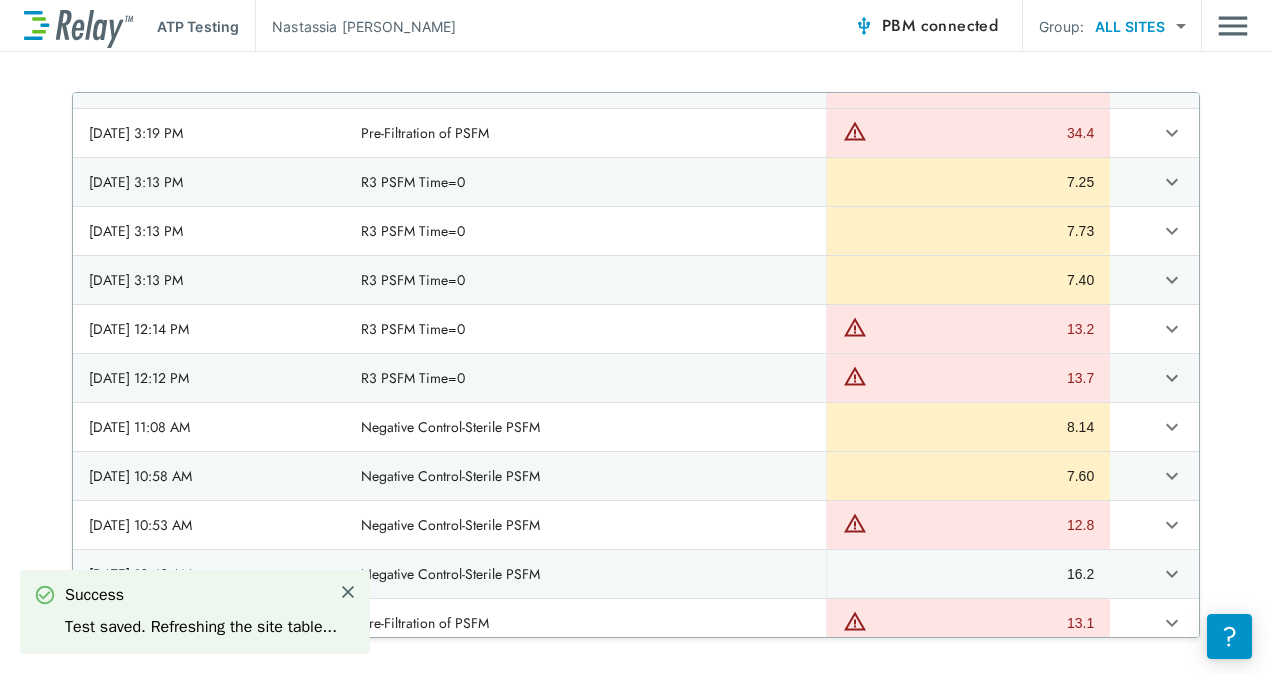 scroll, scrollTop: 494, scrollLeft: 0, axis: vertical 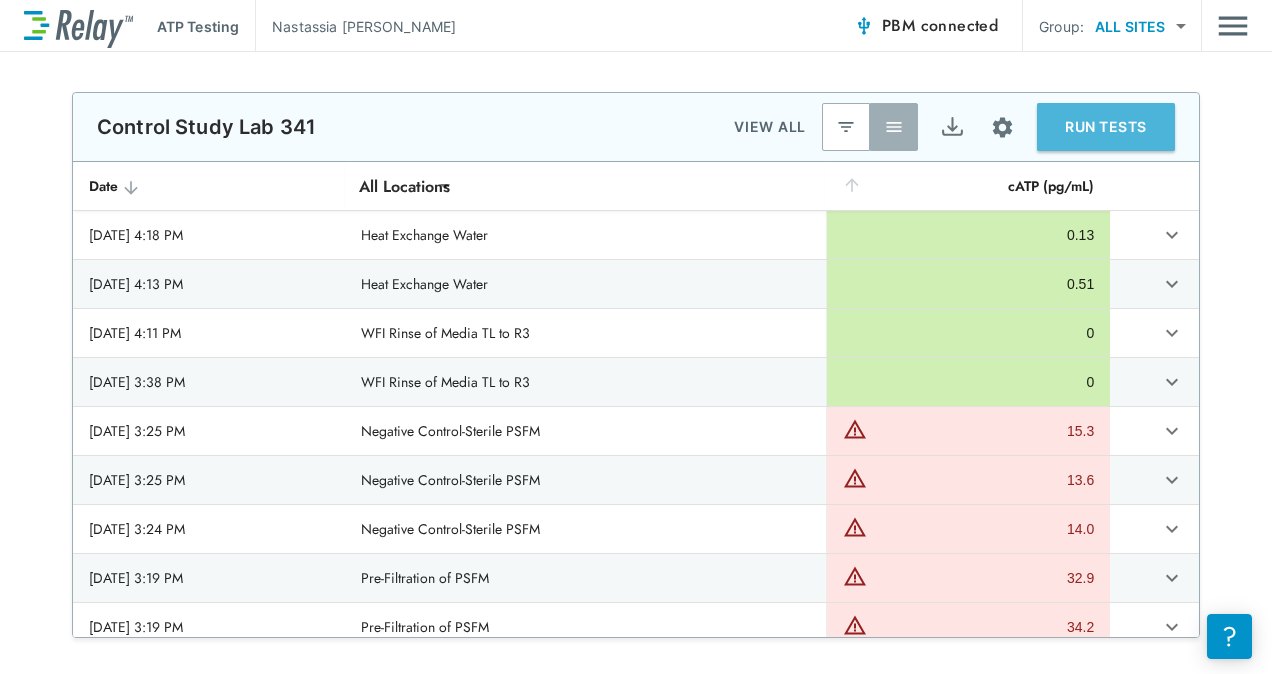click on "RUN TESTS" at bounding box center [1106, 127] 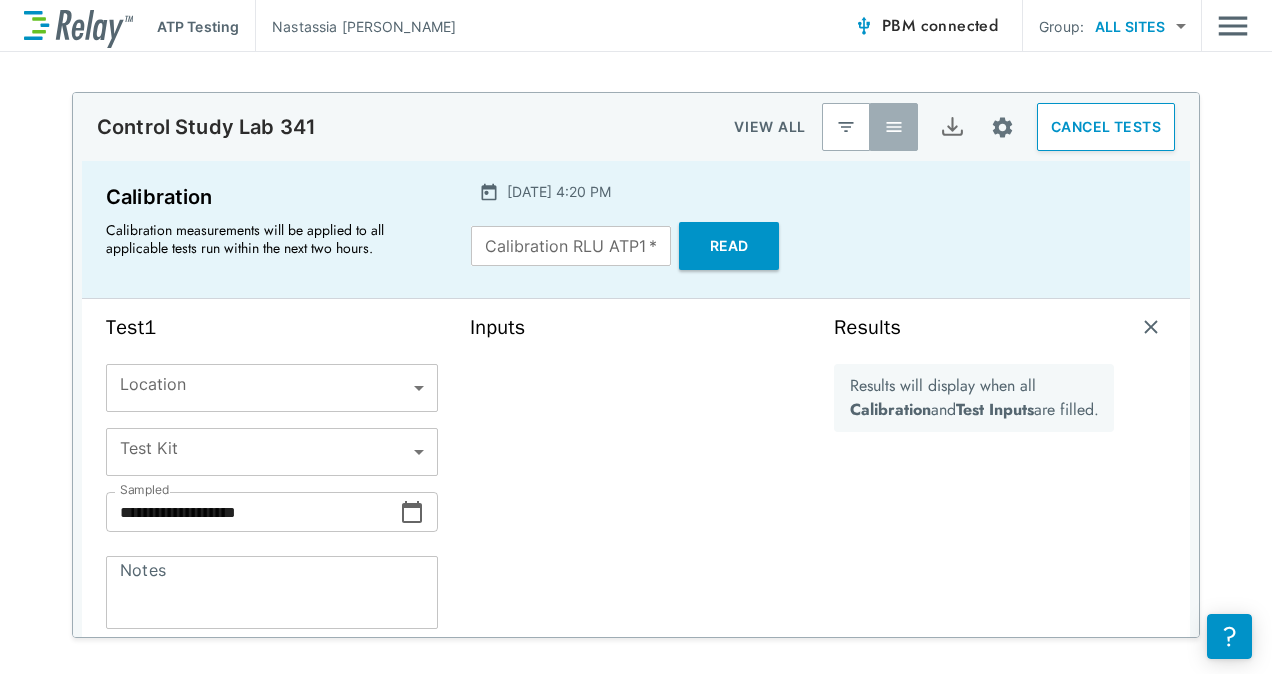 type on "****" 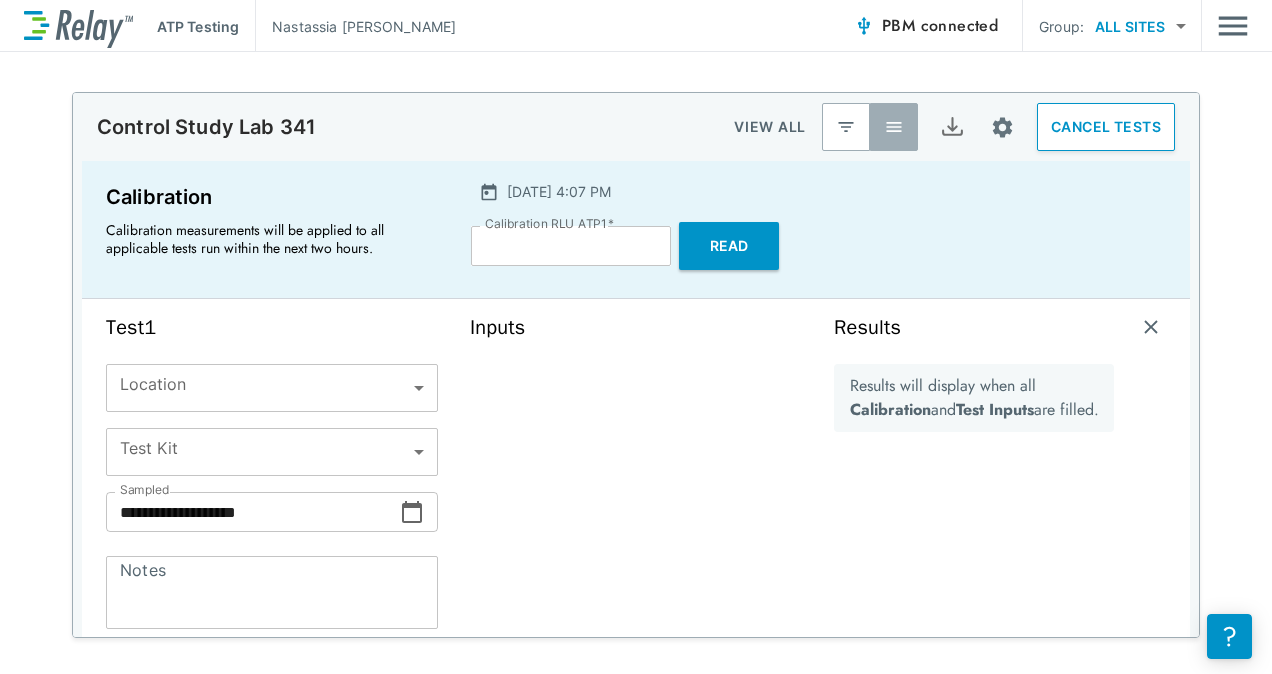 click on "​ Location" at bounding box center (272, 388) 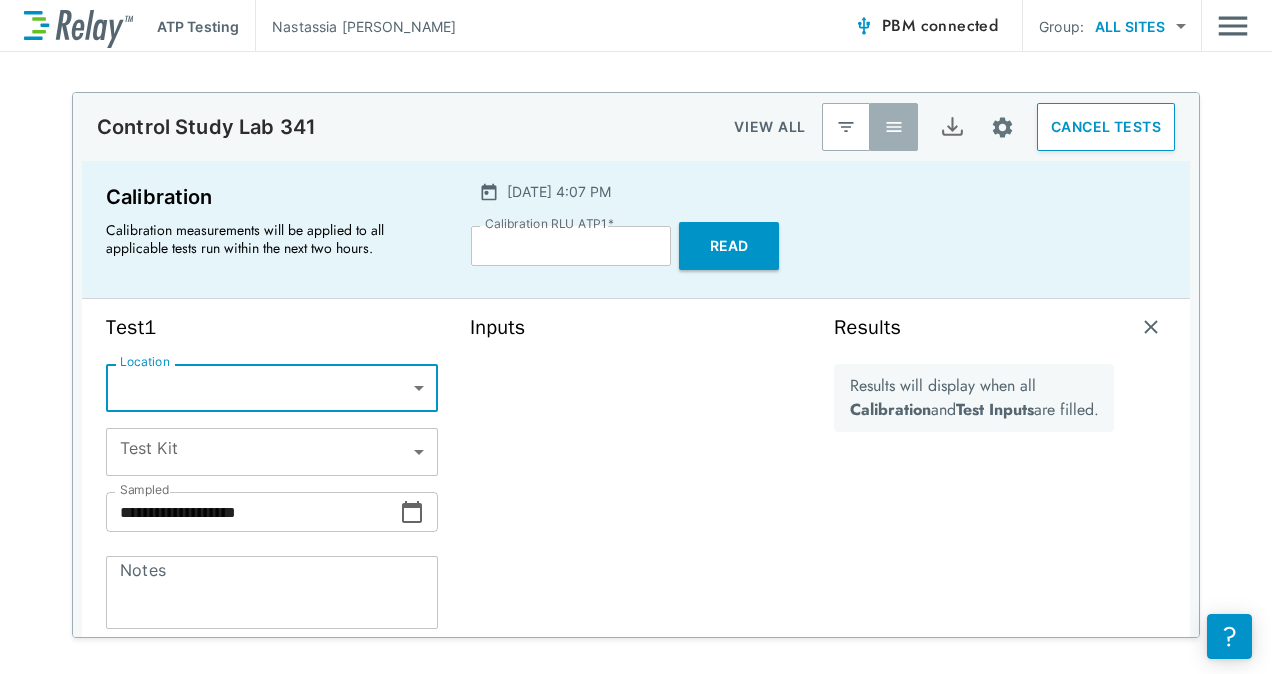 click on "**********" at bounding box center [636, 337] 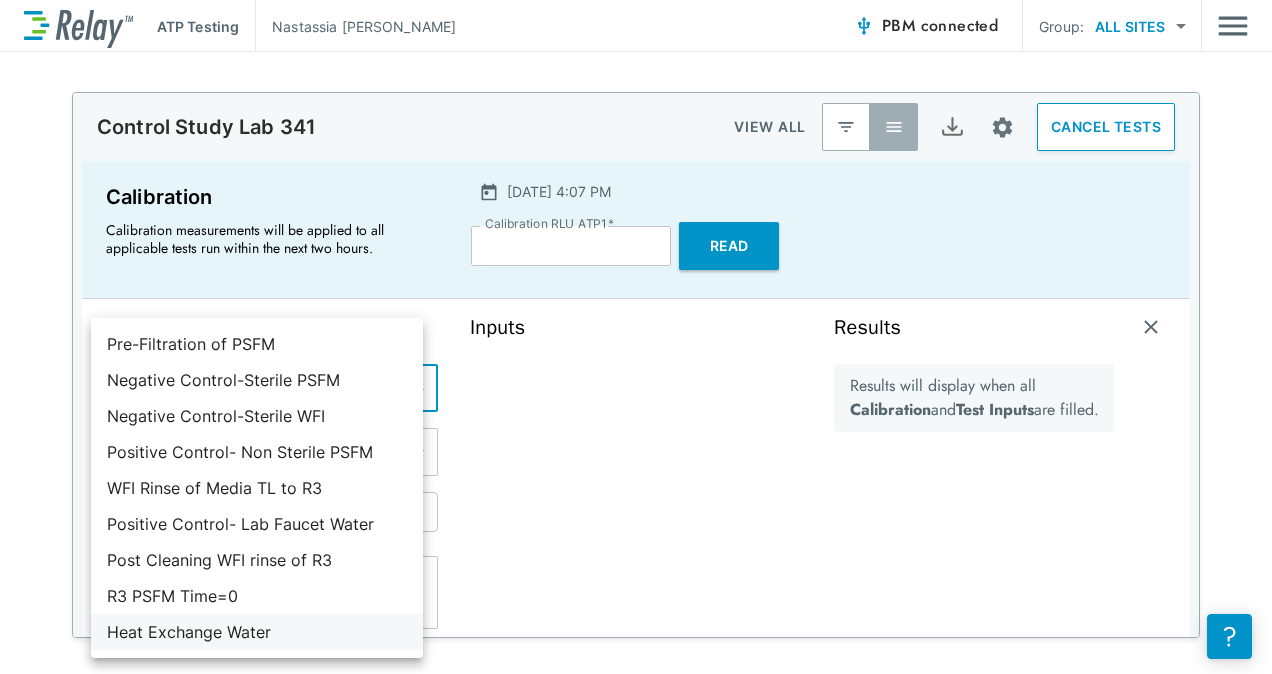 click on "Heat Exchange Water" at bounding box center (257, 632) 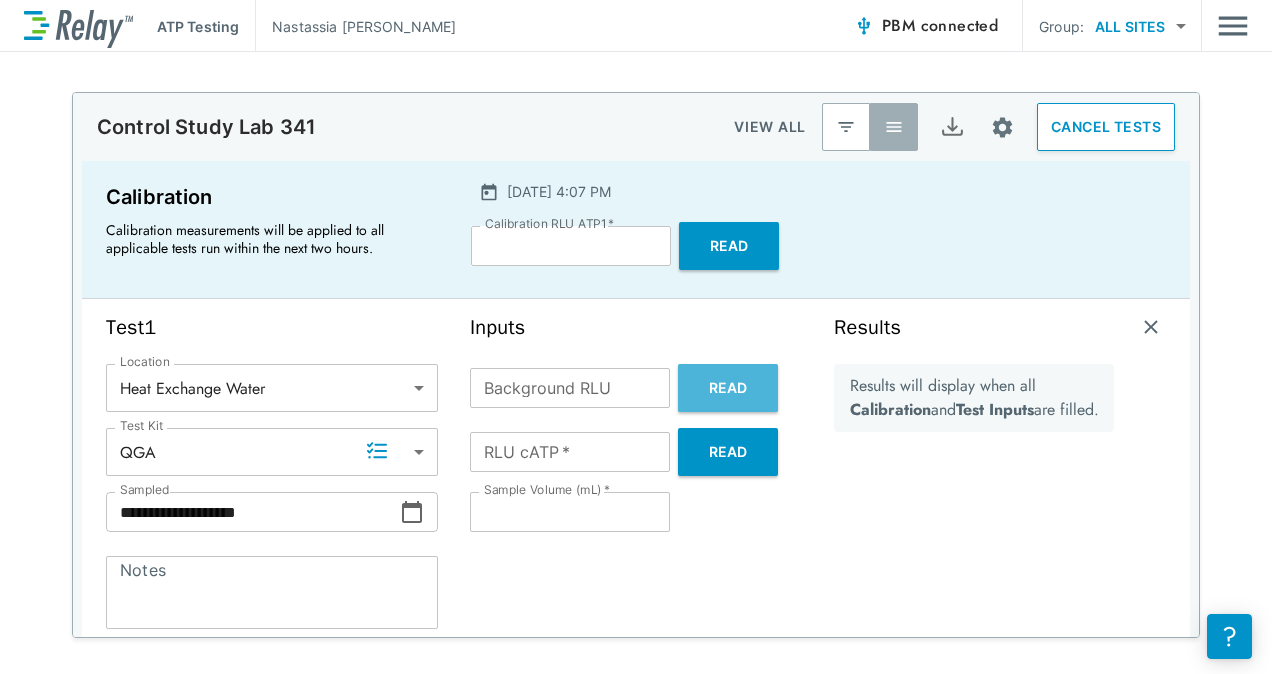 click on "Read" at bounding box center [728, 388] 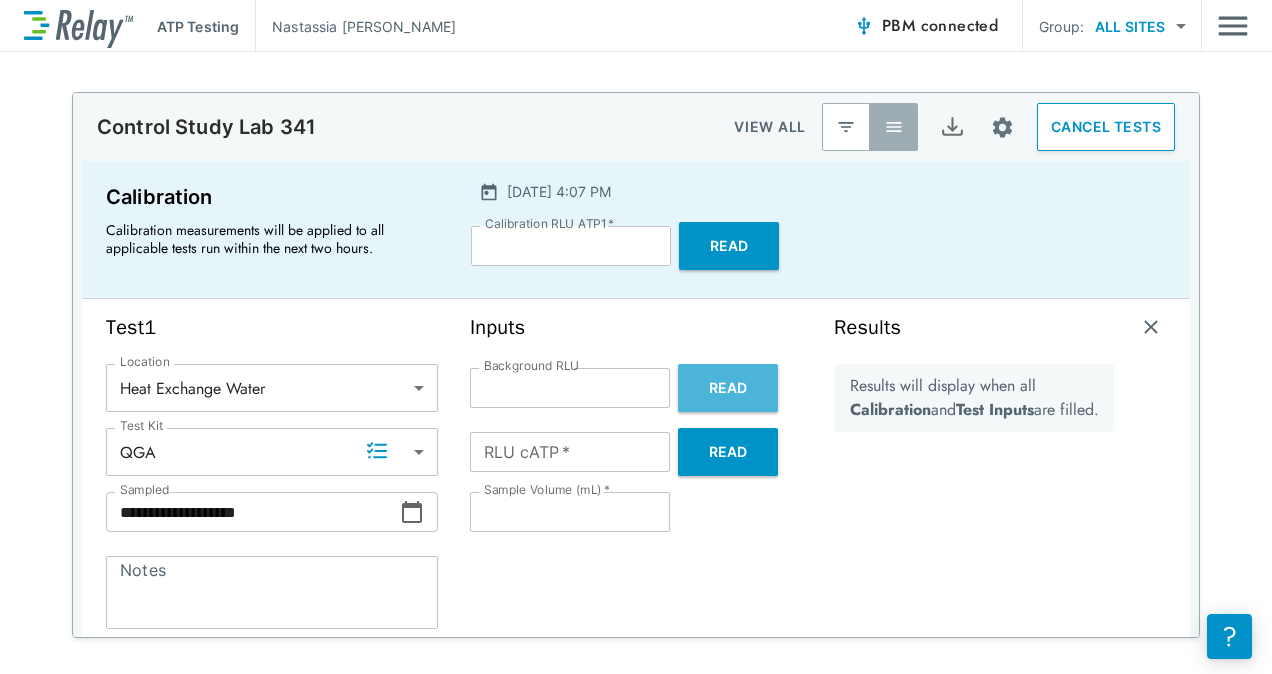 click on "Read" at bounding box center [728, 388] 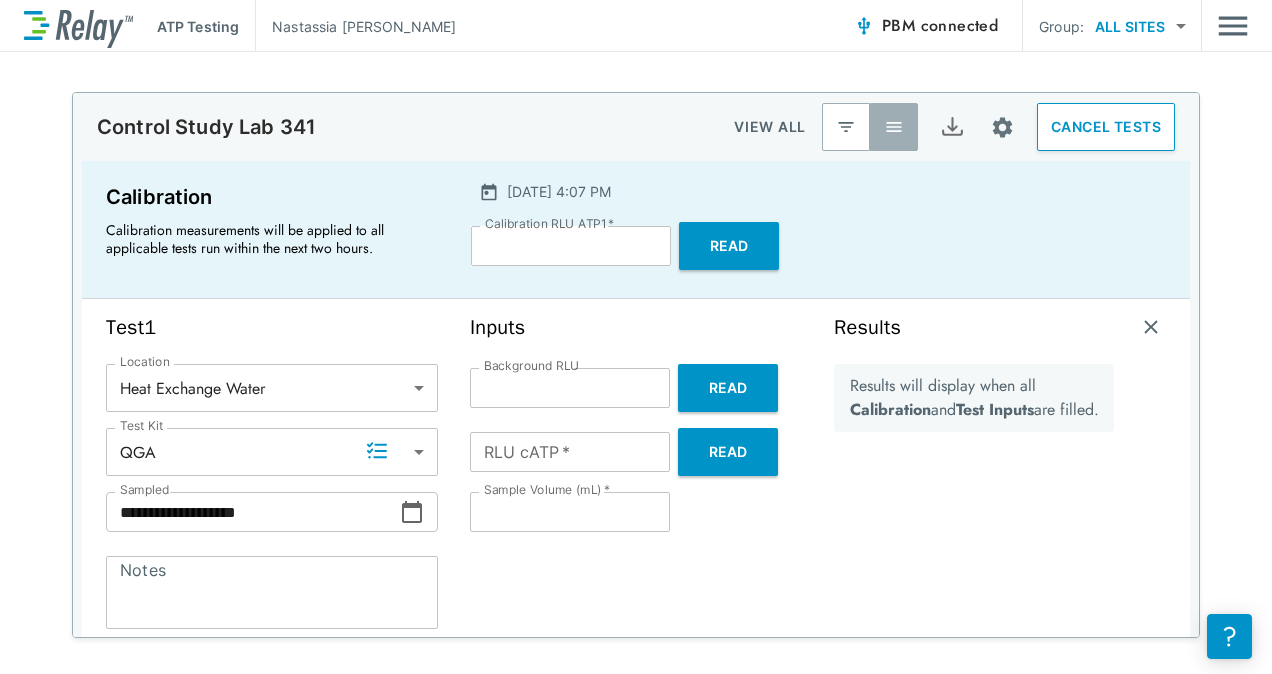 click on "Read" at bounding box center [728, 388] 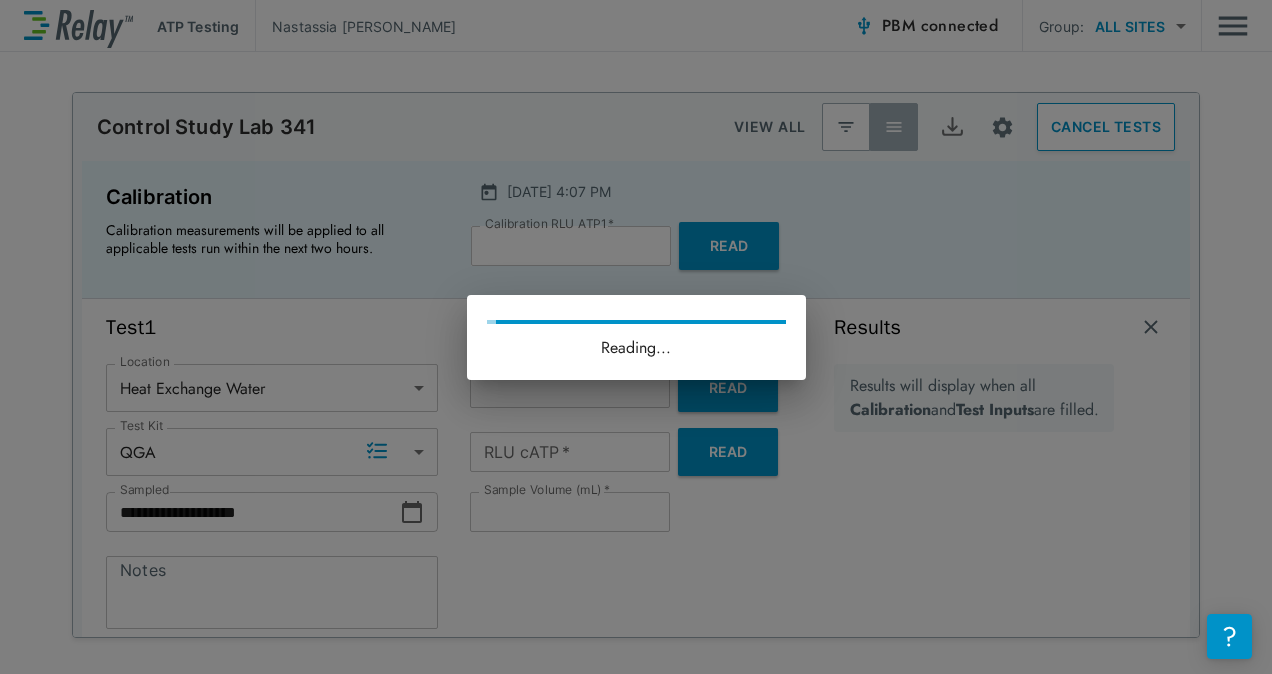 type on "**" 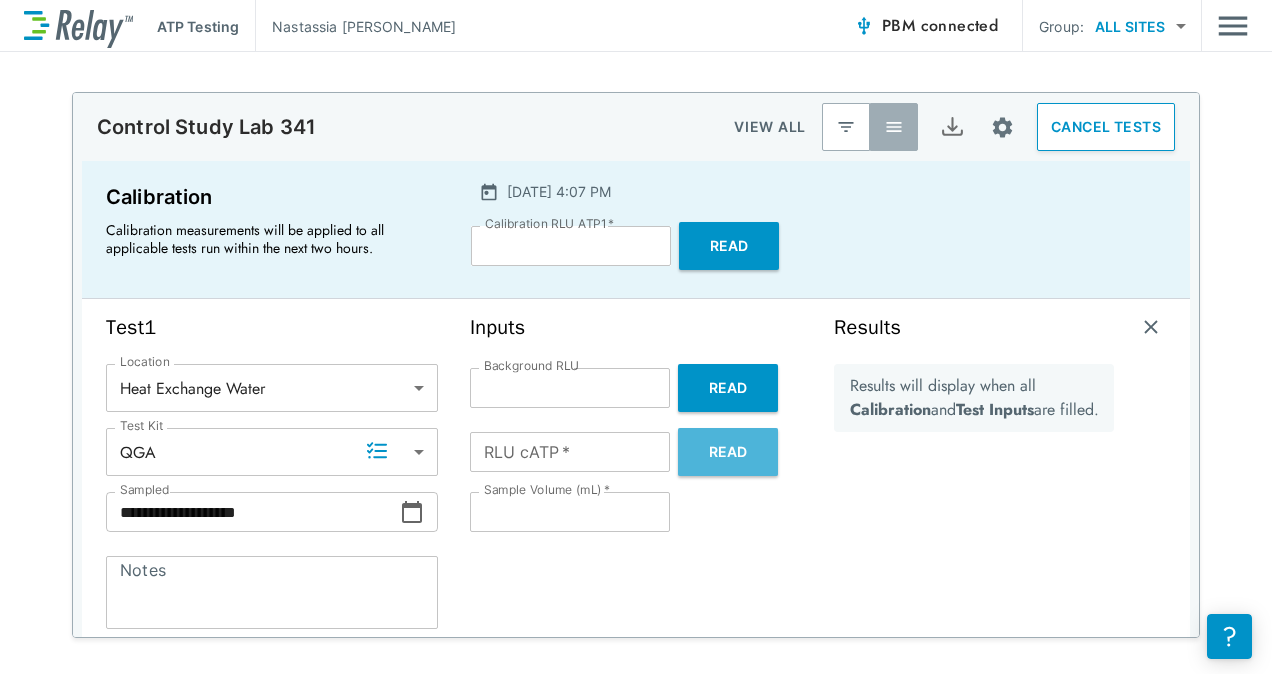 click on "Read" at bounding box center [728, 452] 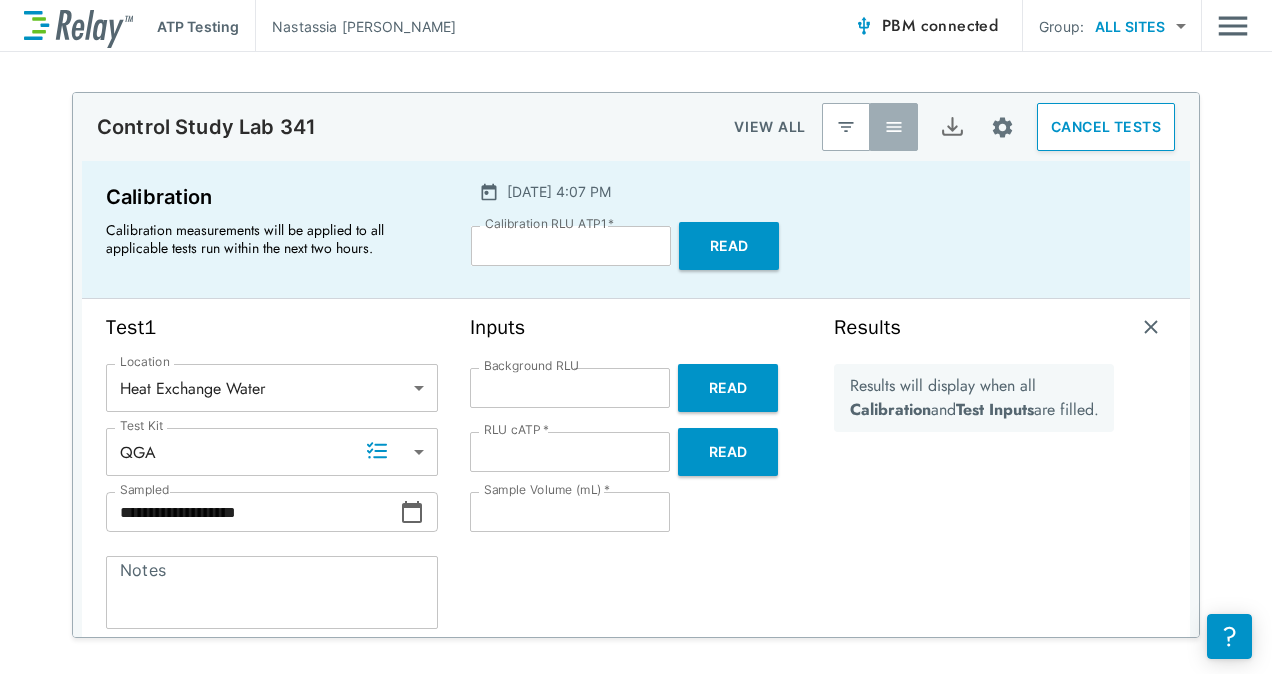 type on "*" 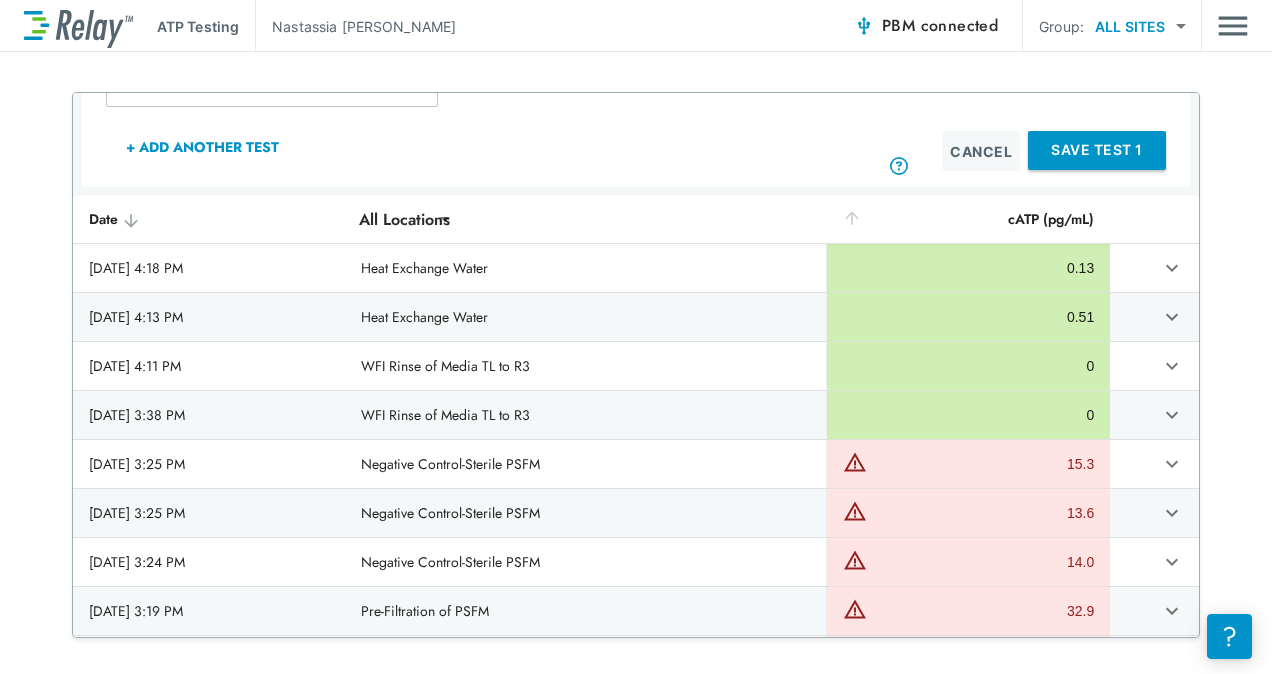 scroll, scrollTop: 506, scrollLeft: 0, axis: vertical 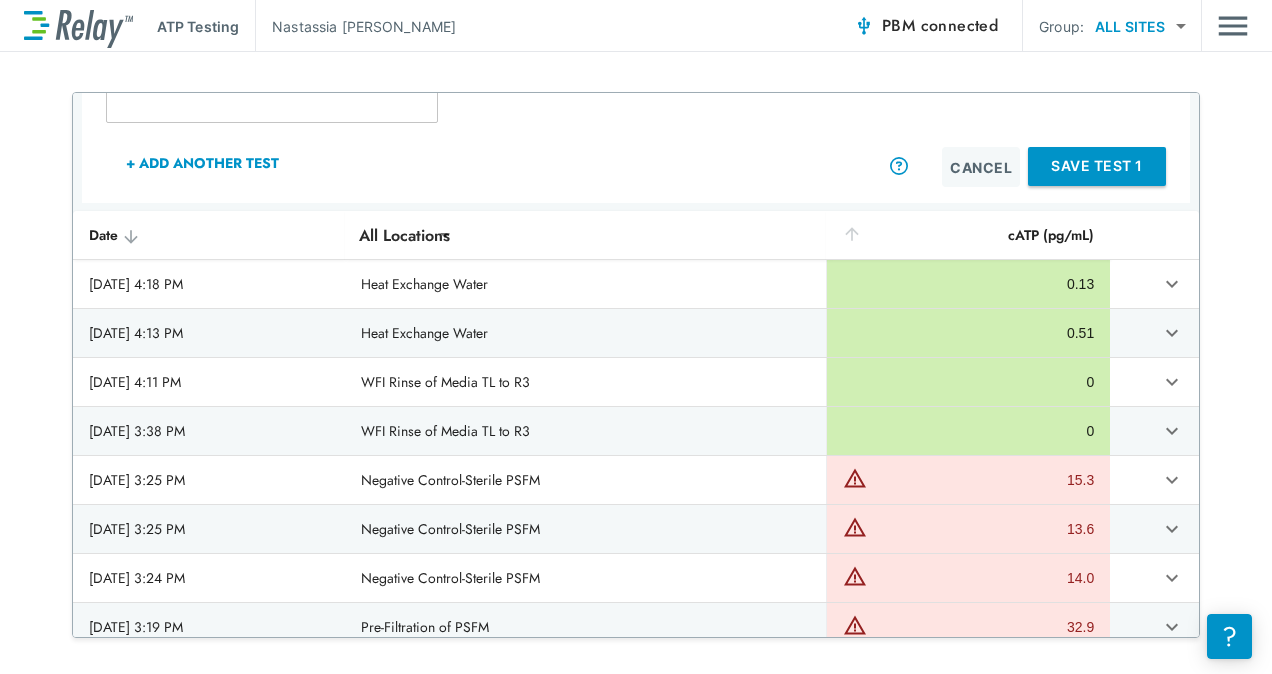 click on "Save Test 1" at bounding box center (1097, 166) 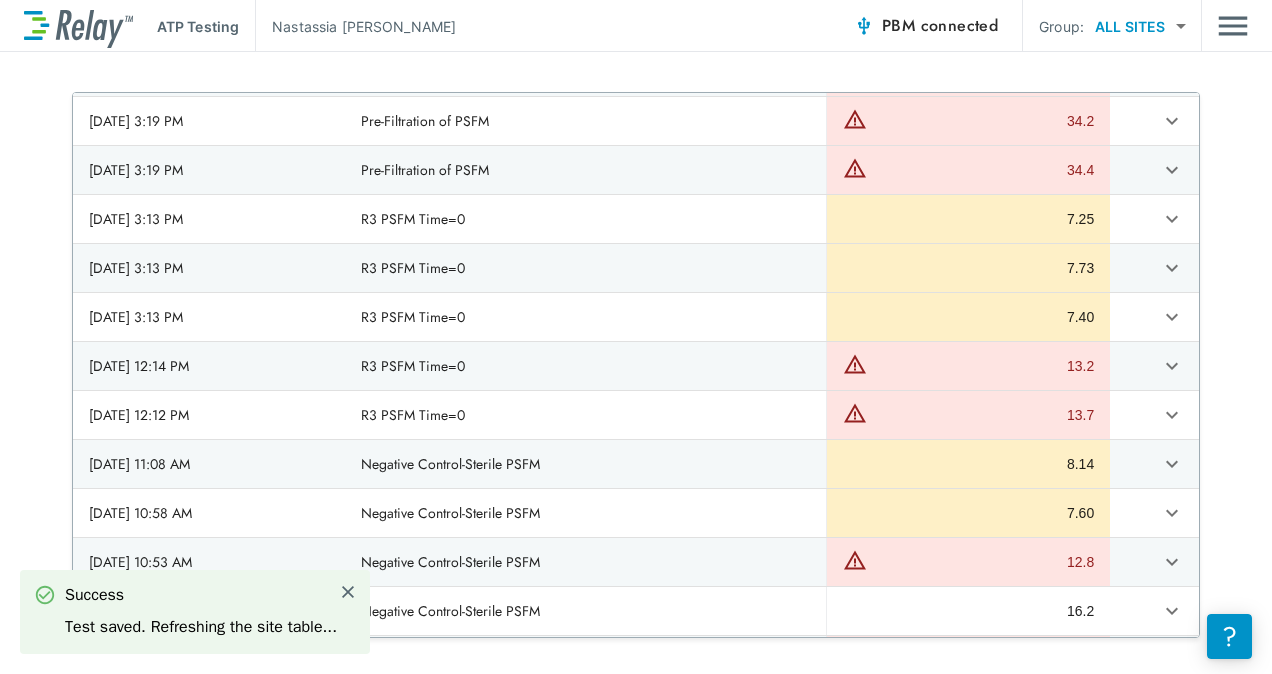 scroll, scrollTop: 507, scrollLeft: 0, axis: vertical 